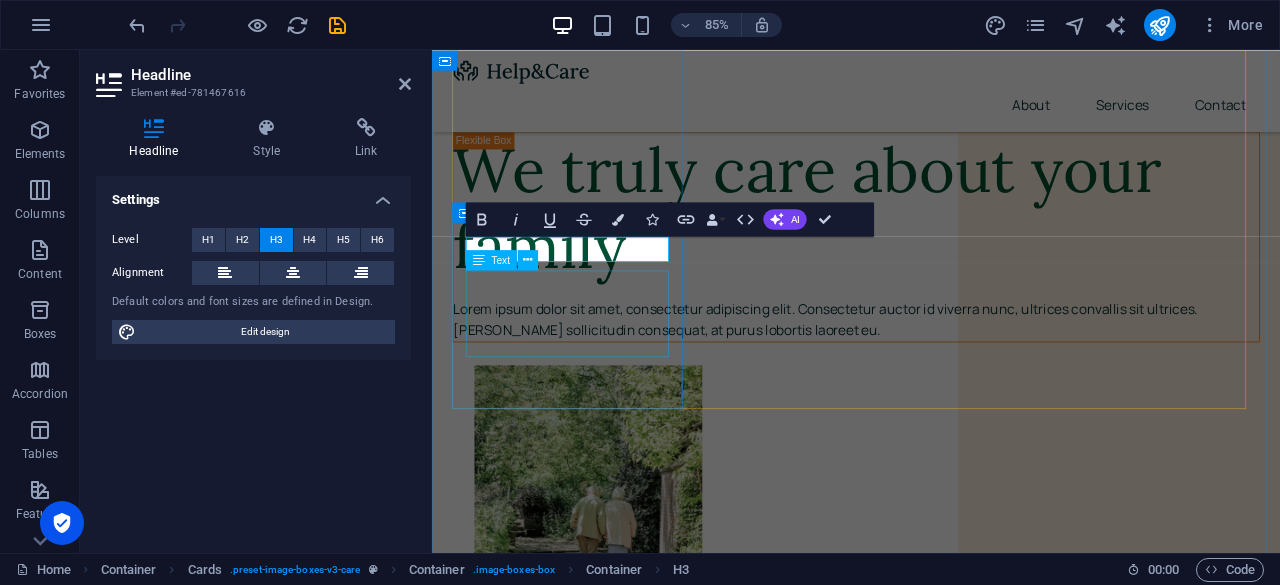 scroll, scrollTop: 770, scrollLeft: 0, axis: vertical 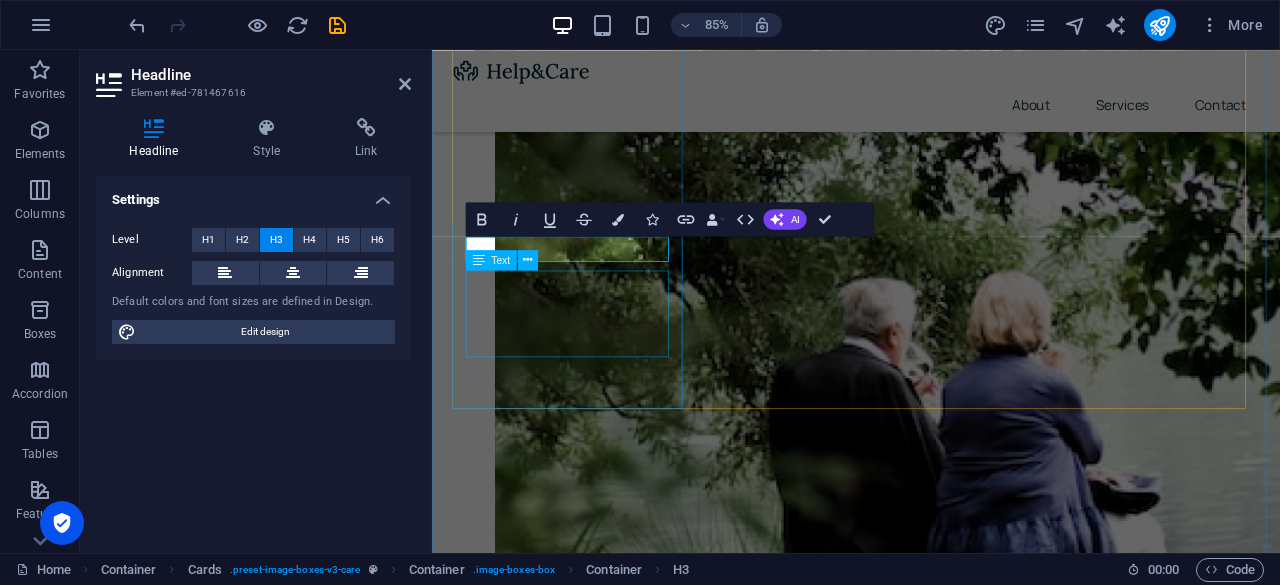 click on "Lorem ipsum dolor sit amet, consectetur adipiscing elit. Amet ullamcorper sed vitae quis turpis." at bounding box center [594, 2749] 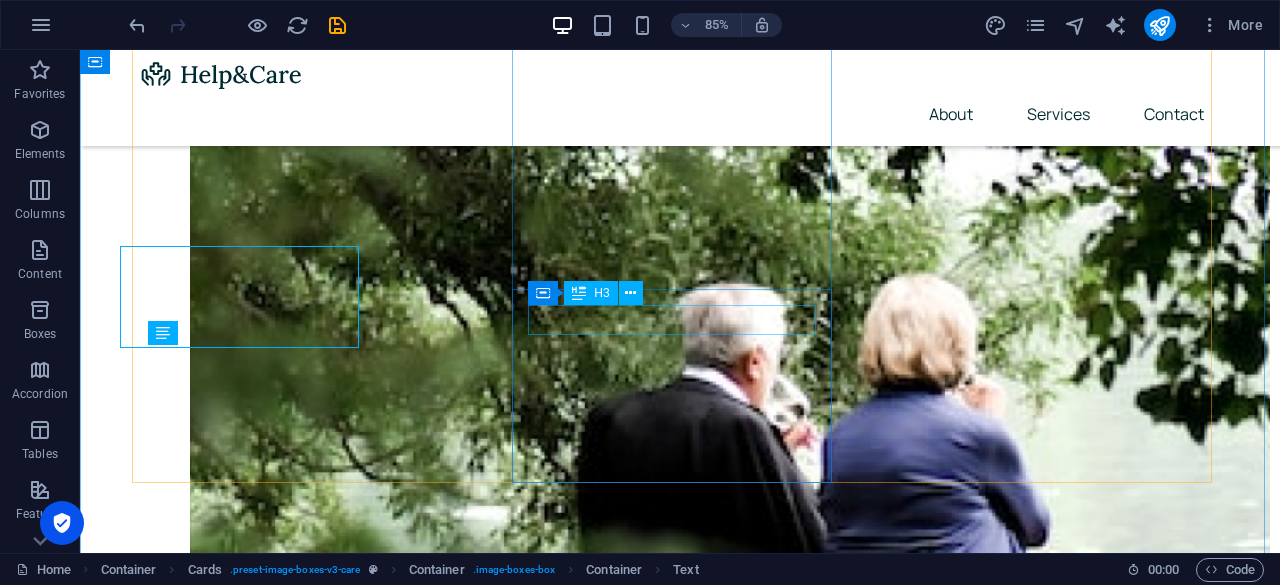 scroll, scrollTop: 833, scrollLeft: 0, axis: vertical 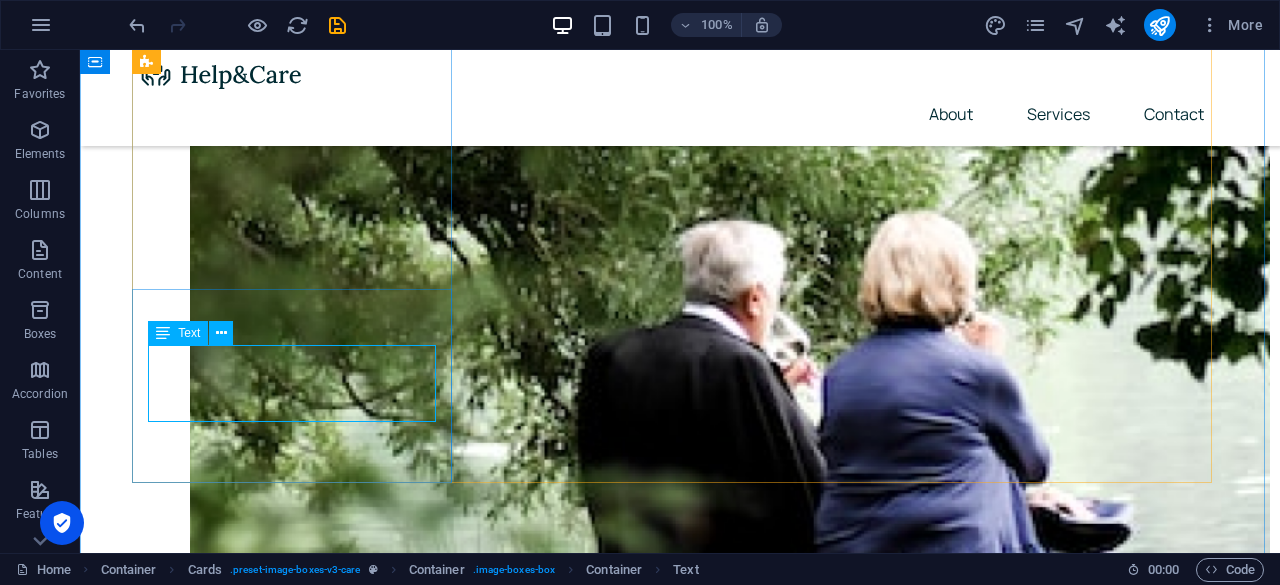 click on "Lorem ipsum dolor sit amet, consectetur adipiscing elit. Amet ullamcorper sed vitae quis turpis." at bounding box center (300, 3062) 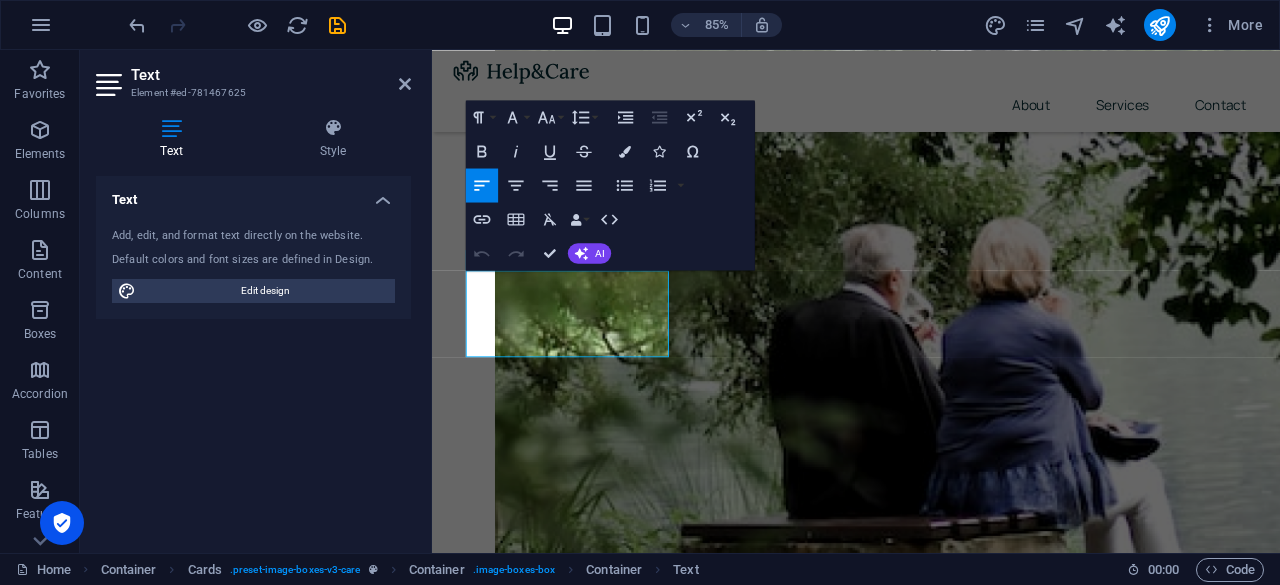 scroll, scrollTop: 770, scrollLeft: 0, axis: vertical 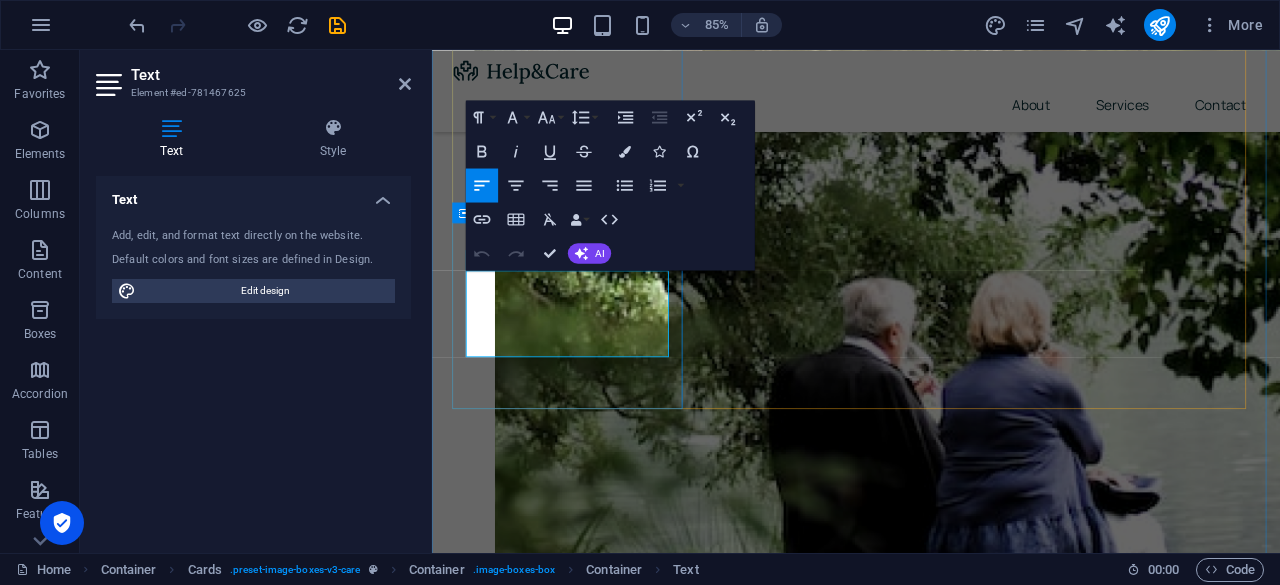 drag, startPoint x: 473, startPoint y: 320, endPoint x: 550, endPoint y: 389, distance: 103.392456 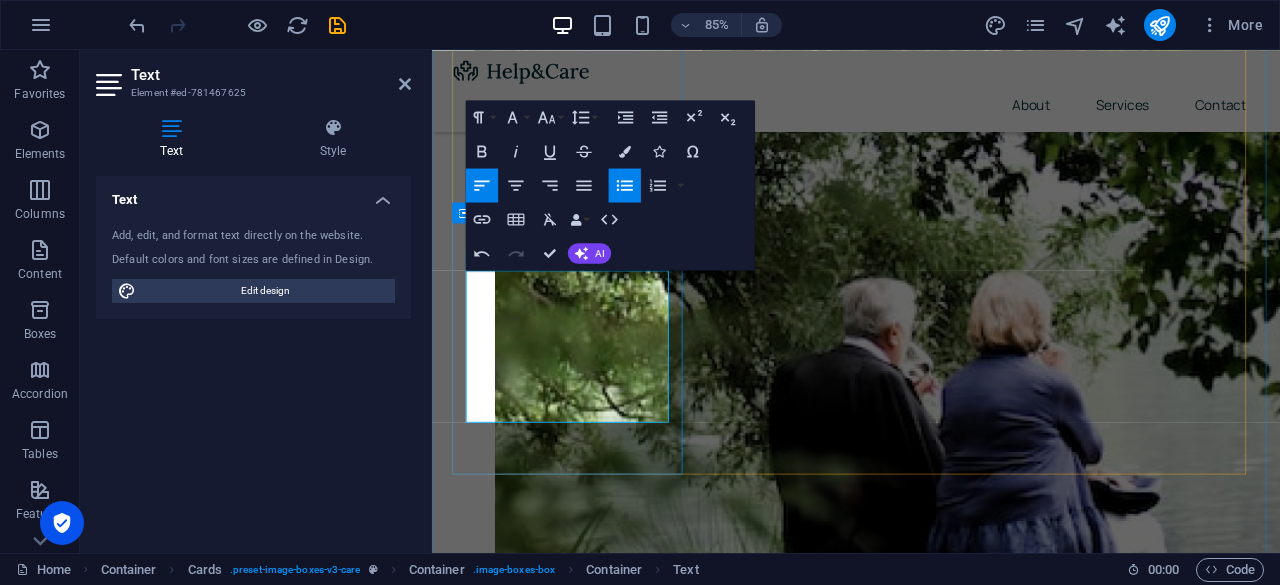 click on "Experience the difference of eggs nurtured by nature and science. Our Biochic Eggs come from healthy, well-fed layers, ensuring superior taste and nutritional value." at bounding box center (594, 2788) 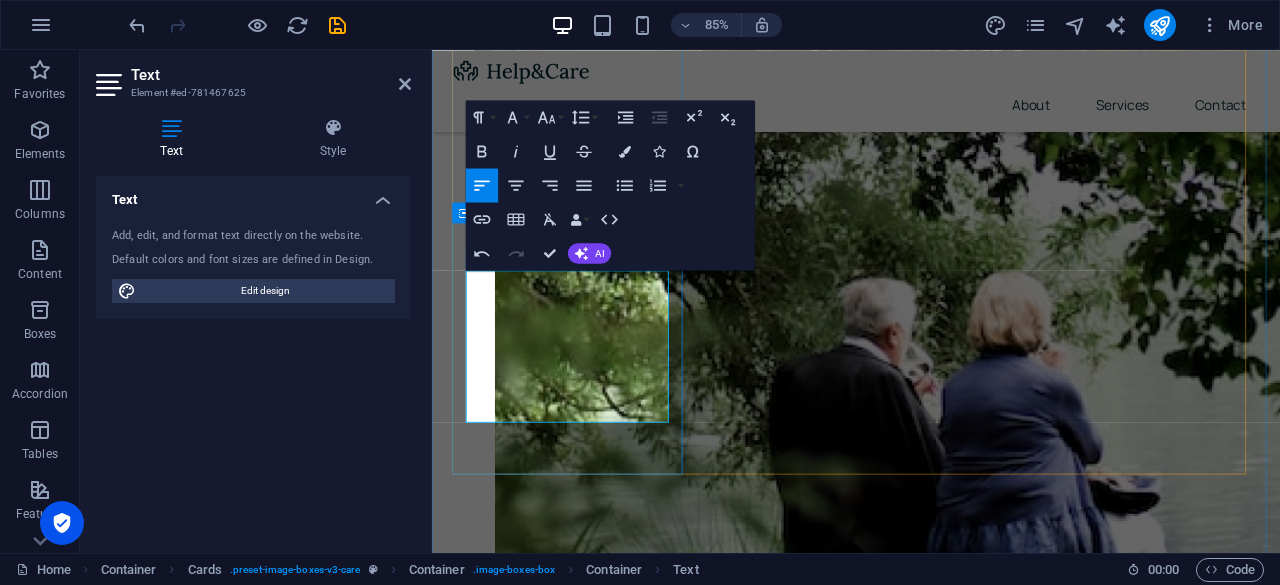 click on "Experience the difference of eggs nurtured by nature and science. Our Biochic Eggs come from healthy, well-fed layers, ensuring superior taste and nutritional value." at bounding box center [588, 2787] 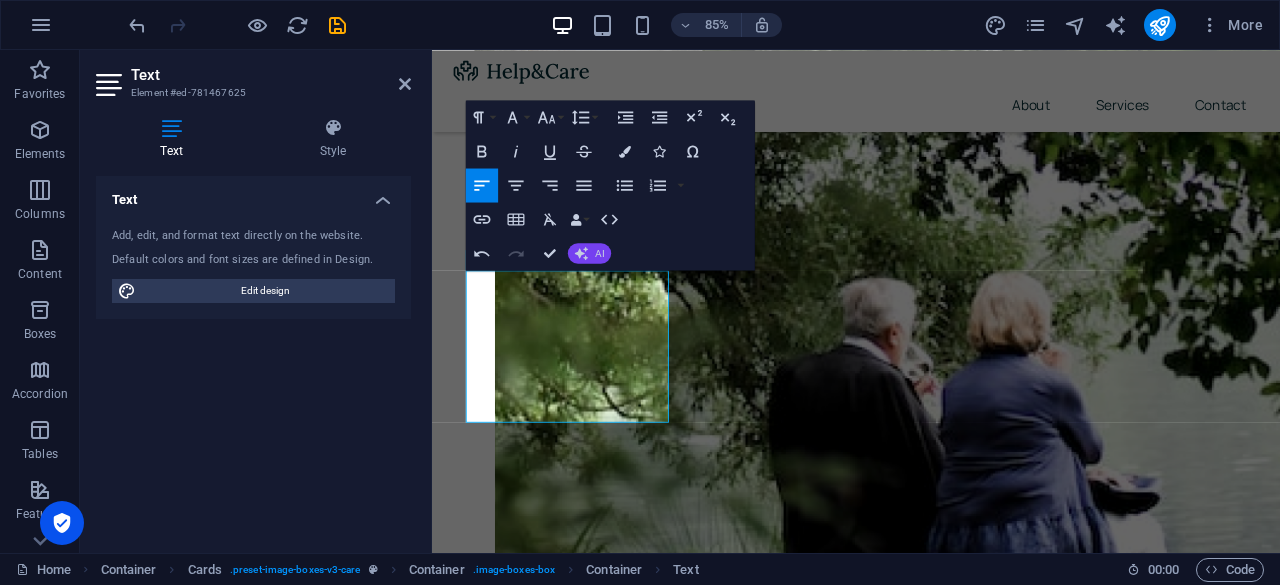 click on "AI" at bounding box center (589, 253) 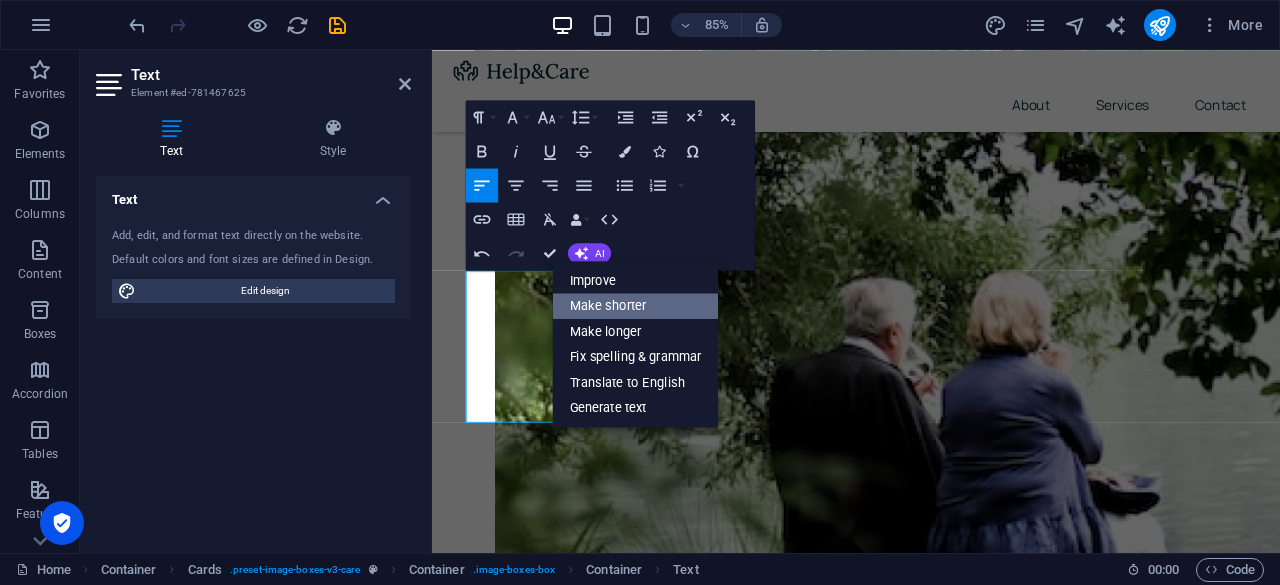 click on "Make shorter" at bounding box center [636, 306] 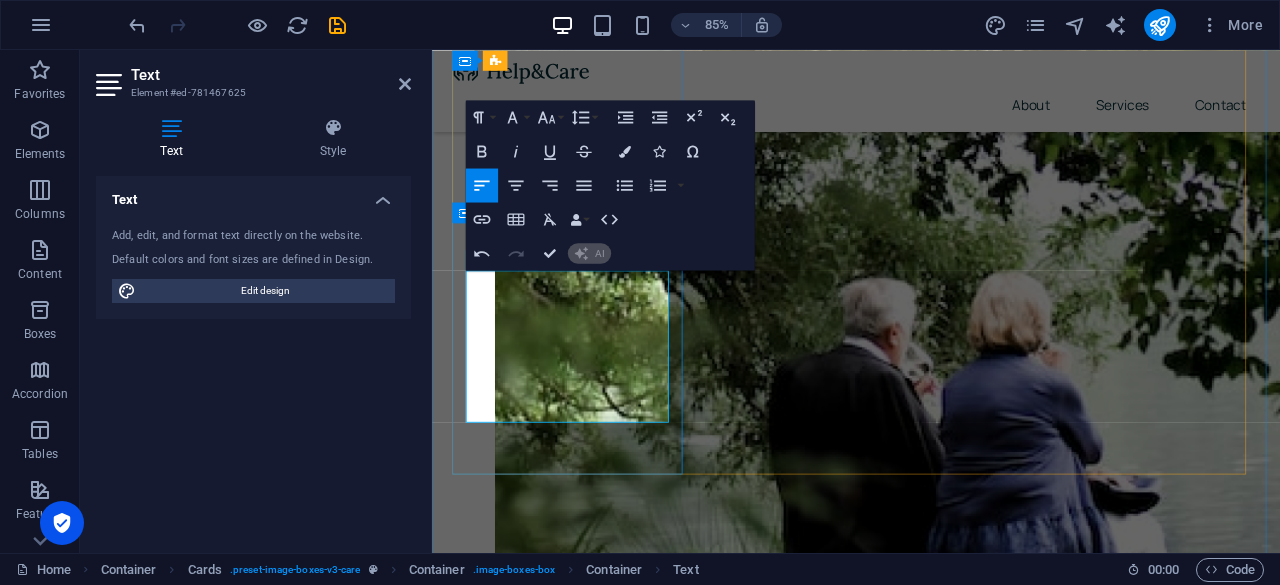 type 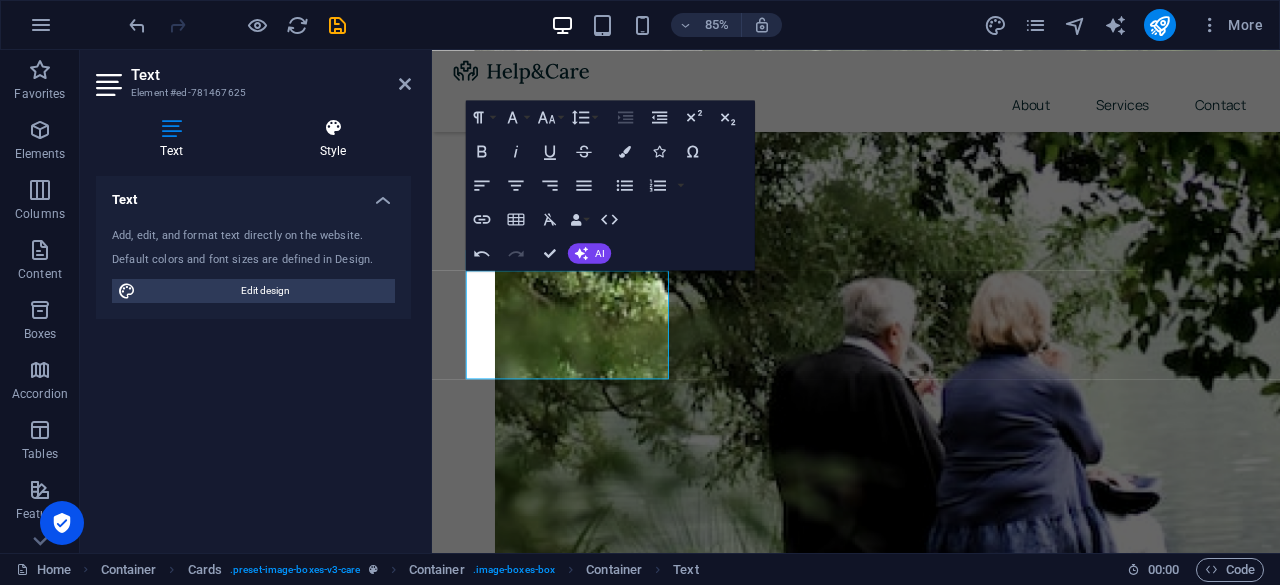 click at bounding box center (333, 128) 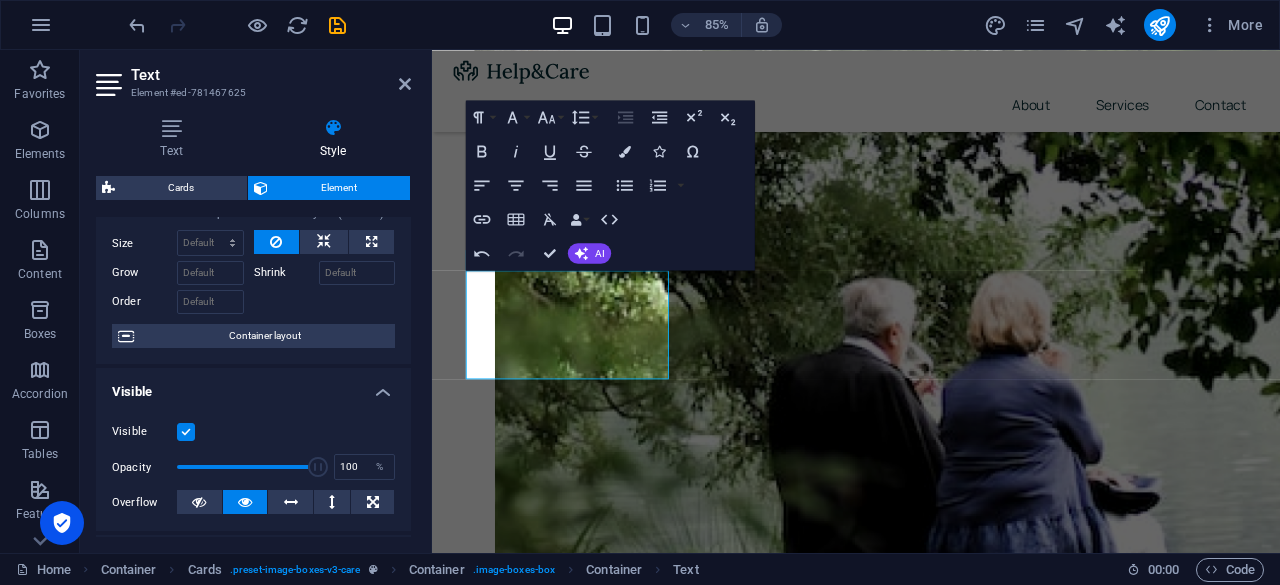 scroll, scrollTop: 0, scrollLeft: 0, axis: both 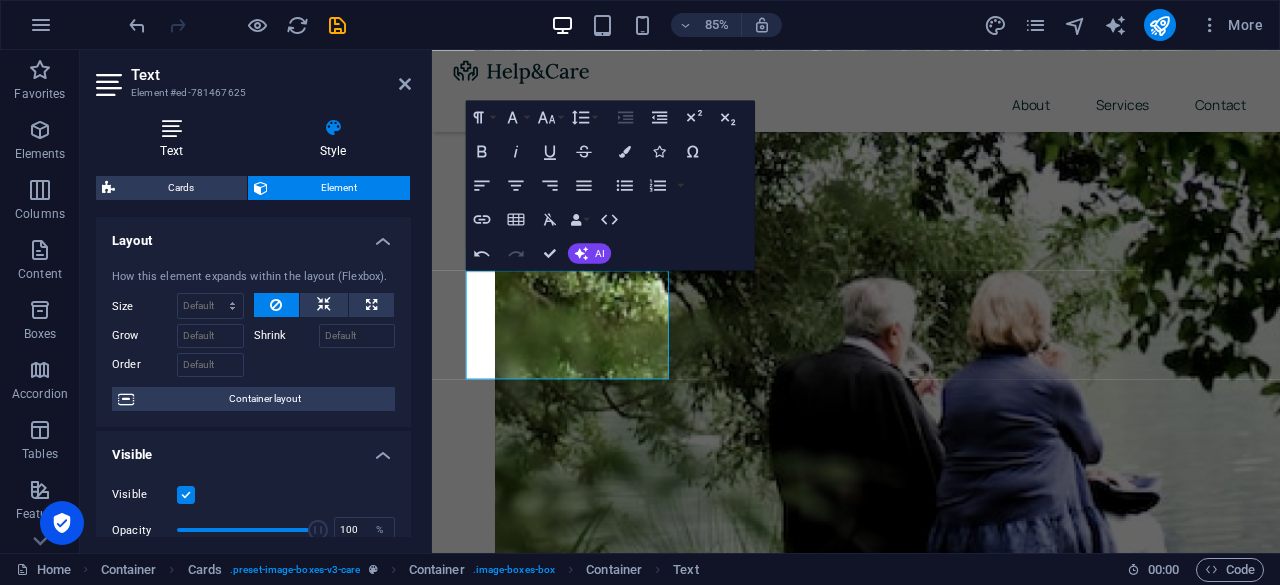 click at bounding box center (171, 128) 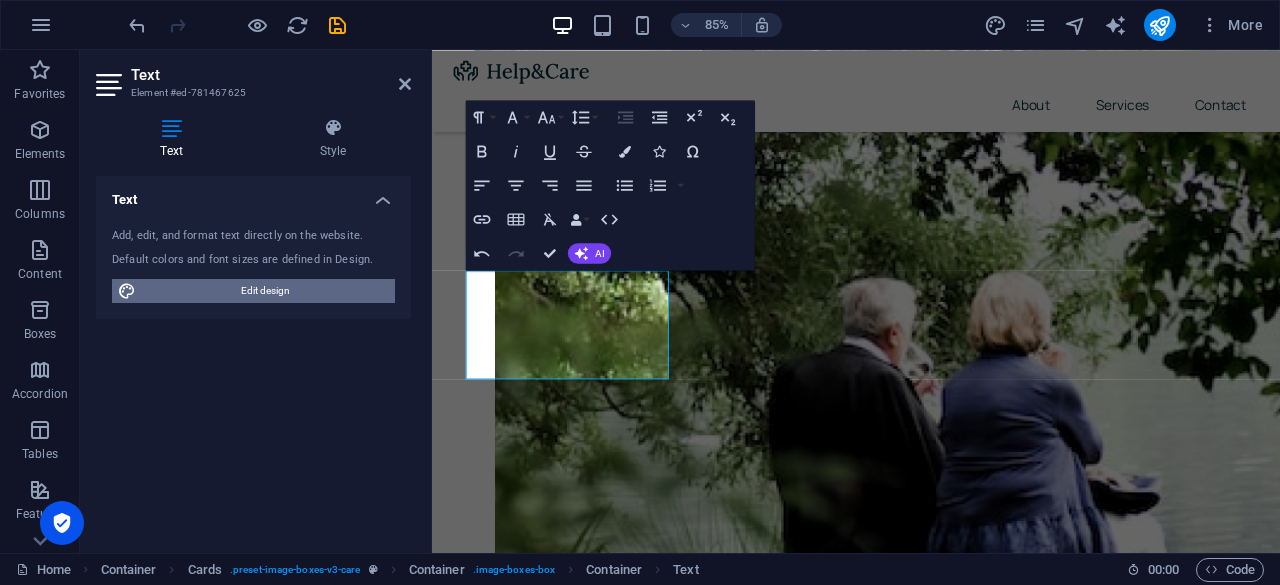 click on "Edit design" at bounding box center [265, 291] 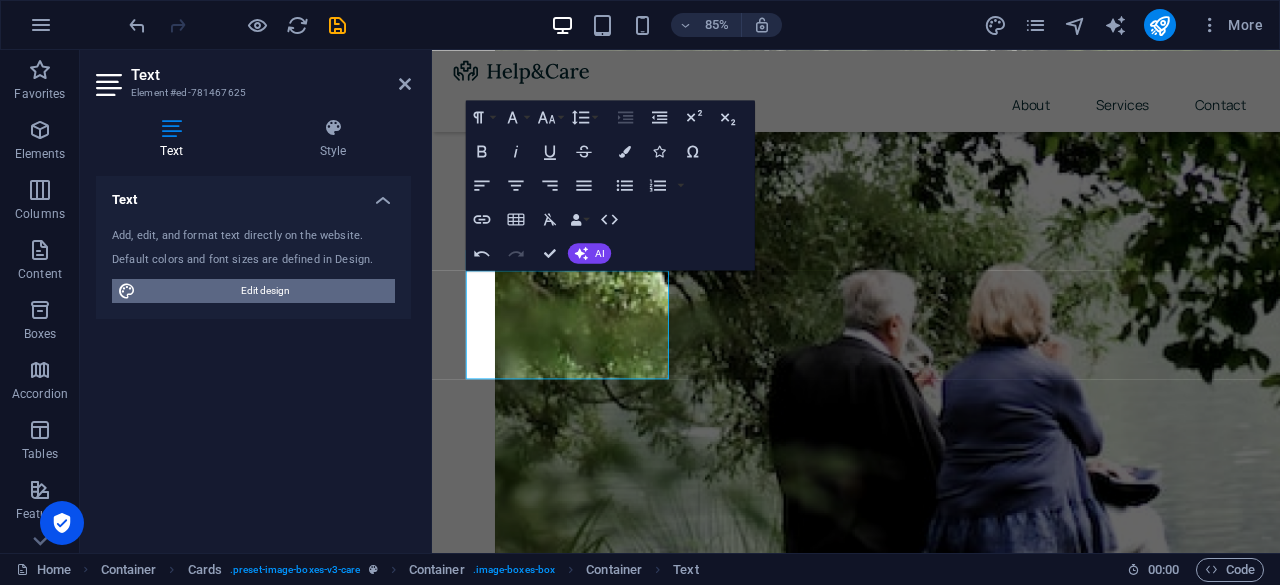 select on "px" 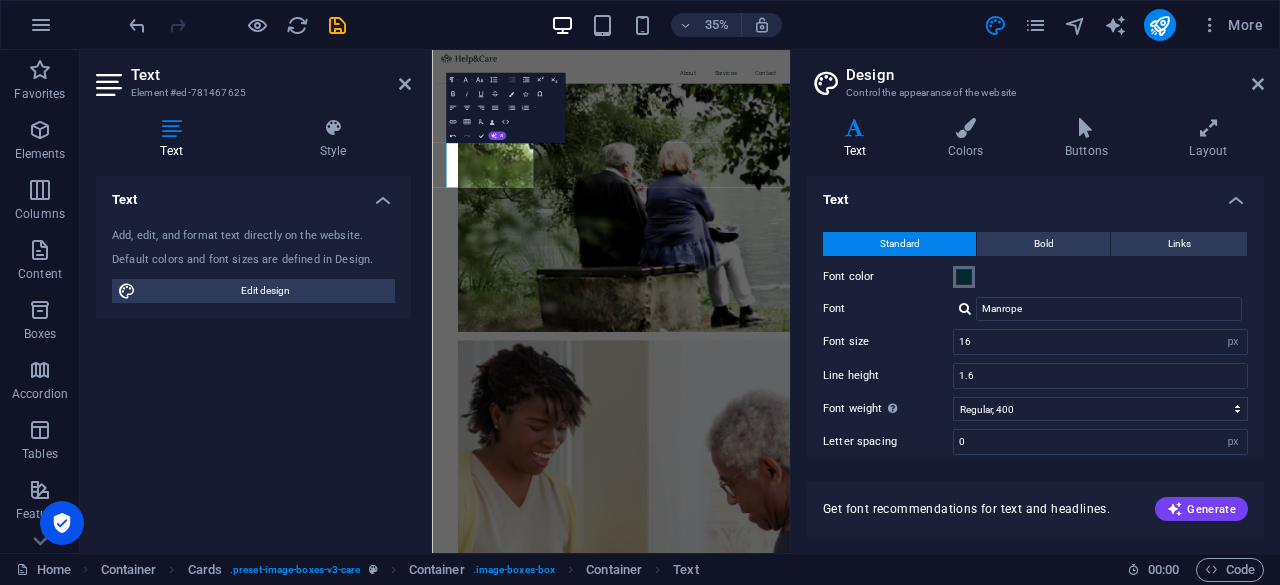 click at bounding box center (964, 277) 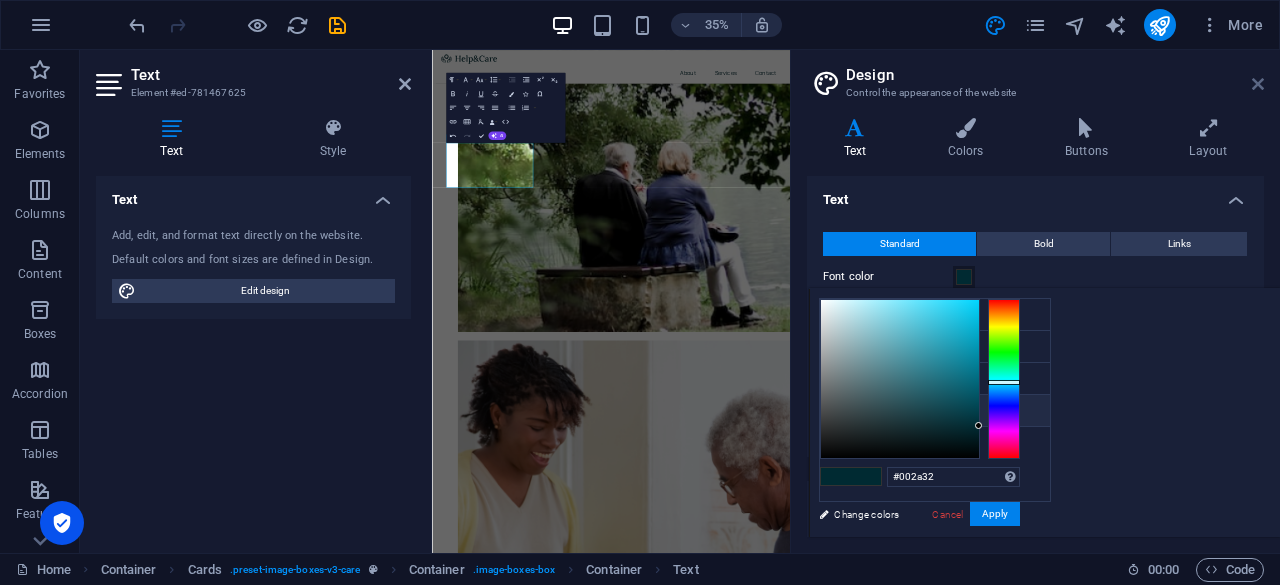 click at bounding box center (1258, 84) 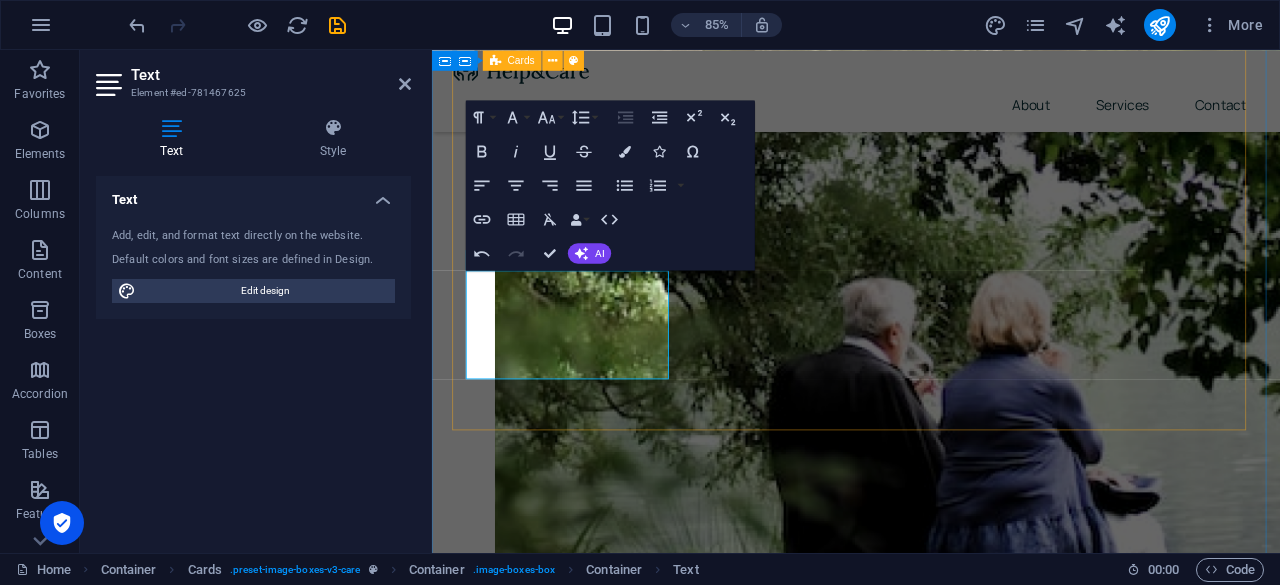 click on "BioEggs Discover the difference with our Biochic Eggs, sourced from healthy, well-fed hens for exceptional taste and nutrition. Read More      Day Old Chics Lorem ipsum dolor sit amet, consectetur adipiscing elit. Amet ullamcorper sed vitae quis turpis. Read More      Biofeeds Lorem ipsum dolor sit amet, consectetur adipiscing elit. Amet ullamcorper sed vitae quis turpis. Read More" at bounding box center (931, 3212) 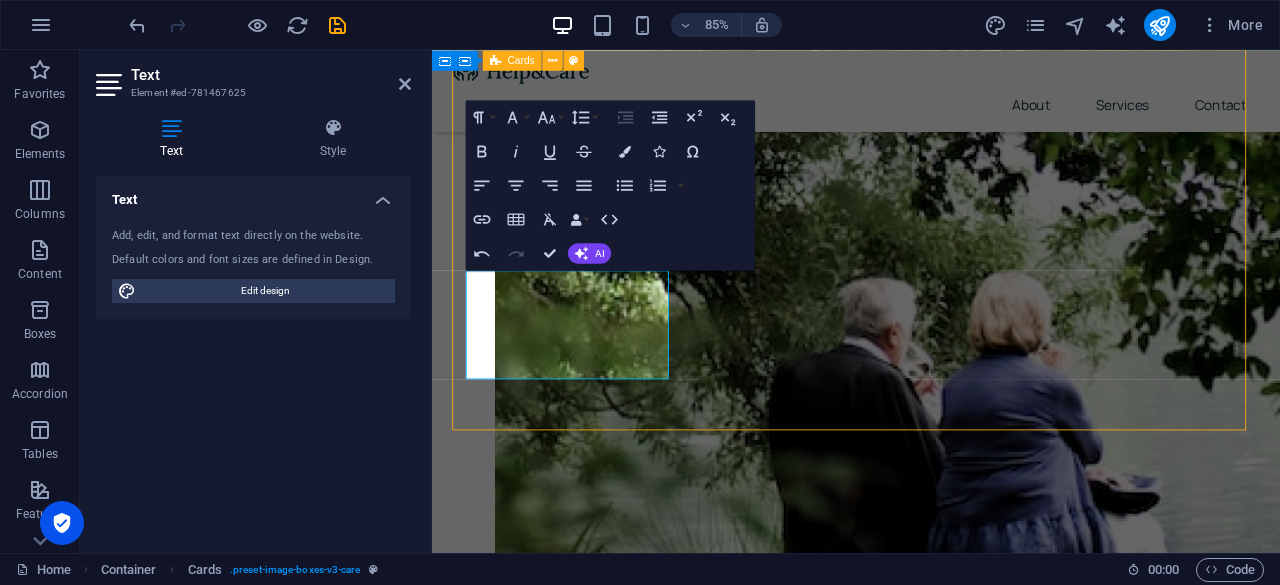 scroll, scrollTop: 833, scrollLeft: 0, axis: vertical 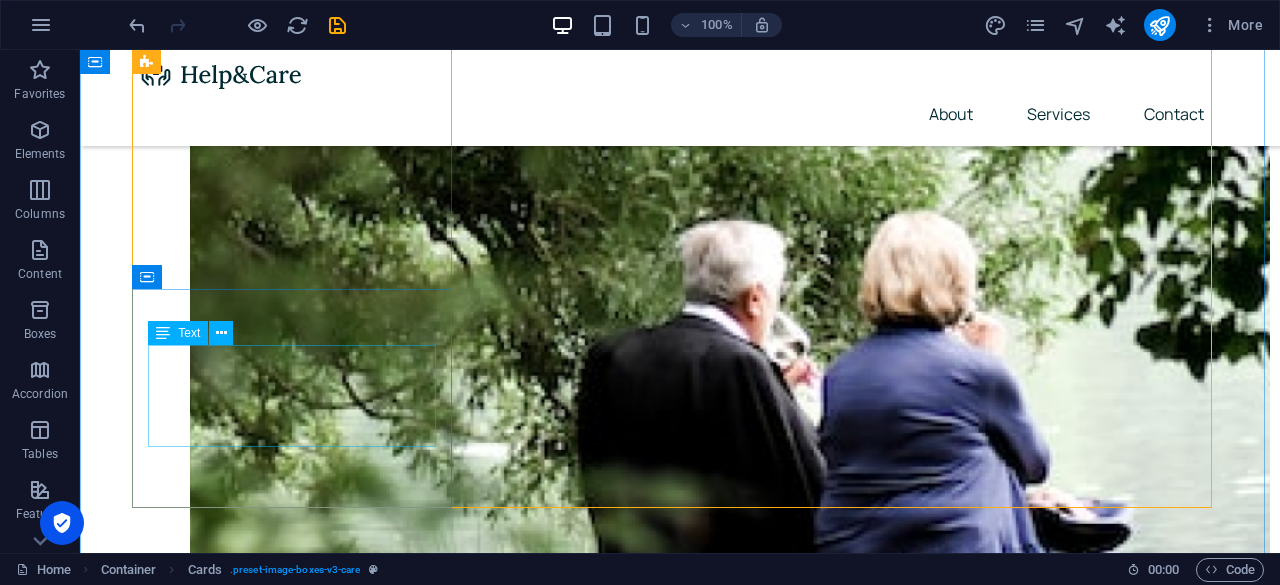 click on "Discover the difference with our Biochic Eggs, sourced from healthy, well-fed hens for exceptional taste and nutrition." at bounding box center (300, 3075) 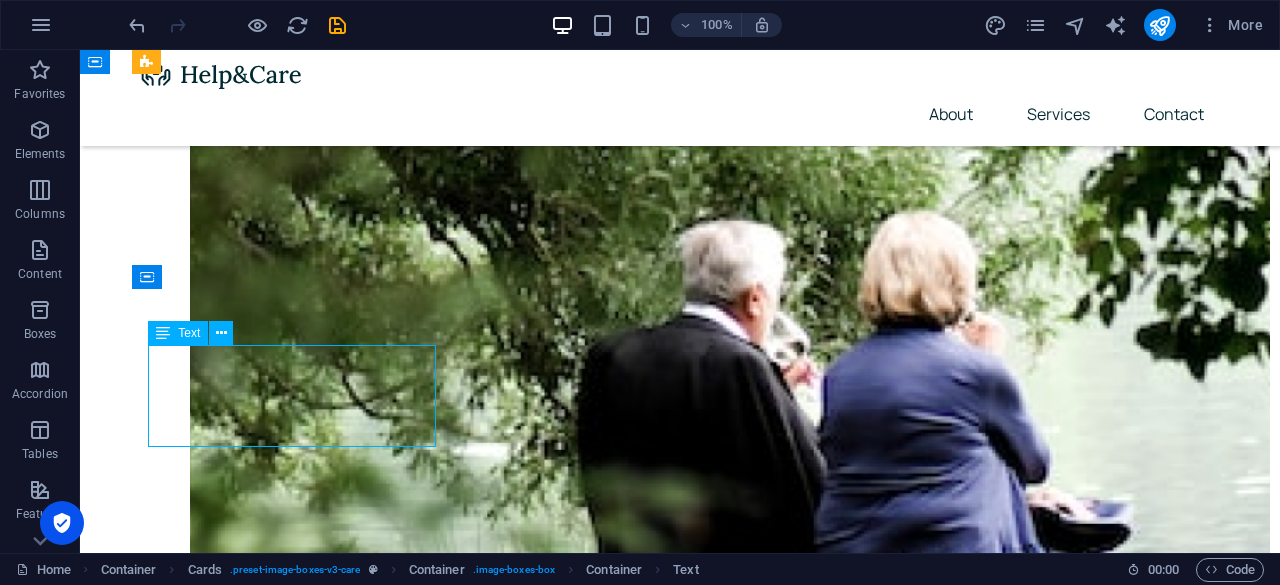 click on "Discover the difference with our Biochic Eggs, sourced from healthy, well-fed hens for exceptional taste and nutrition." at bounding box center (300, 3075) 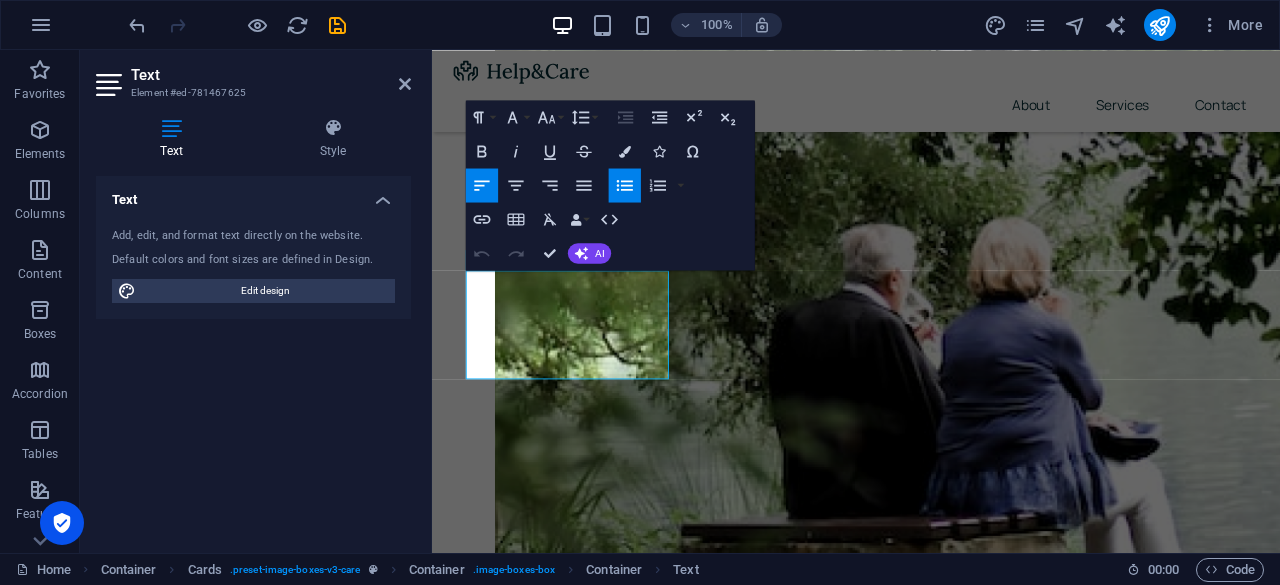 scroll, scrollTop: 770, scrollLeft: 0, axis: vertical 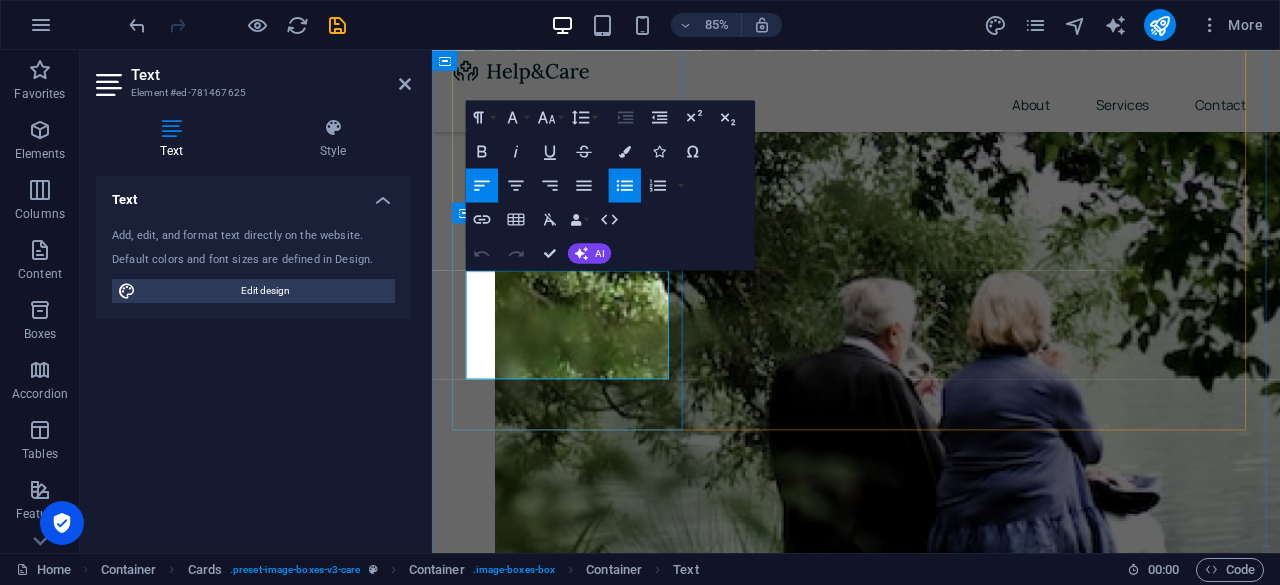click on "Discover the difference with our Biochic Eggs, sourced from healthy, well-fed hens for exceptional taste and nutrition." at bounding box center (606, 2775) 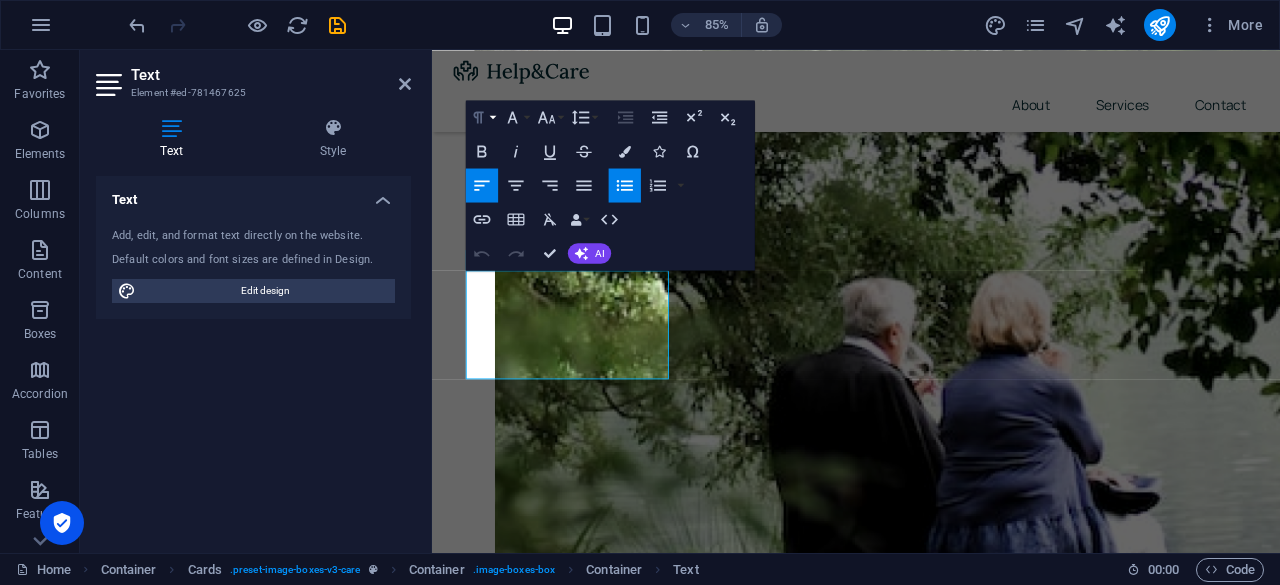 click on "Paragraph Format" at bounding box center (482, 117) 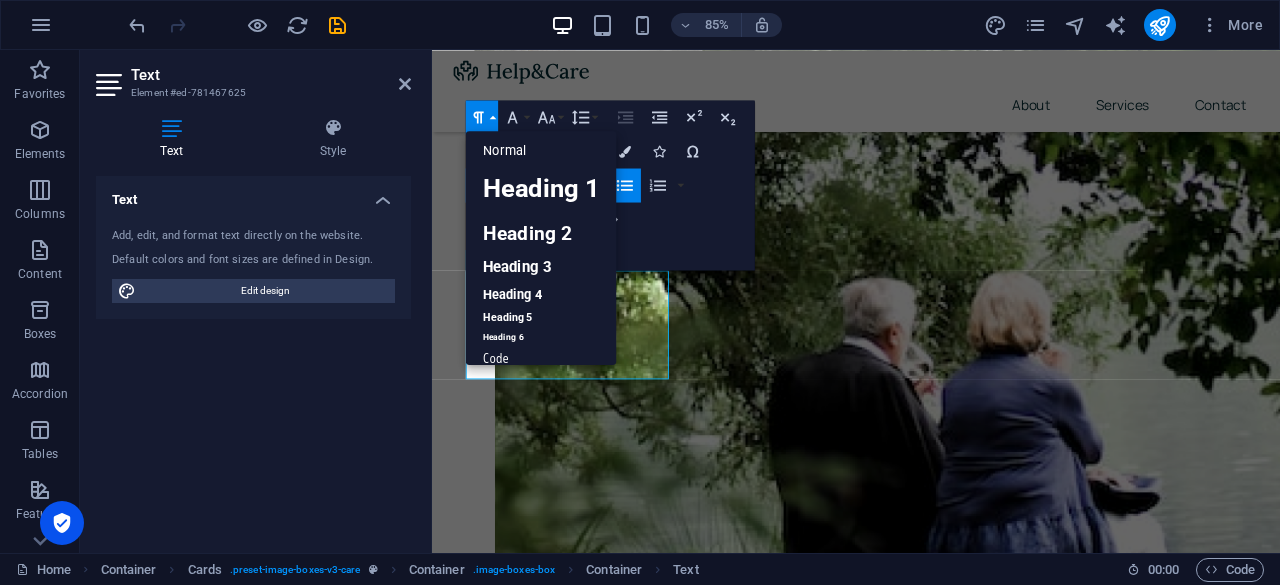 click on "Paragraph Format" at bounding box center [482, 117] 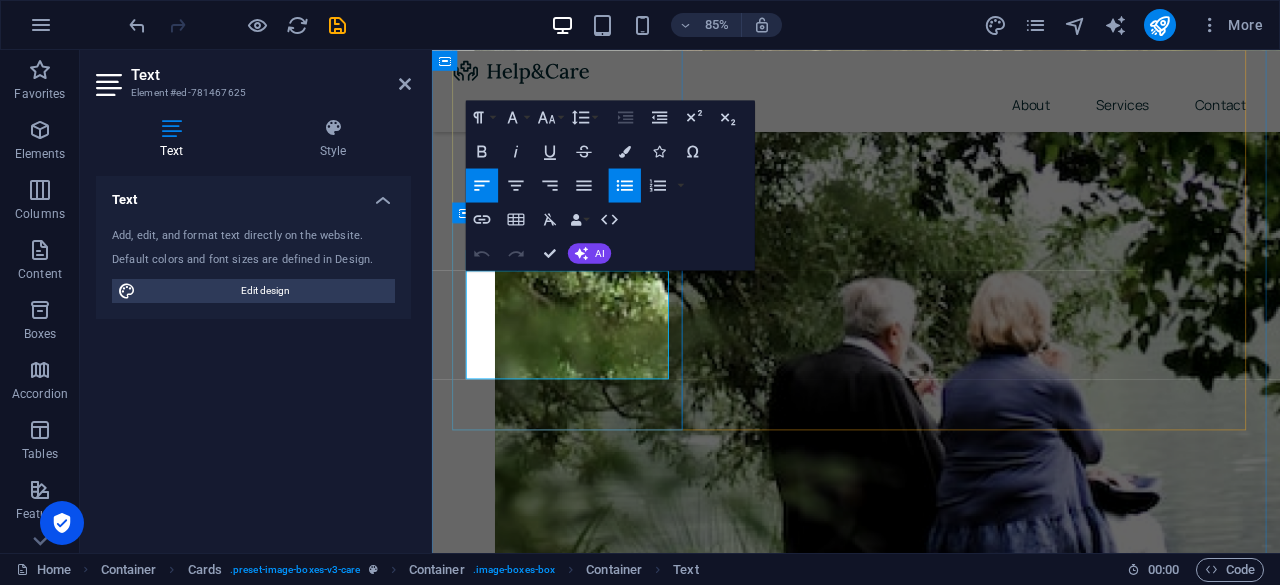drag, startPoint x: 551, startPoint y: 402, endPoint x: 515, endPoint y: 384, distance: 40.24922 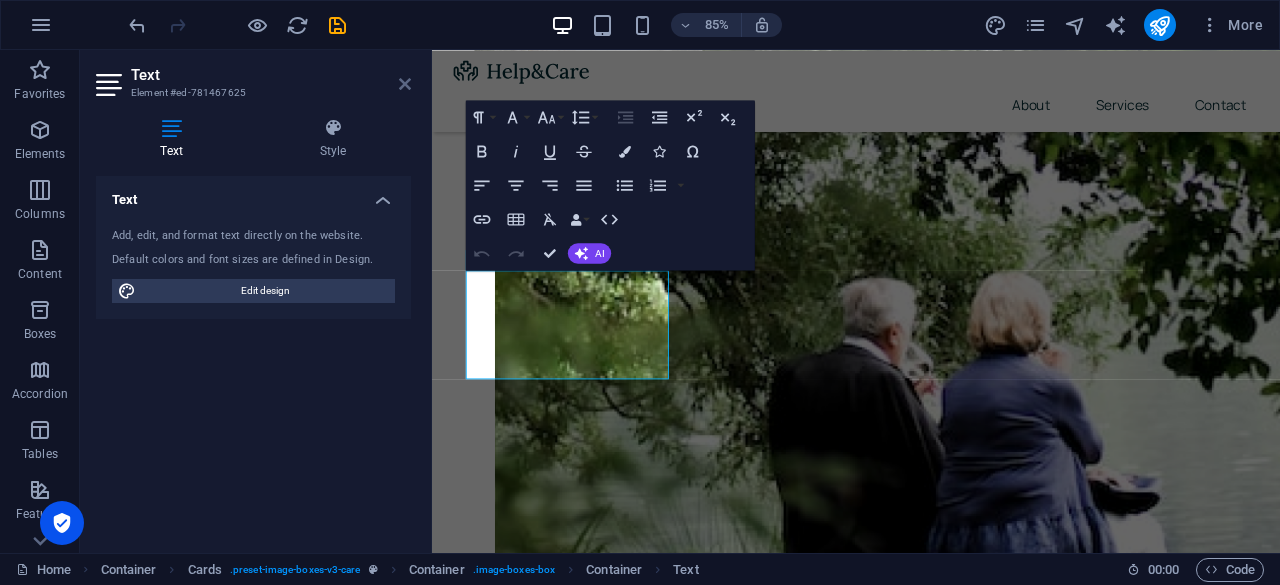 click at bounding box center [405, 84] 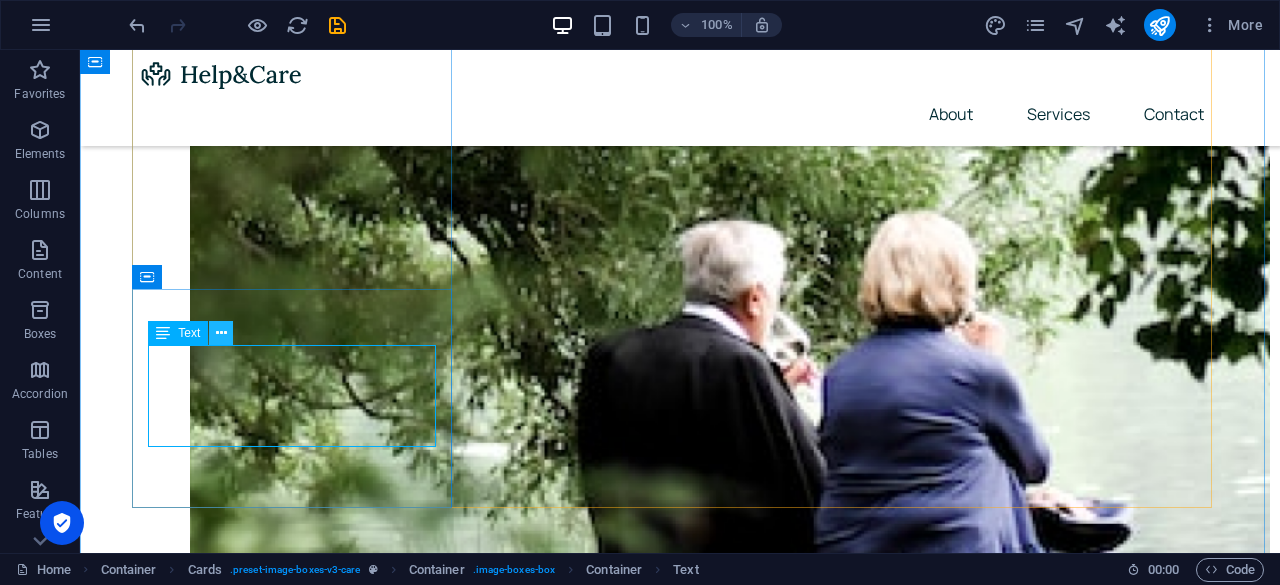 click at bounding box center [221, 333] 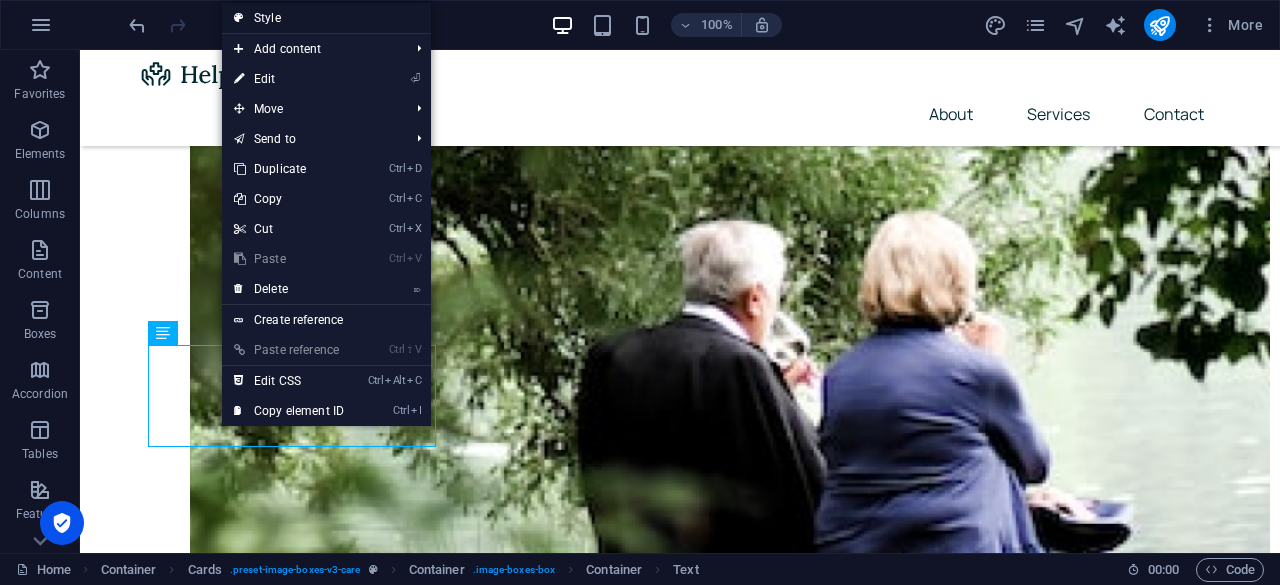 click on "Style" at bounding box center (326, 18) 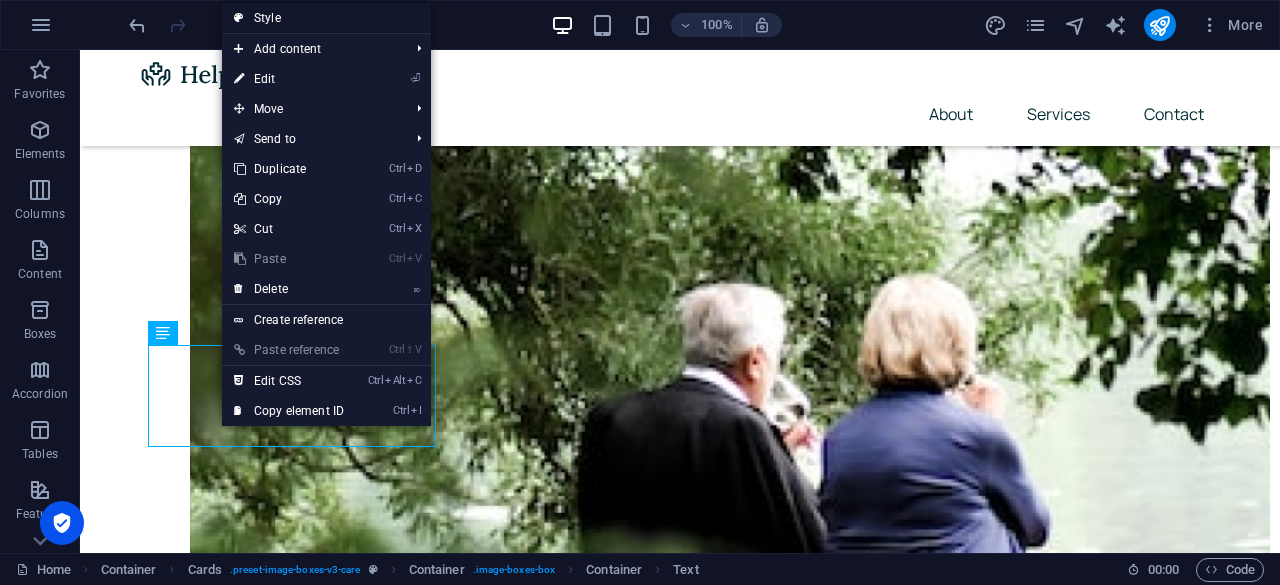 select on "rem" 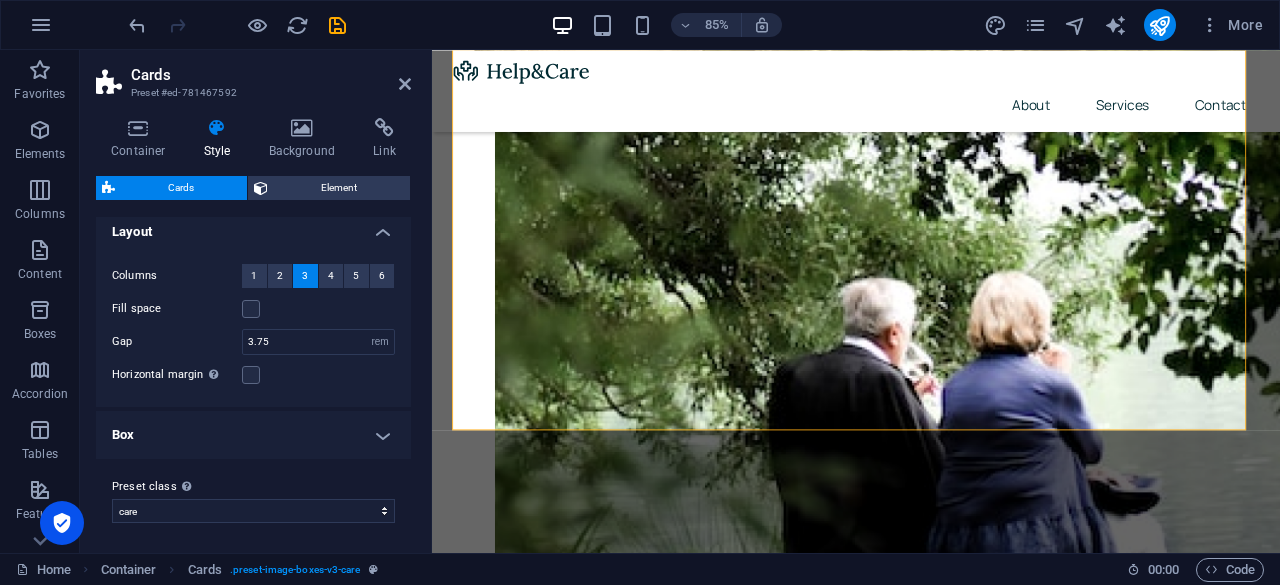 scroll, scrollTop: 0, scrollLeft: 0, axis: both 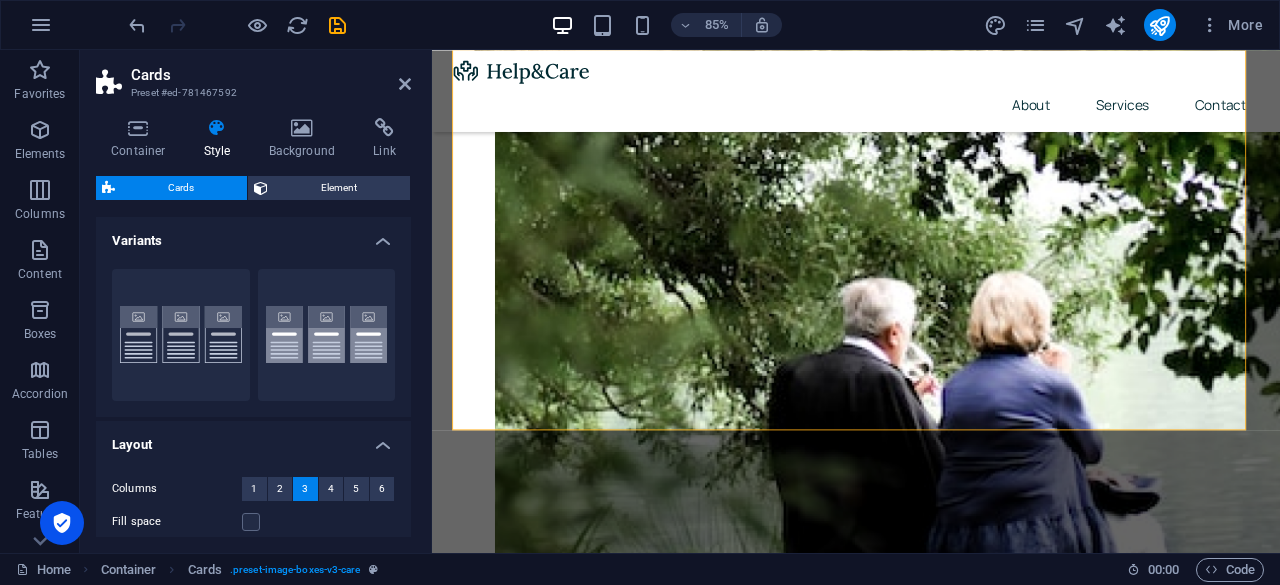 click on "Cards" at bounding box center (271, 75) 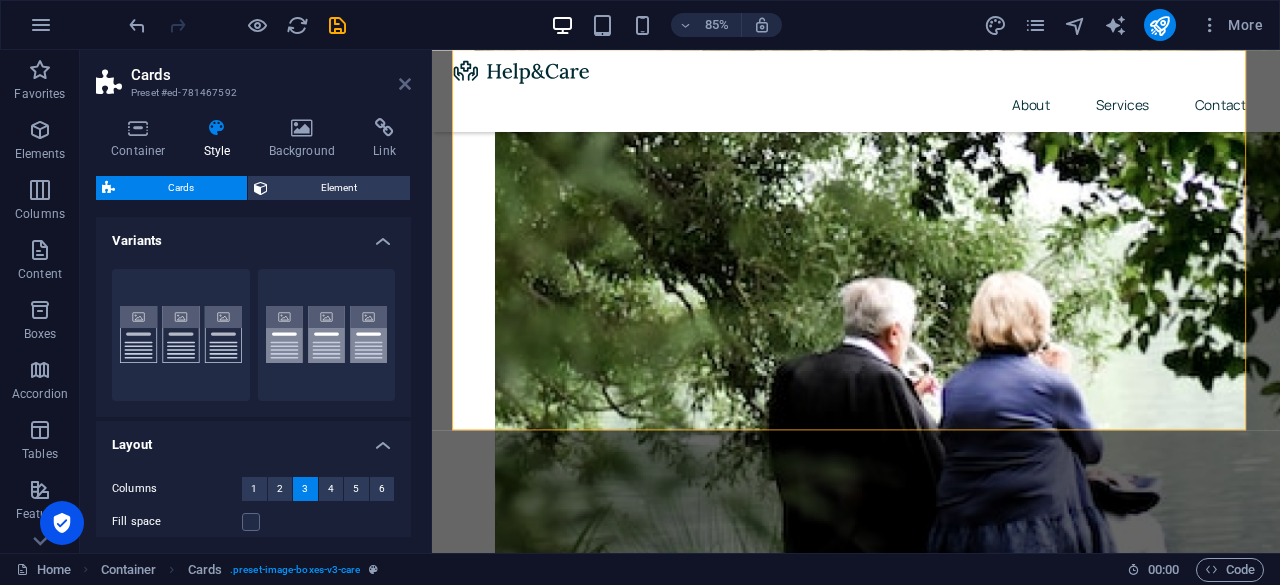click at bounding box center [405, 84] 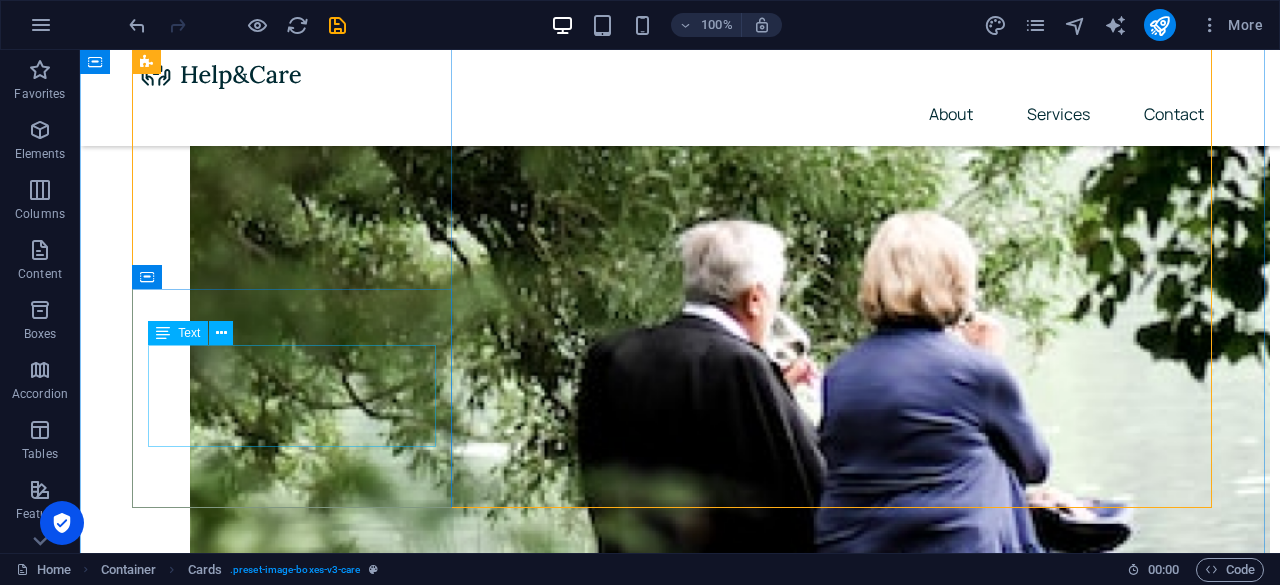 click on "Discover the difference with our Biochic Eggs, sourced from healthy, well-fed hens for exceptional taste and nutrition." at bounding box center [300, 3075] 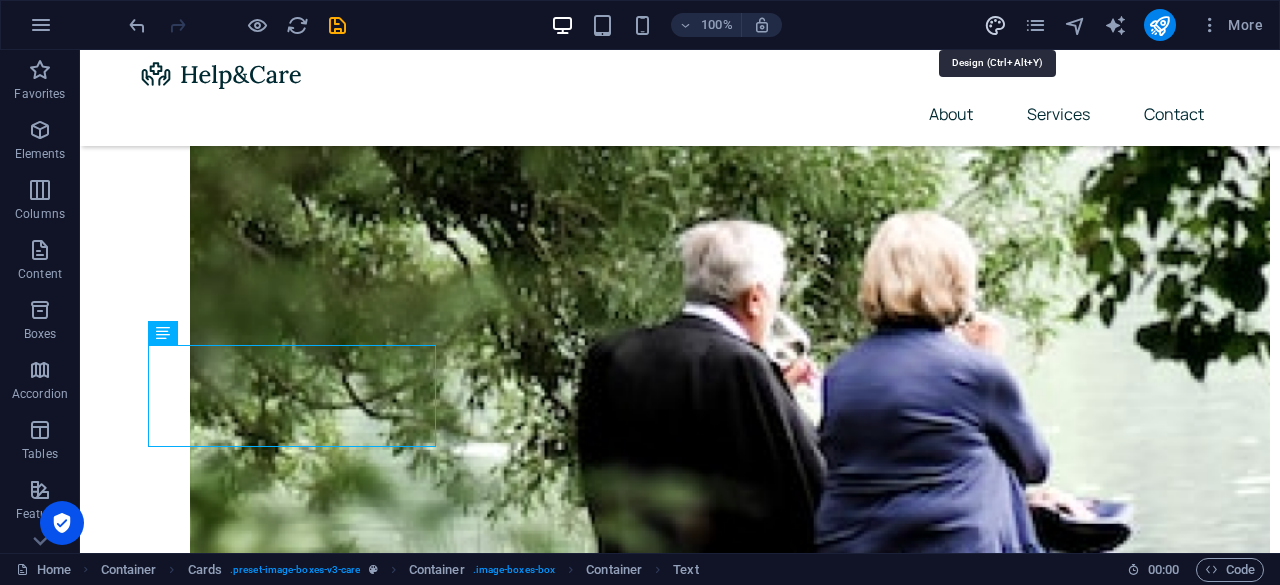 click at bounding box center (995, 25) 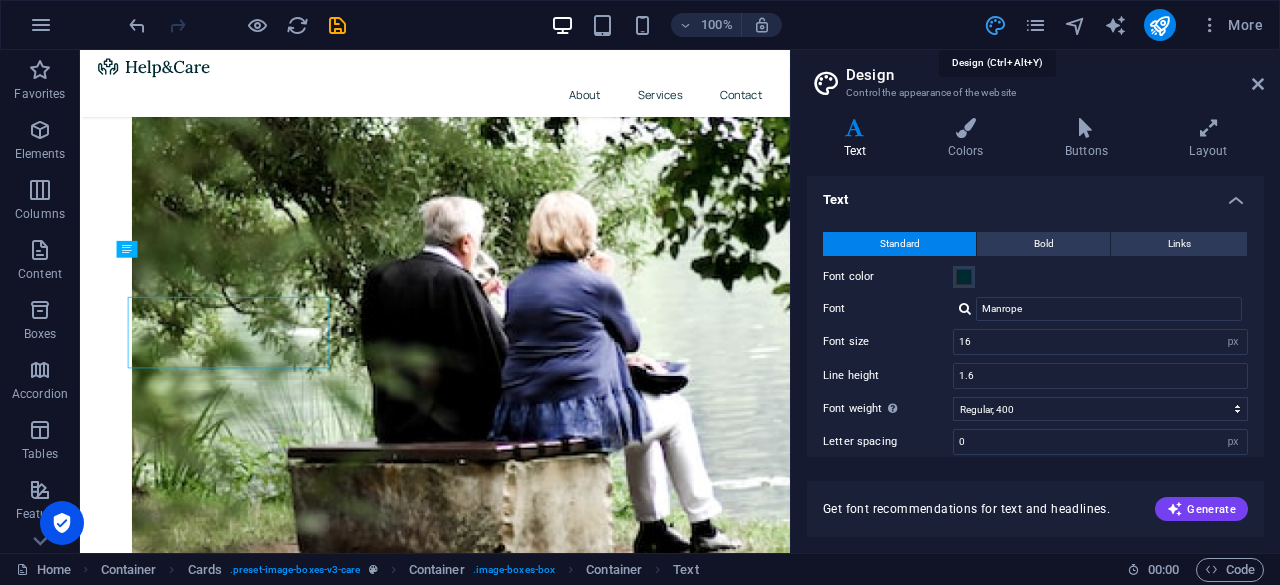 scroll, scrollTop: 775, scrollLeft: 0, axis: vertical 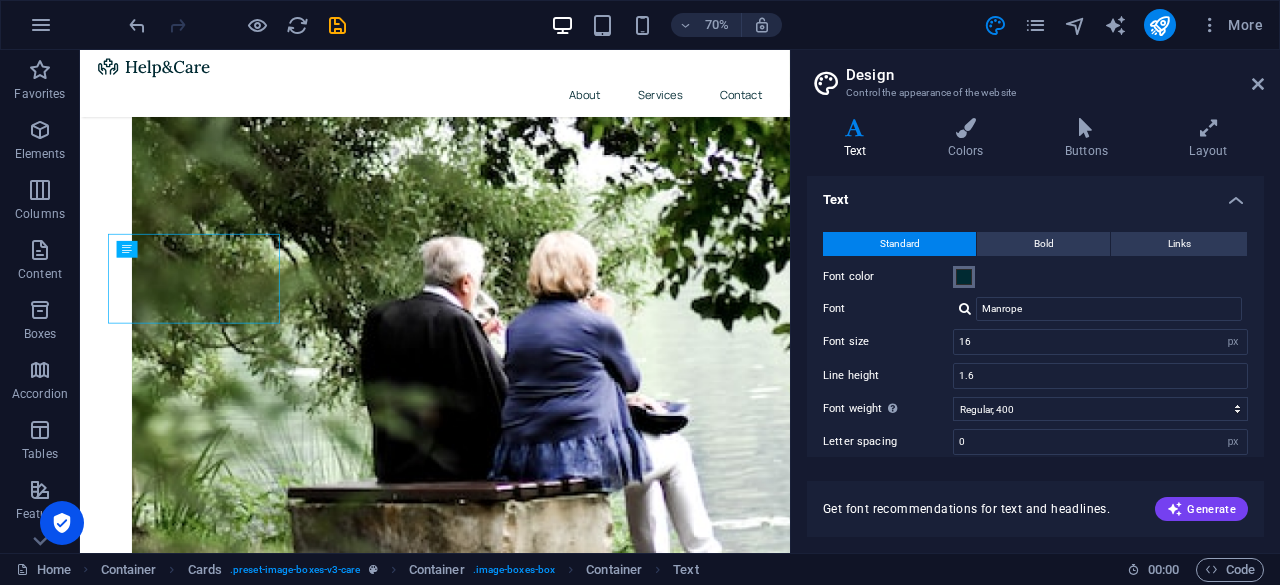 click at bounding box center [964, 277] 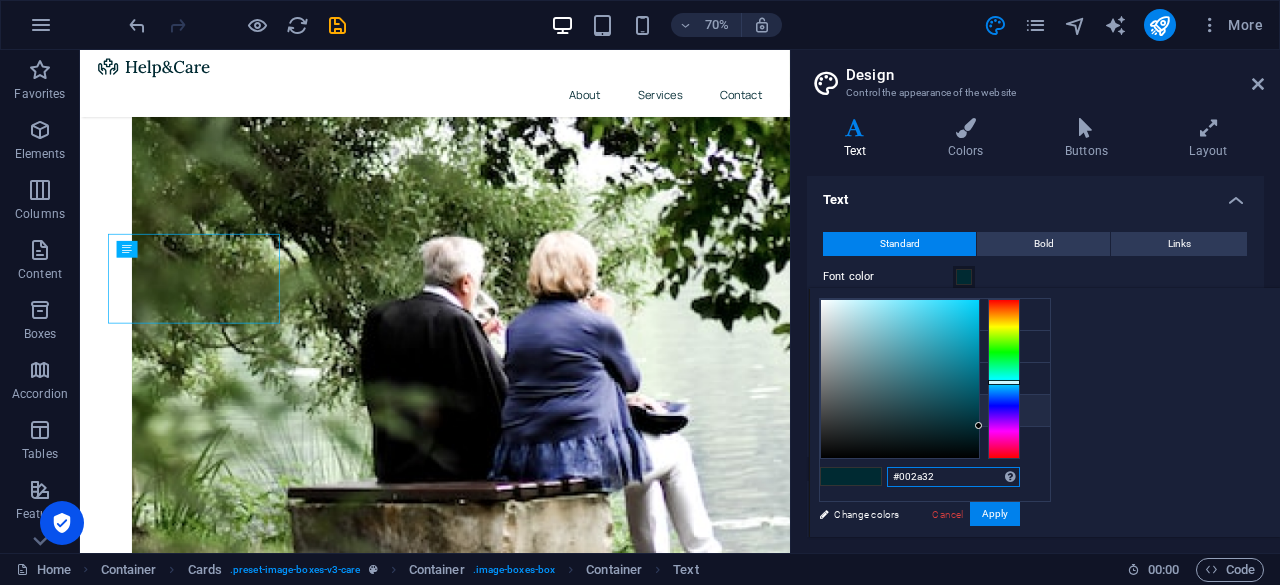 drag, startPoint x: 1194, startPoint y: 480, endPoint x: 1106, endPoint y: 479, distance: 88.005684 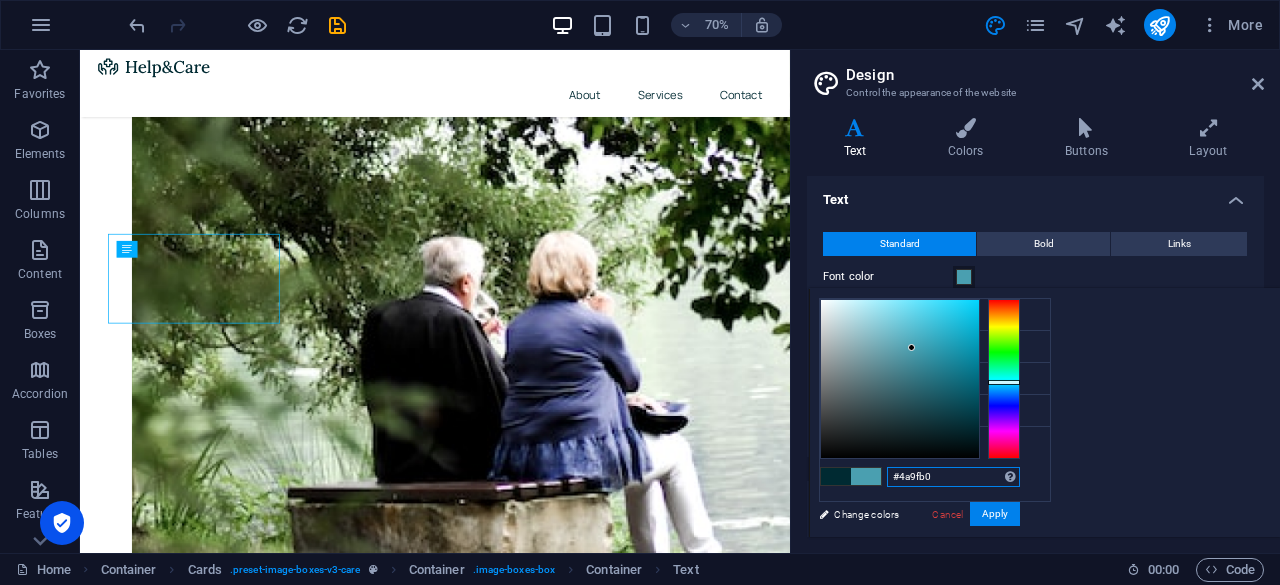 click at bounding box center [900, 379] 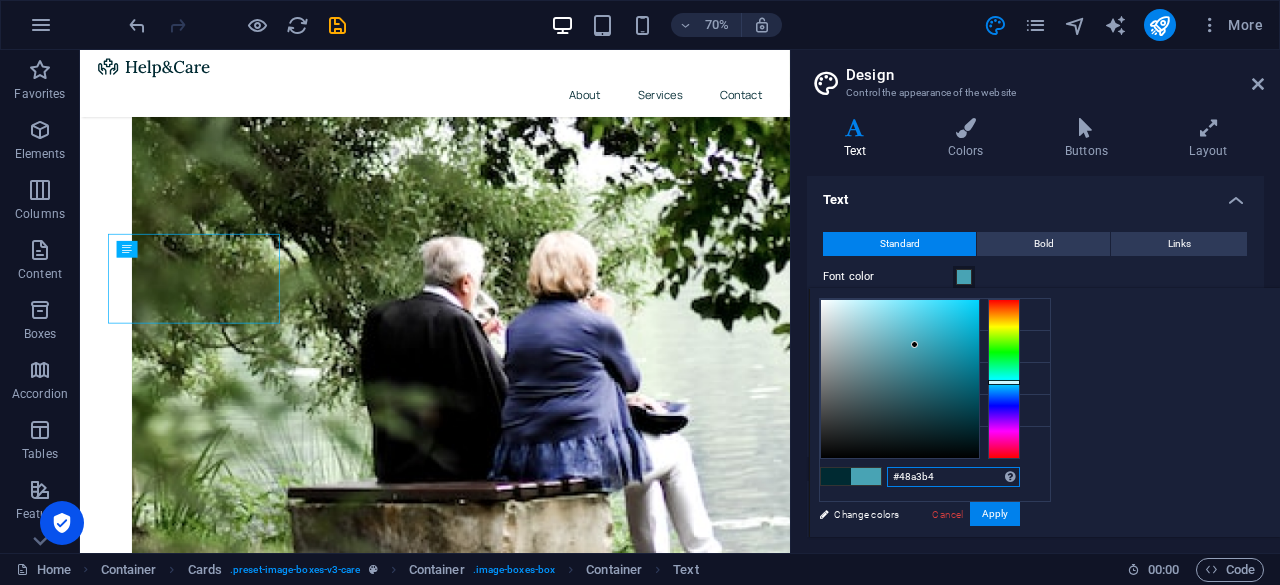 click at bounding box center (900, 379) 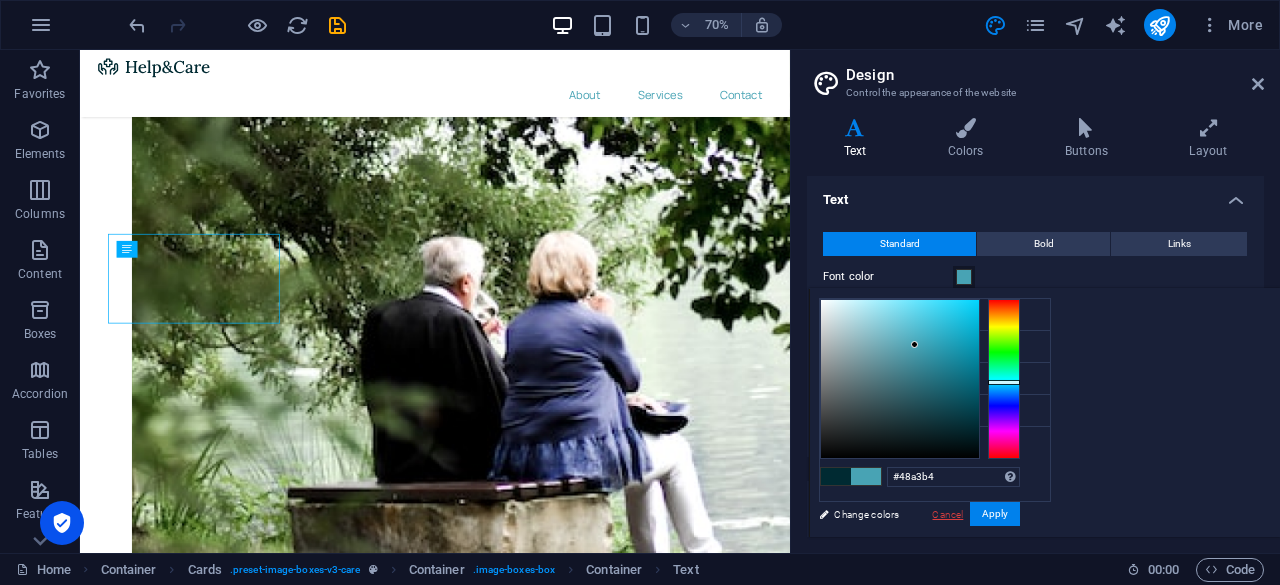 click on "Cancel" at bounding box center (947, 514) 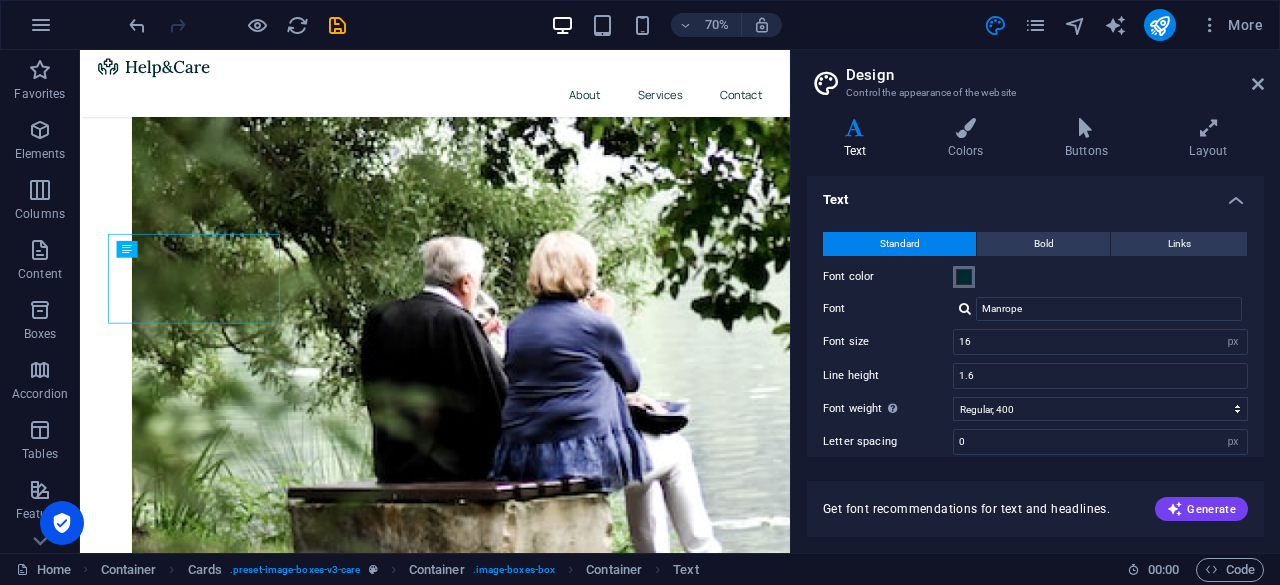 click at bounding box center (964, 277) 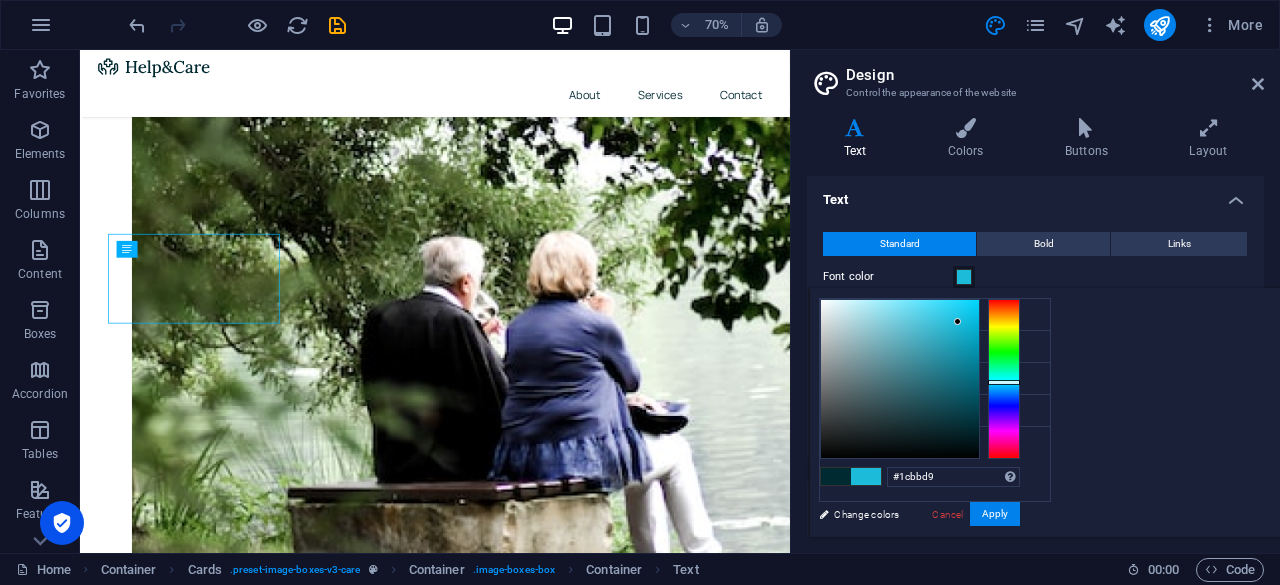 click at bounding box center [900, 379] 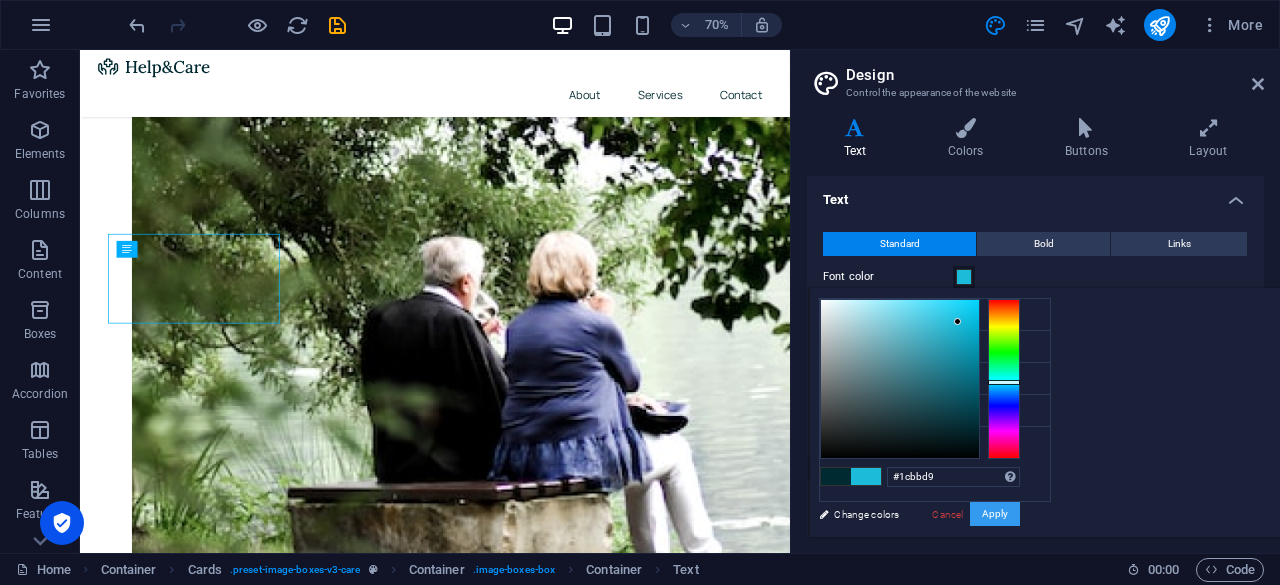 click on "Apply" at bounding box center (995, 514) 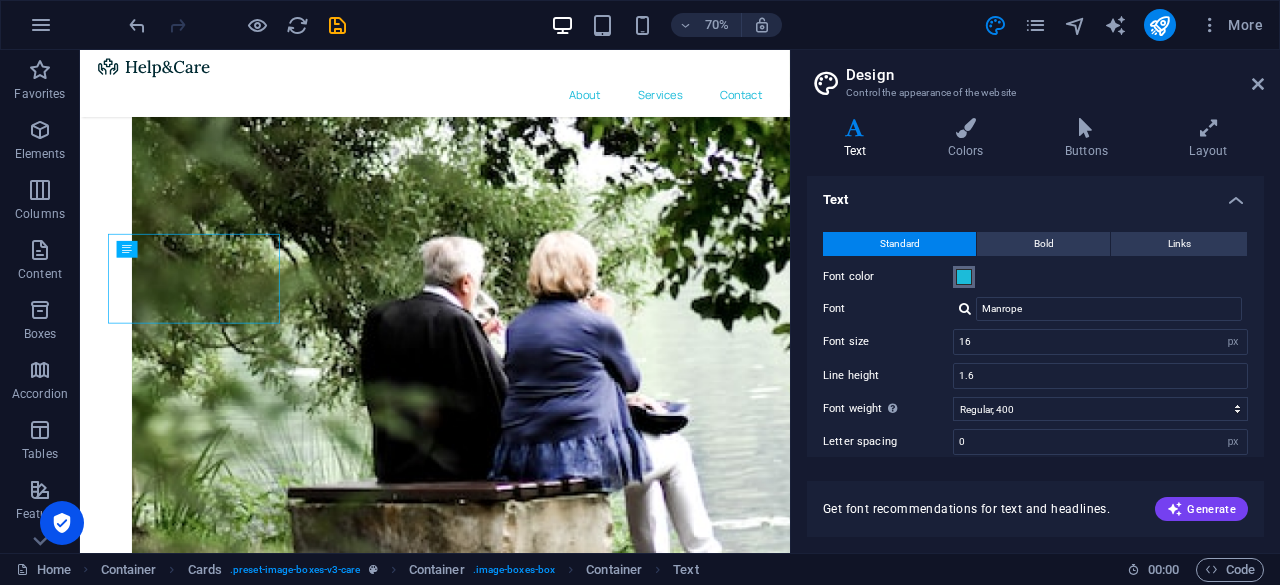 click at bounding box center [964, 277] 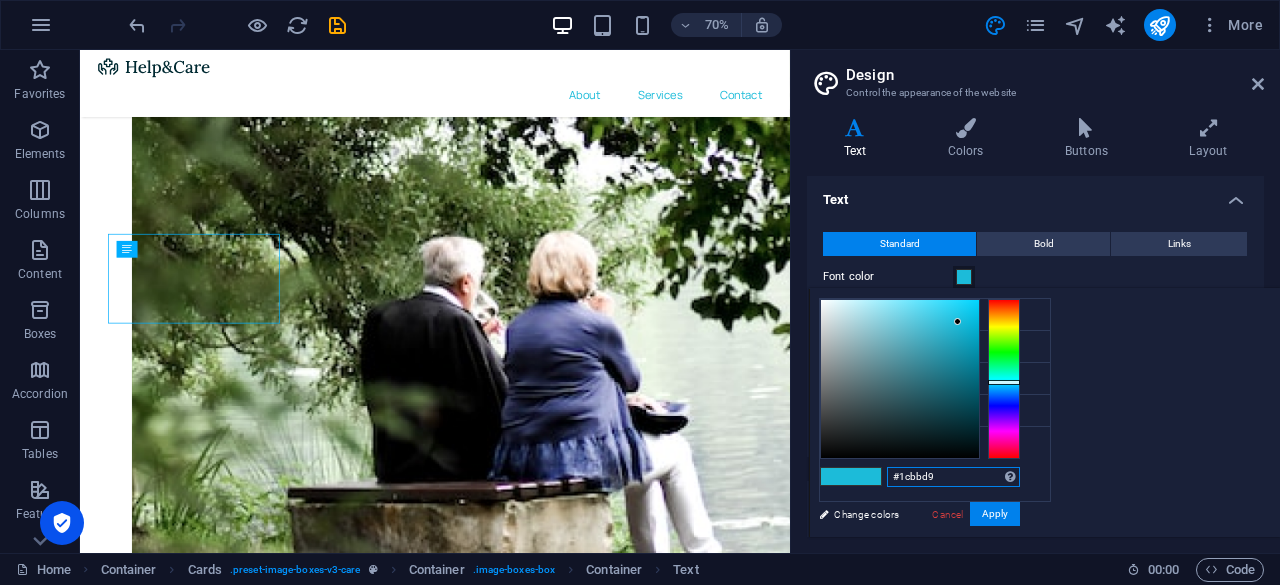 drag, startPoint x: 1193, startPoint y: 478, endPoint x: 1130, endPoint y: 477, distance: 63.007935 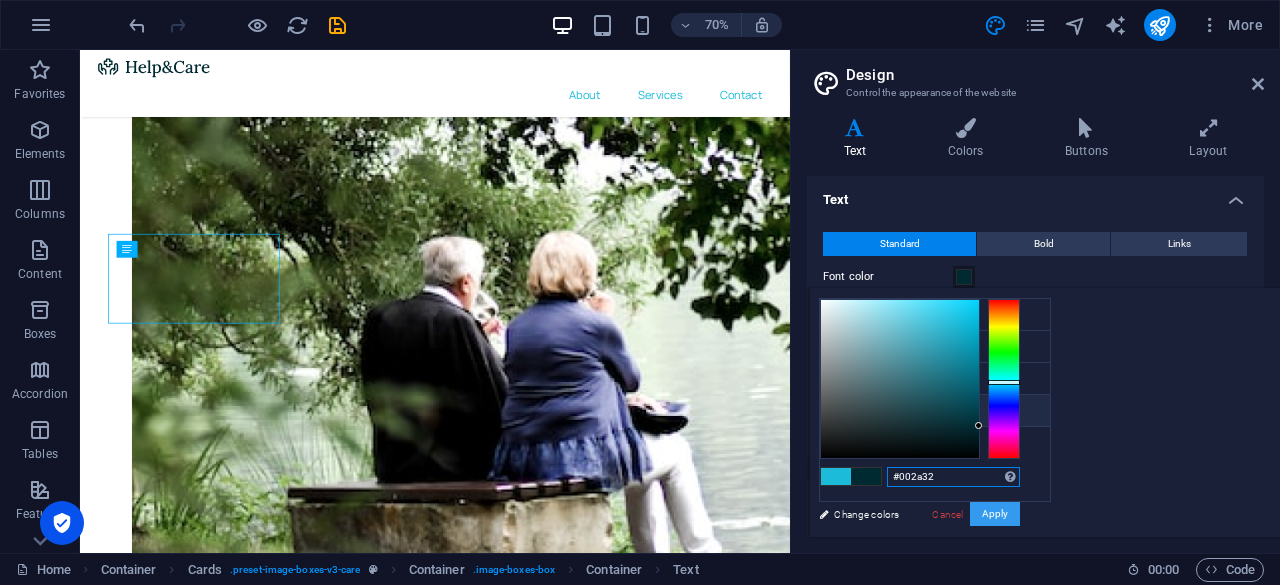 type on "#002a32" 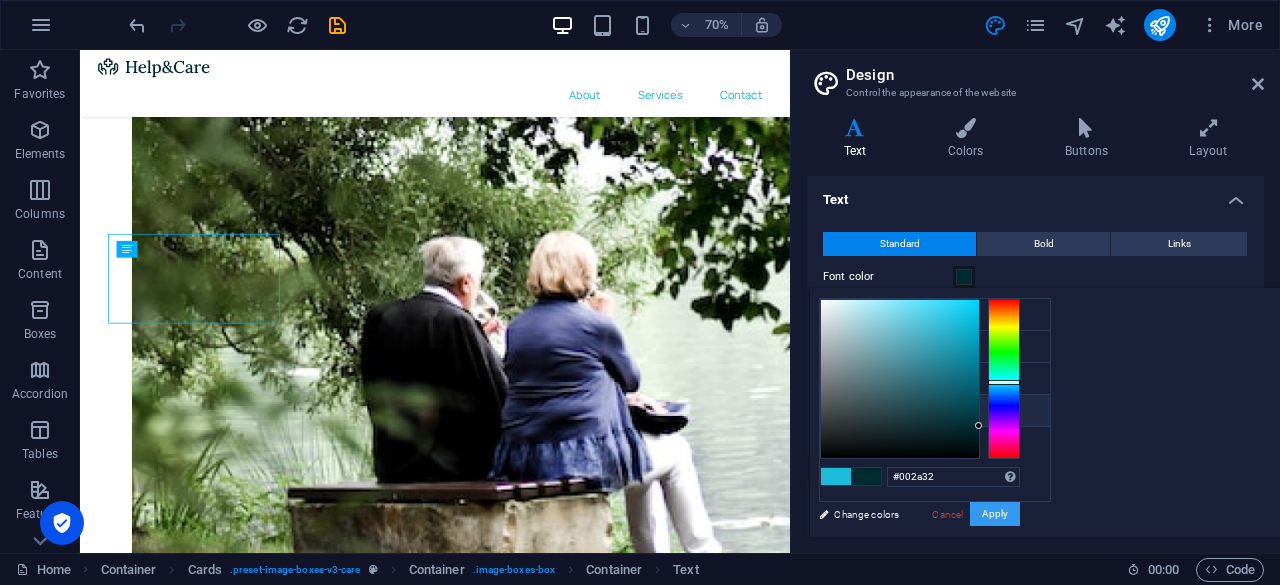 click on "Apply" at bounding box center (995, 514) 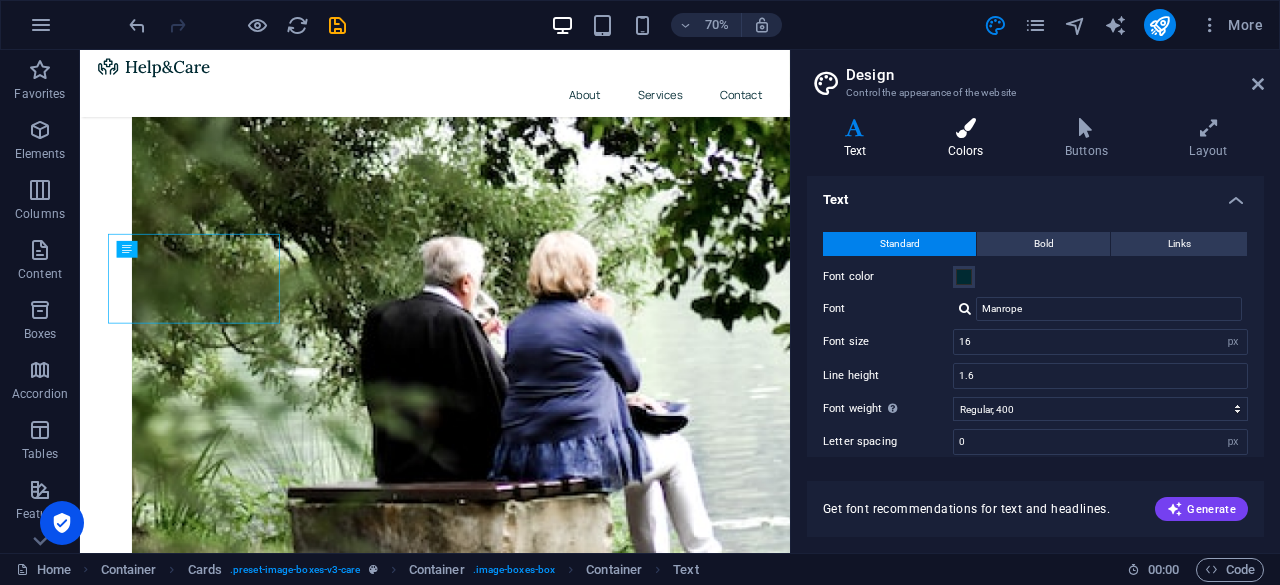 click at bounding box center (965, 128) 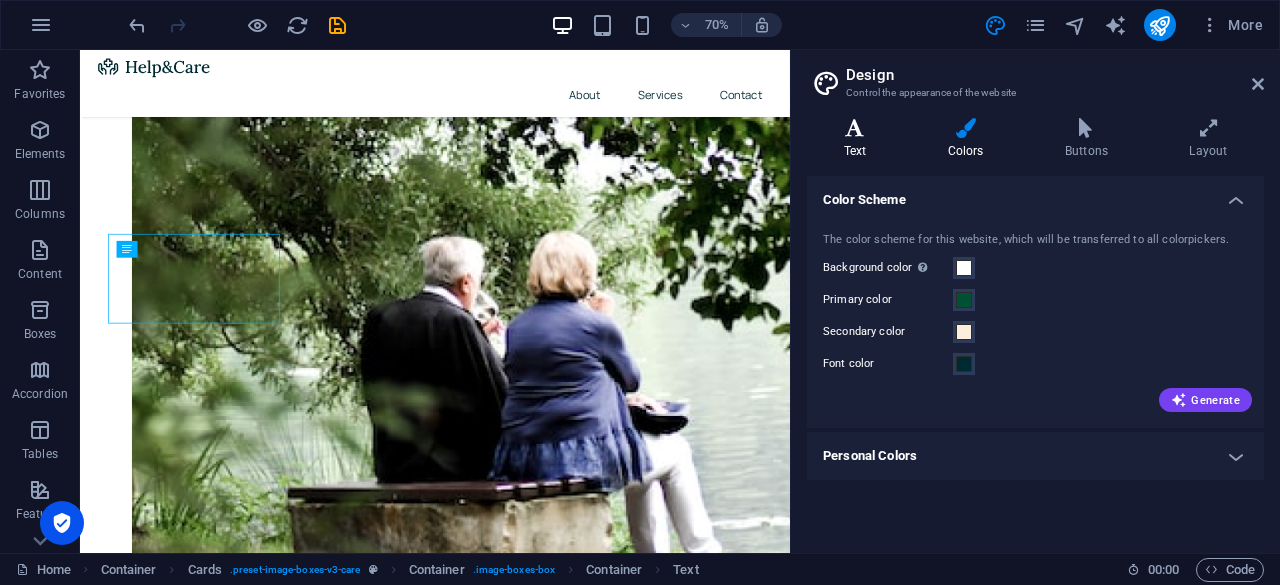 click at bounding box center [855, 128] 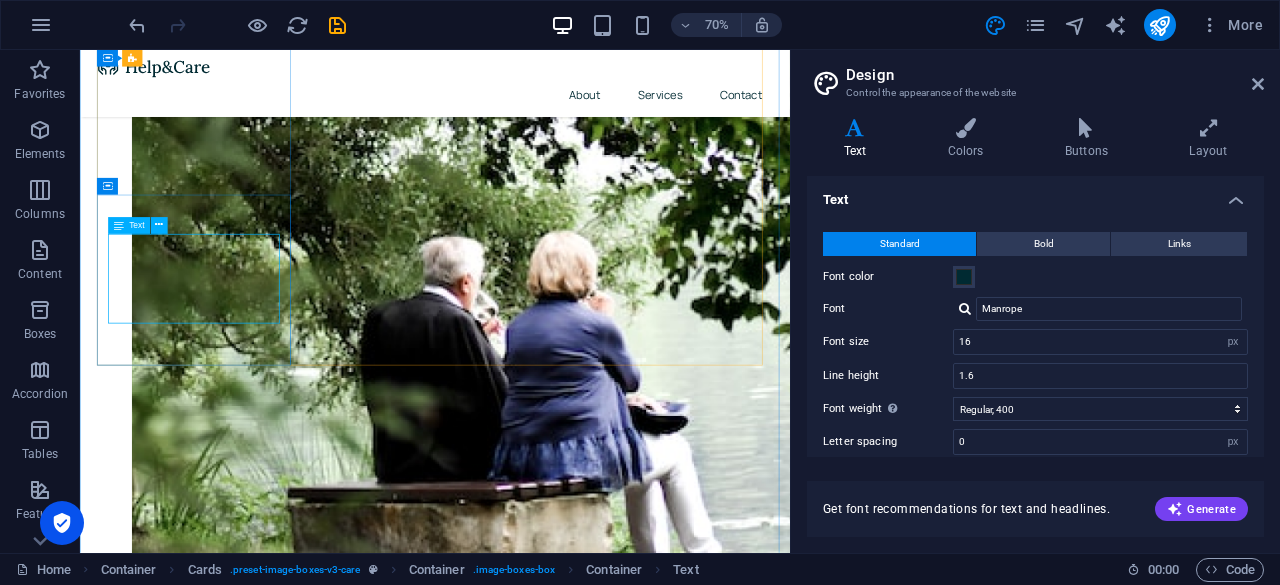 click on "Discover the difference with our Biochic Eggs, sourced from healthy, well-fed hens for exceptional taste and nutrition." at bounding box center [245, 2809] 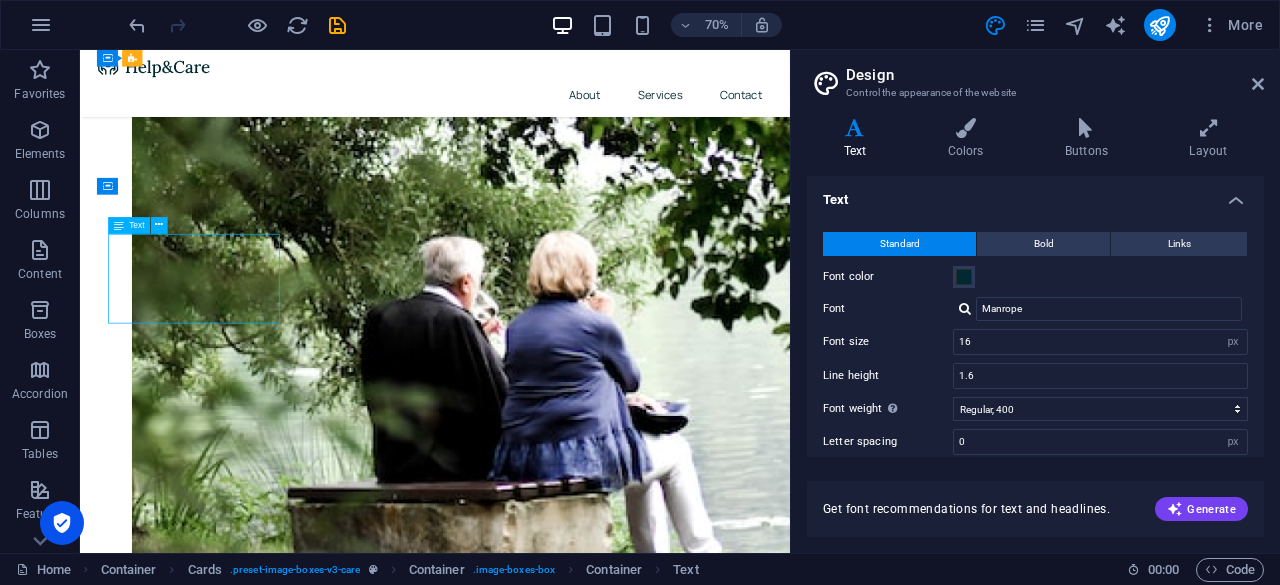 drag, startPoint x: 141, startPoint y: 323, endPoint x: 216, endPoint y: 418, distance: 121.037186 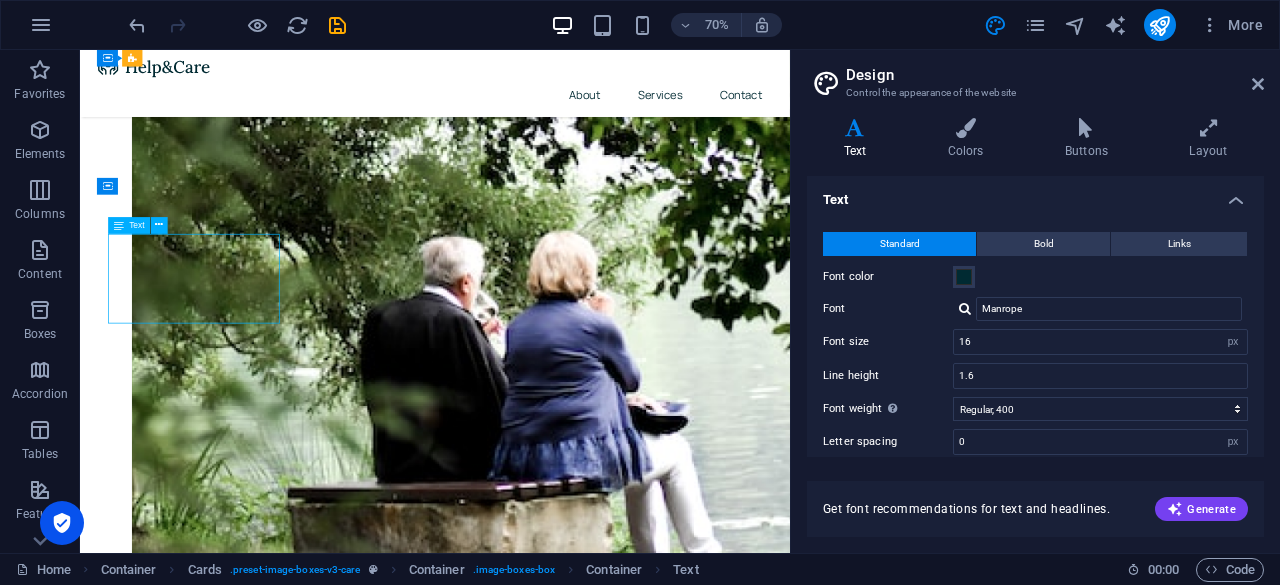 click on "Discover the difference with our Biochic Eggs, sourced from healthy, well-fed hens for exceptional taste and nutrition." at bounding box center [245, 2809] 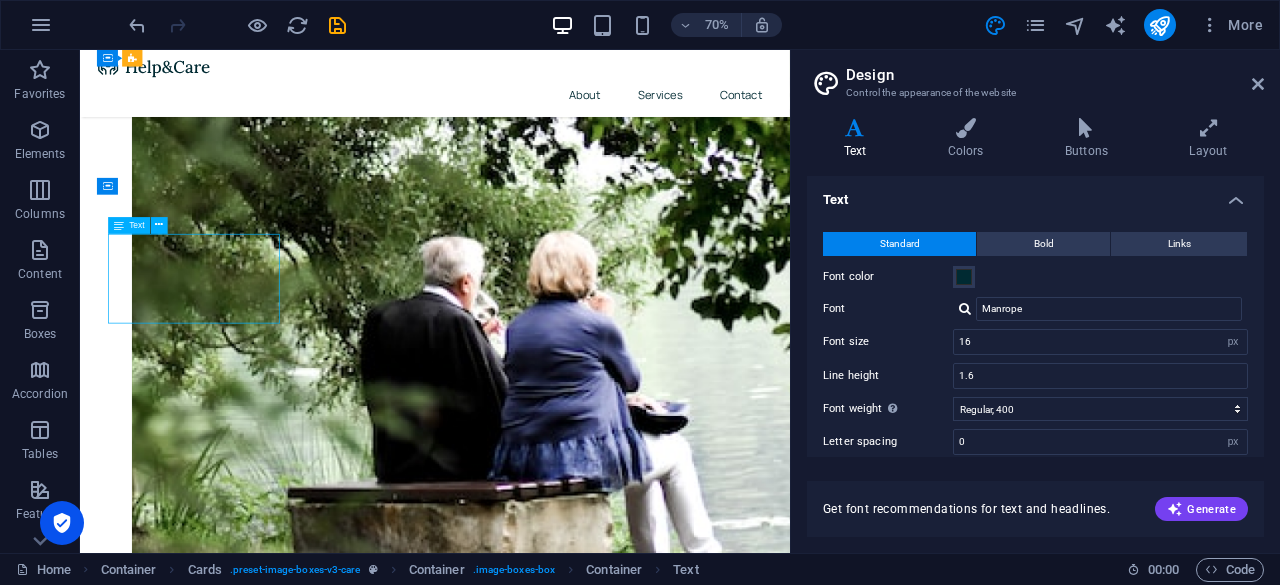 click on "Discover the difference with our Biochic Eggs, sourced from healthy, well-fed hens for exceptional taste and nutrition." at bounding box center (245, 2809) 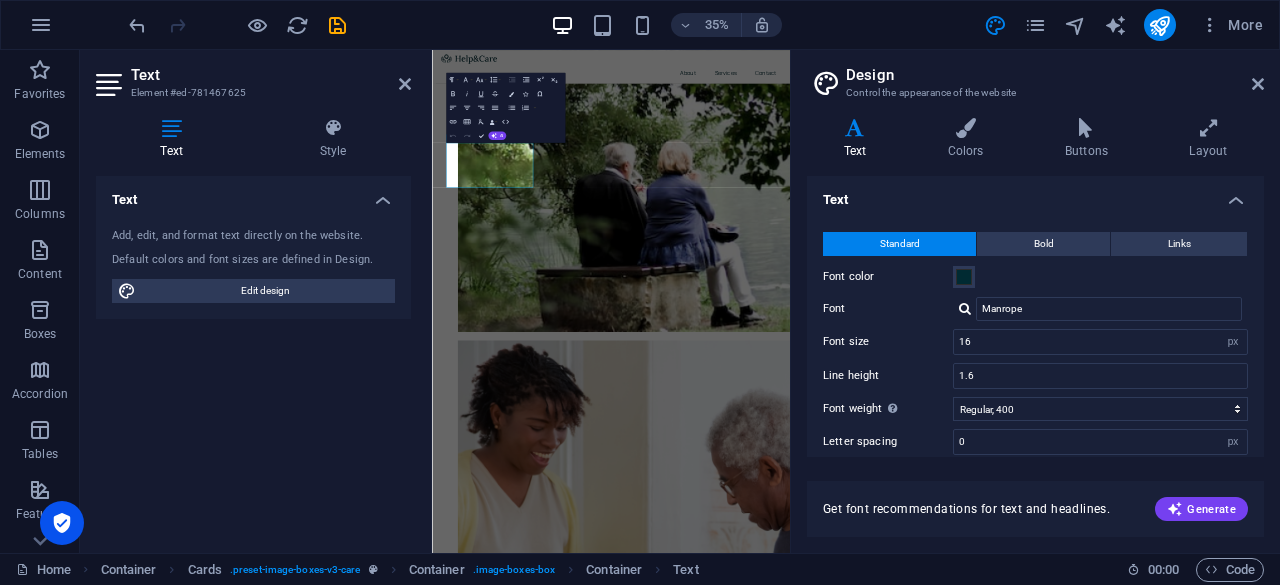 click on "Edit design" at bounding box center (265, 291) 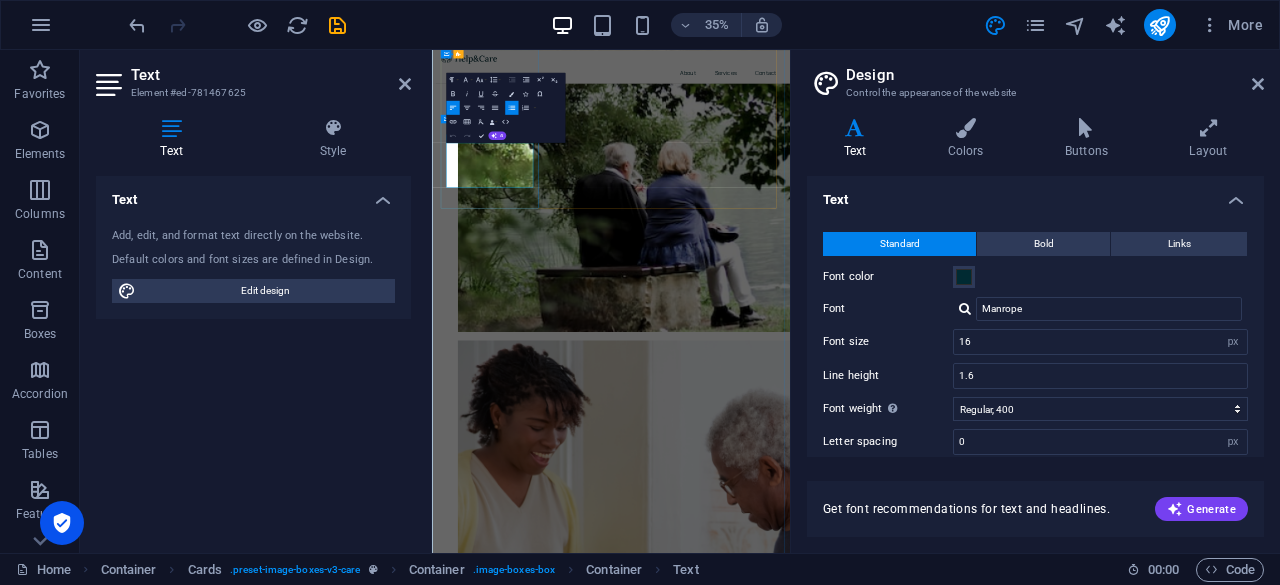click on "Discover the difference with our Biochic Eggs, sourced from healthy, well-fed hens for exceptional taste and nutrition." at bounding box center (610, 2826) 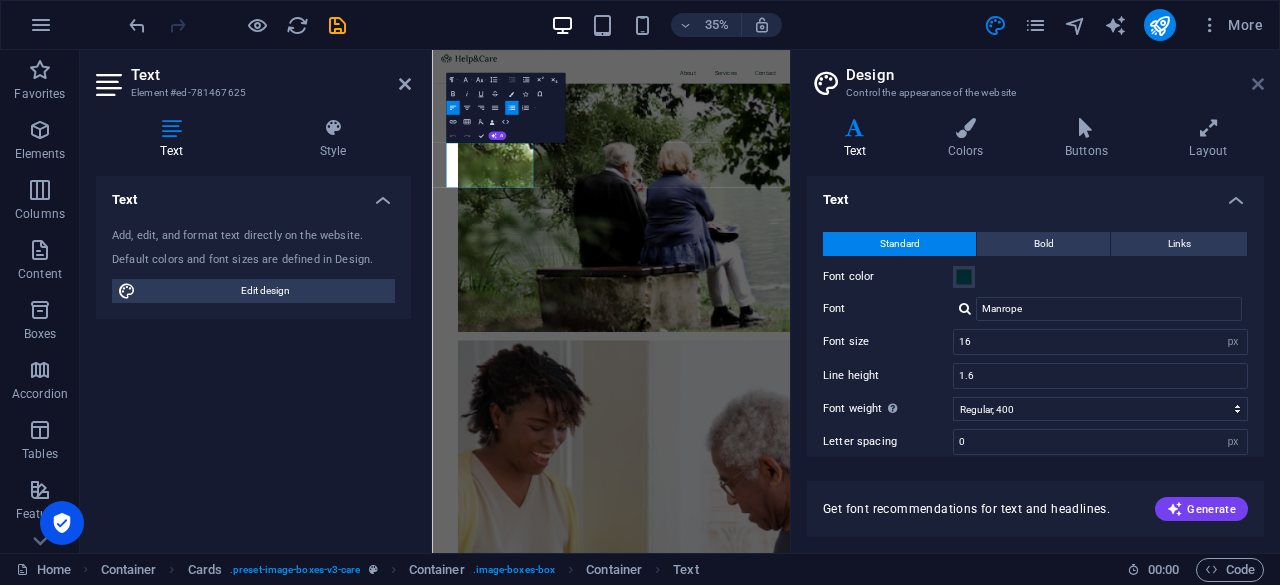 click at bounding box center [1258, 84] 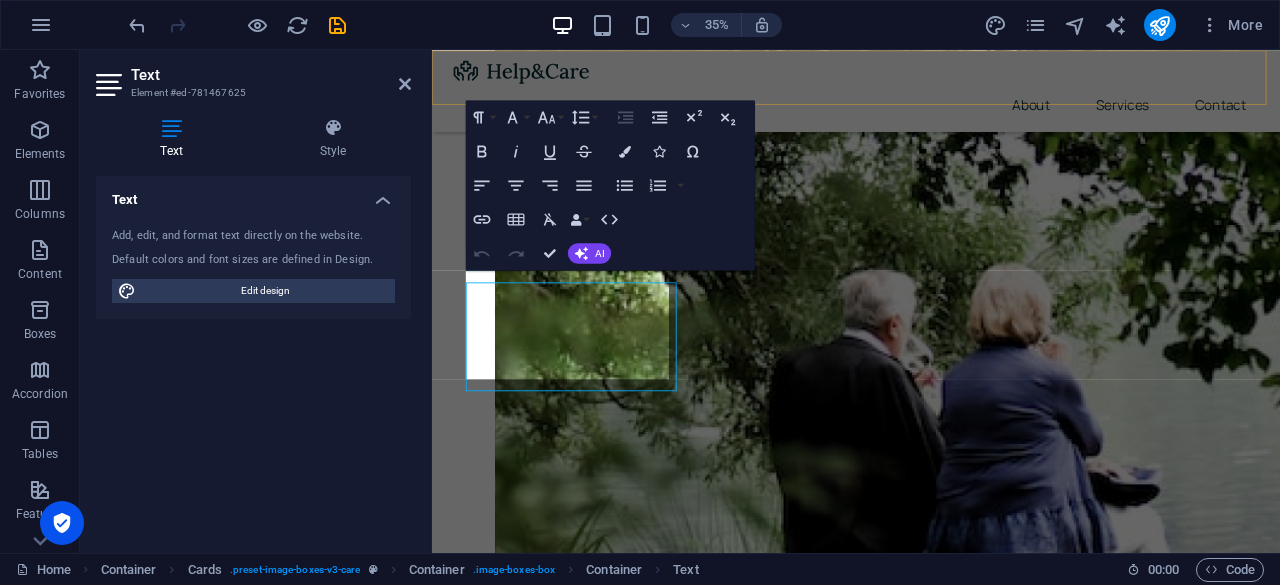 scroll, scrollTop: 770, scrollLeft: 0, axis: vertical 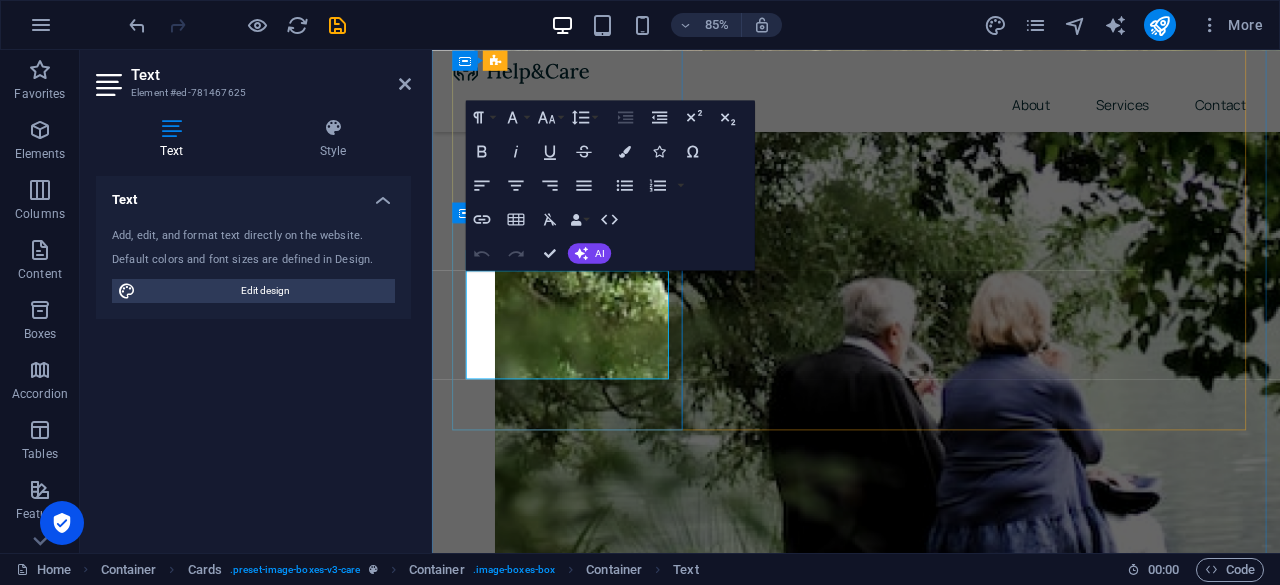 click on "Discover the difference with our Biochic Eggs, sourced from healthy, well-fed hens for exceptional taste and nutrition." at bounding box center (606, 2775) 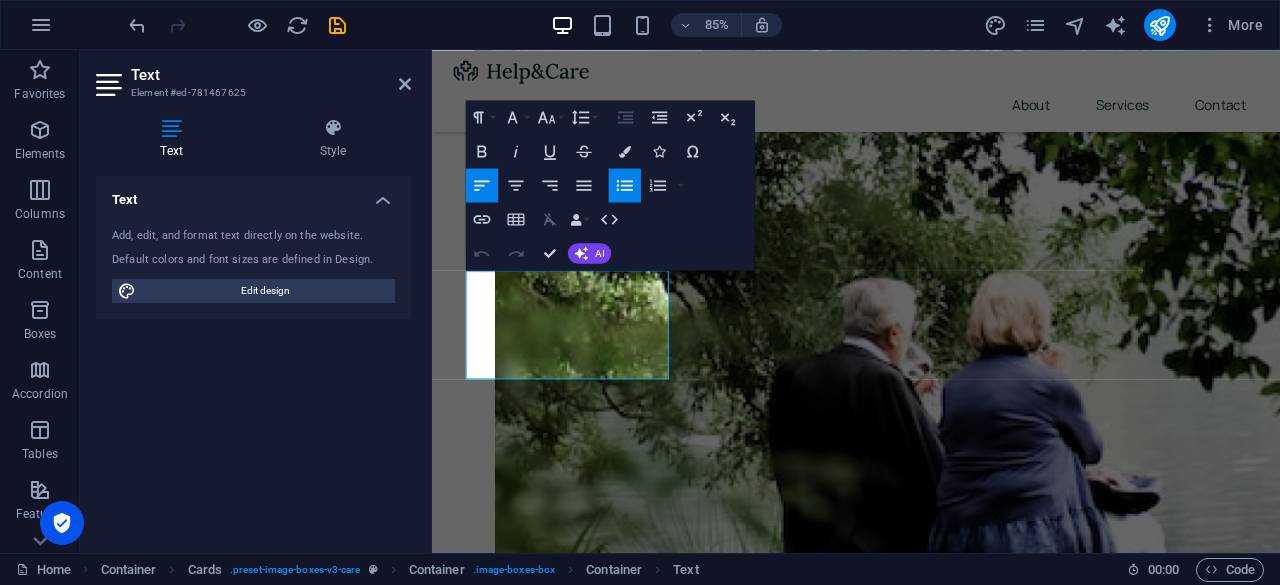 click 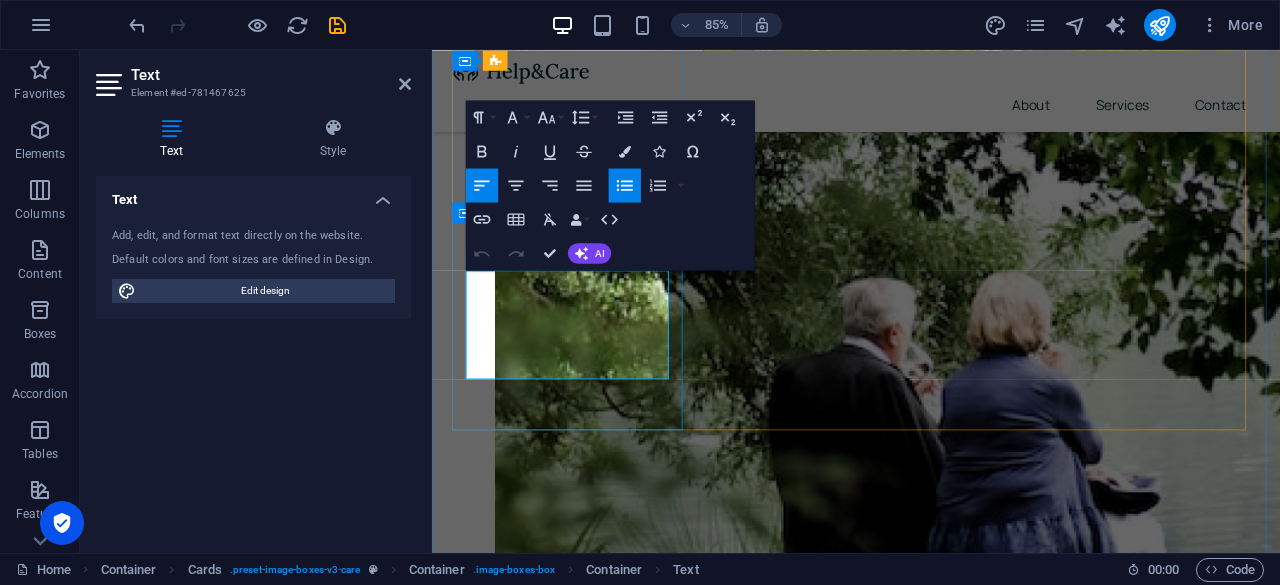 click on "Discover the difference with our Biochic Eggs, sourced from healthy, well-fed hens for exceptional taste and nutrition." at bounding box center [606, 2775] 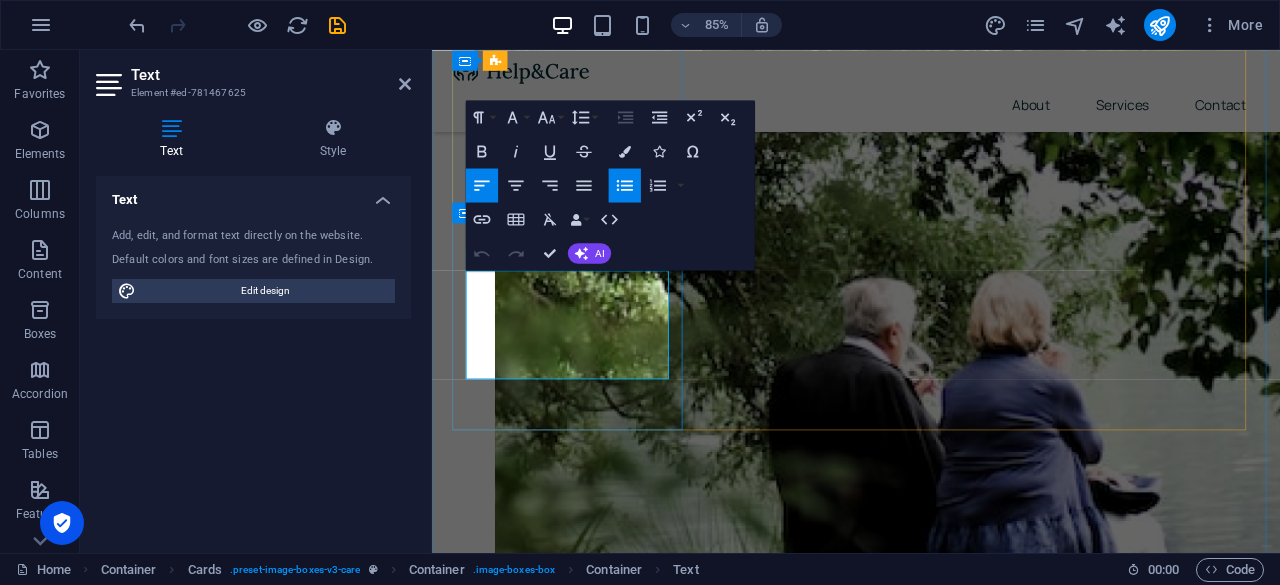 click on "Discover the difference with our Biochic Eggs, sourced from healthy, well-fed hens for exceptional taste and nutrition." at bounding box center (606, 2775) 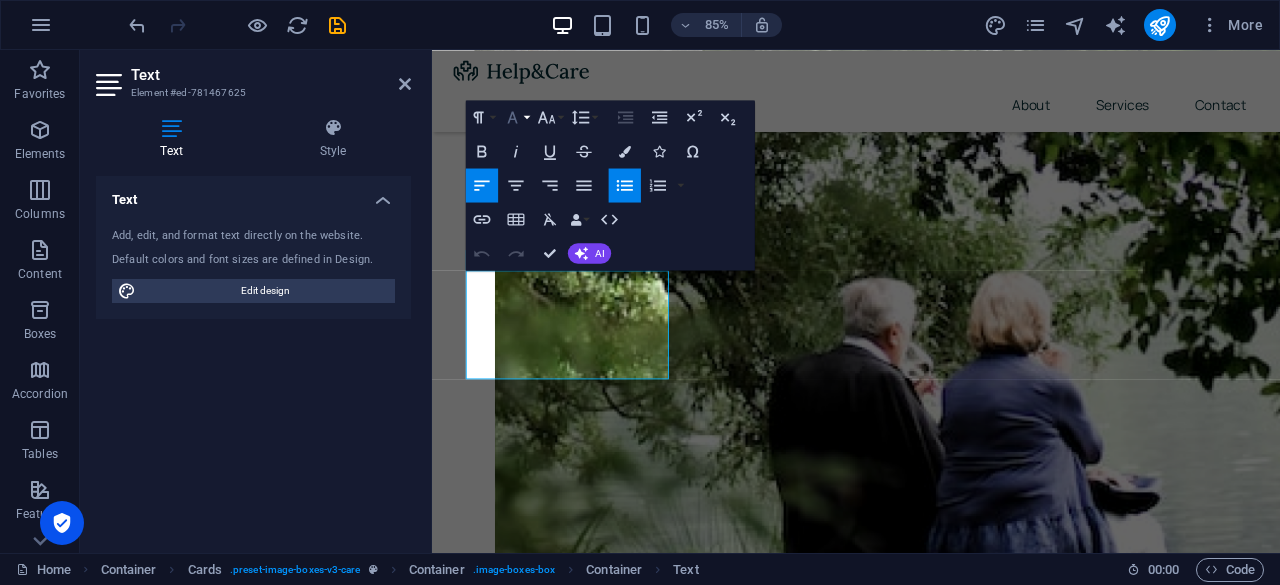 click on "Font Family" at bounding box center [516, 117] 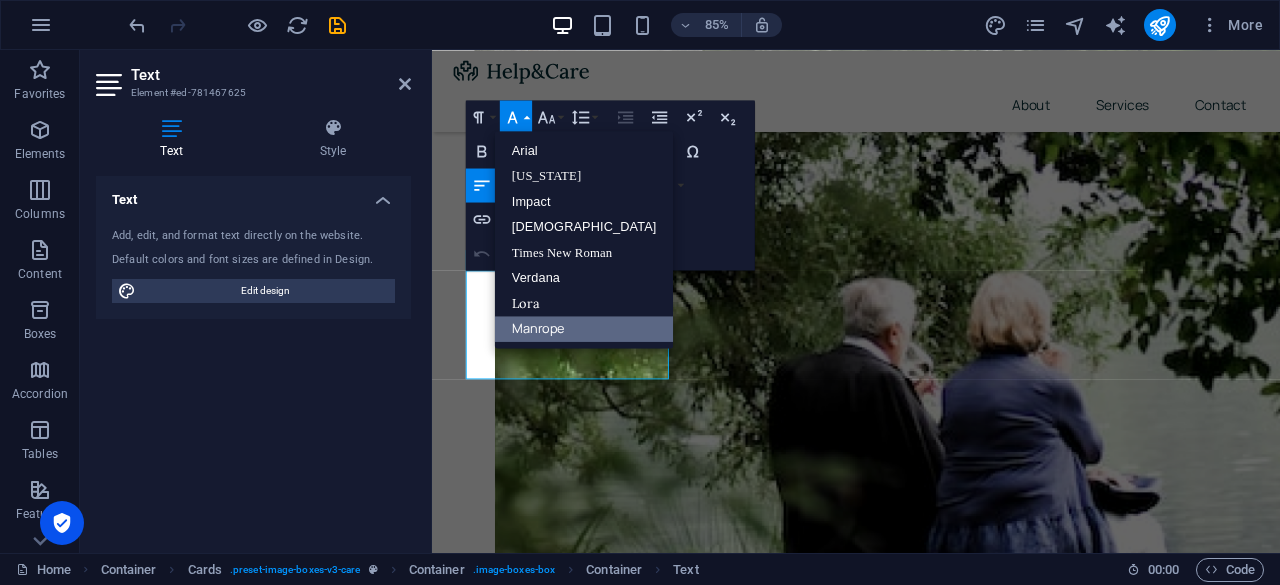 scroll, scrollTop: 0, scrollLeft: 0, axis: both 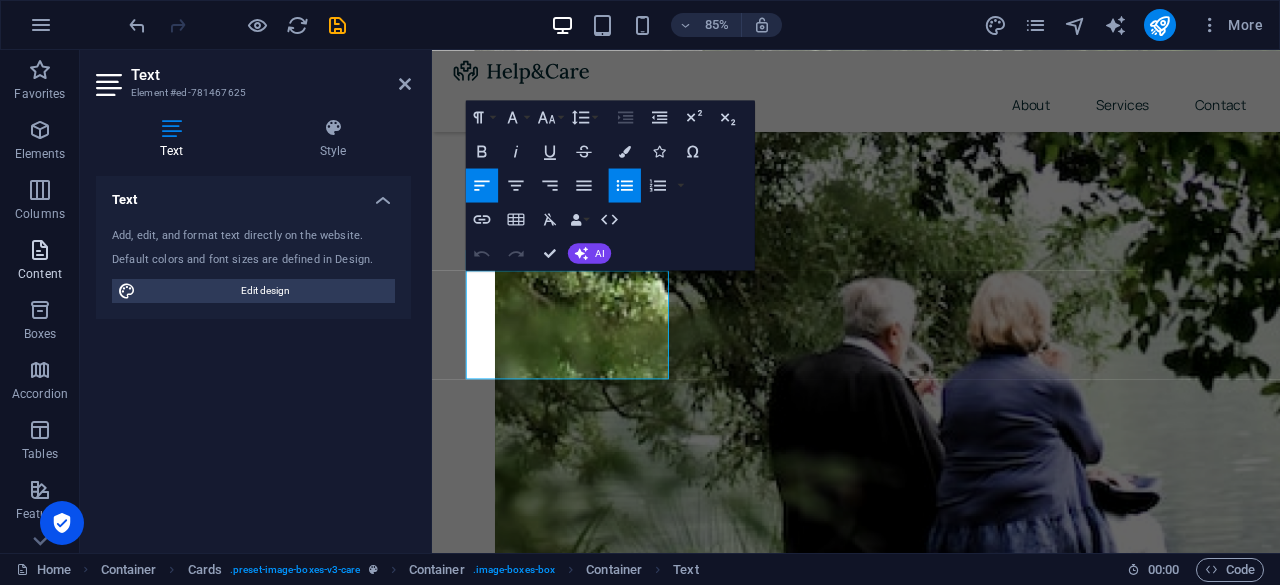 click at bounding box center [40, 250] 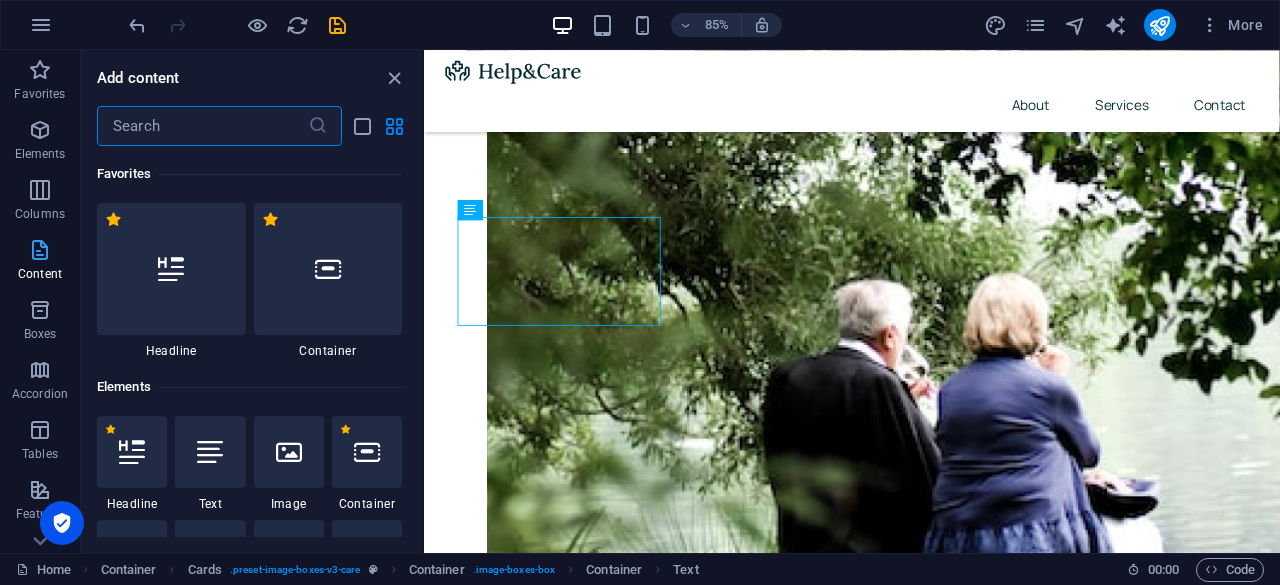 scroll, scrollTop: 833, scrollLeft: 0, axis: vertical 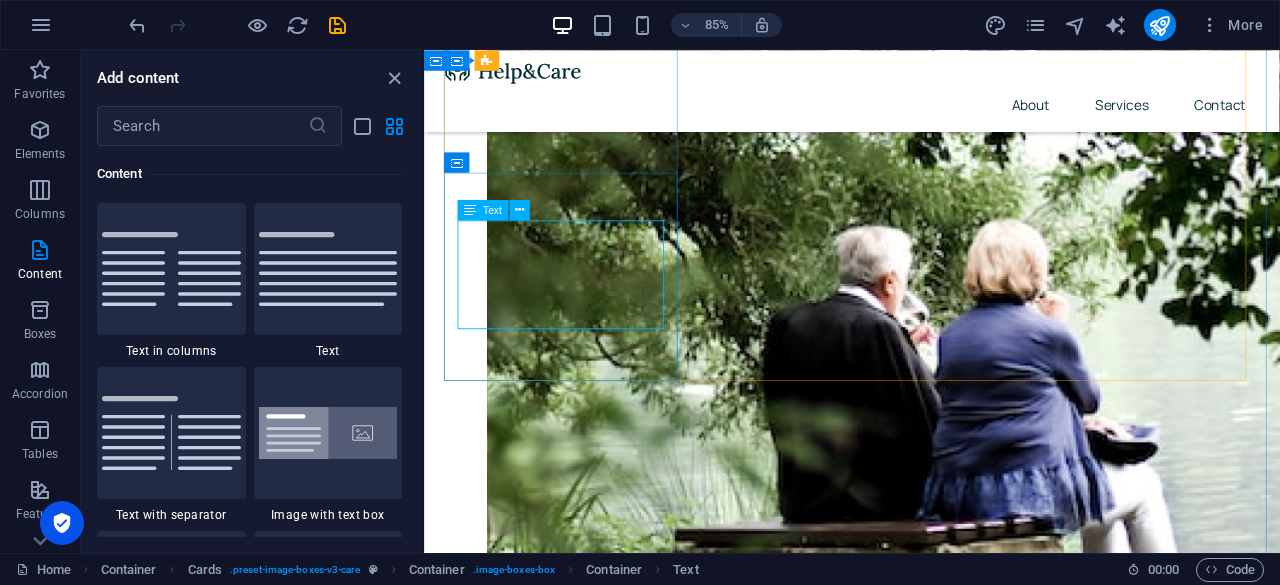 click on "Discover the difference with our Biochic Eggs, sourced from healthy, well-fed hens for exceptional taste and nutrition." at bounding box center [588, 2734] 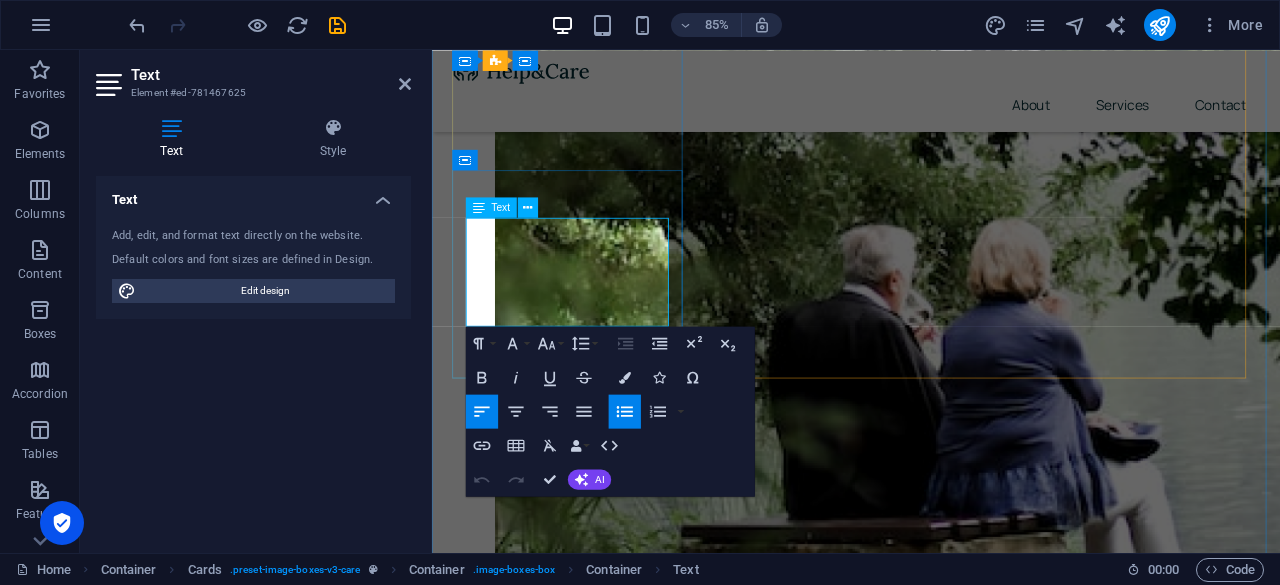click on "Discover the difference with our Biochic Eggs, sourced from healthy, well-fed hens for exceptional taste and nutrition." at bounding box center (606, 2713) 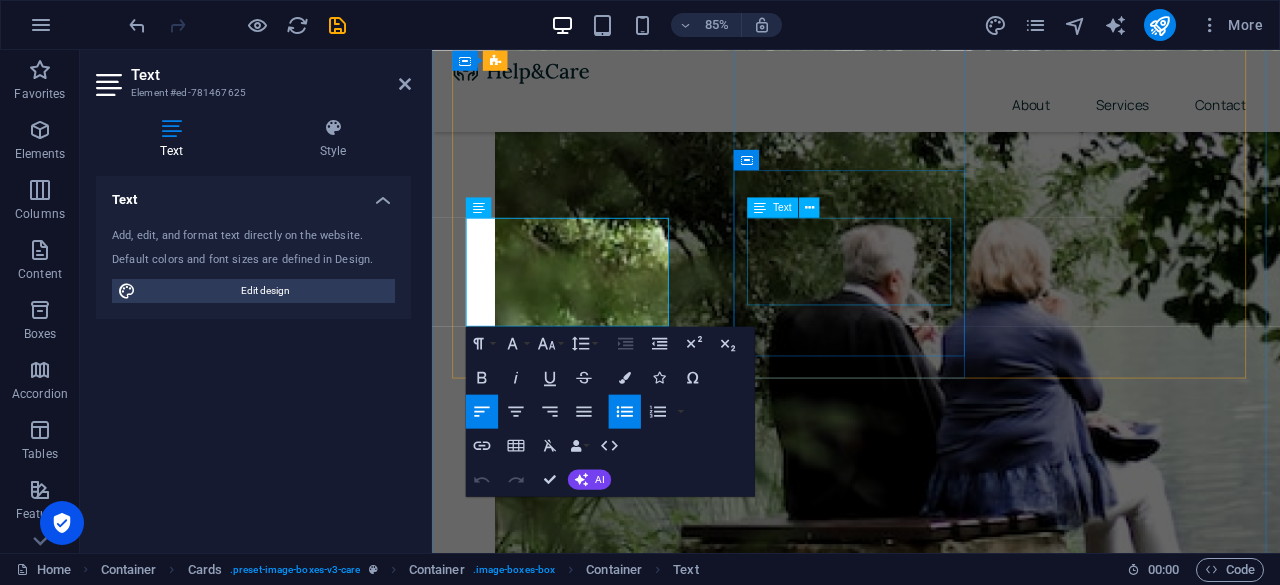 click on "Lorem ipsum dolor sit amet, consectetur adipiscing elit. Amet ullamcorper sed vitae quis turpis." at bounding box center (594, 3241) 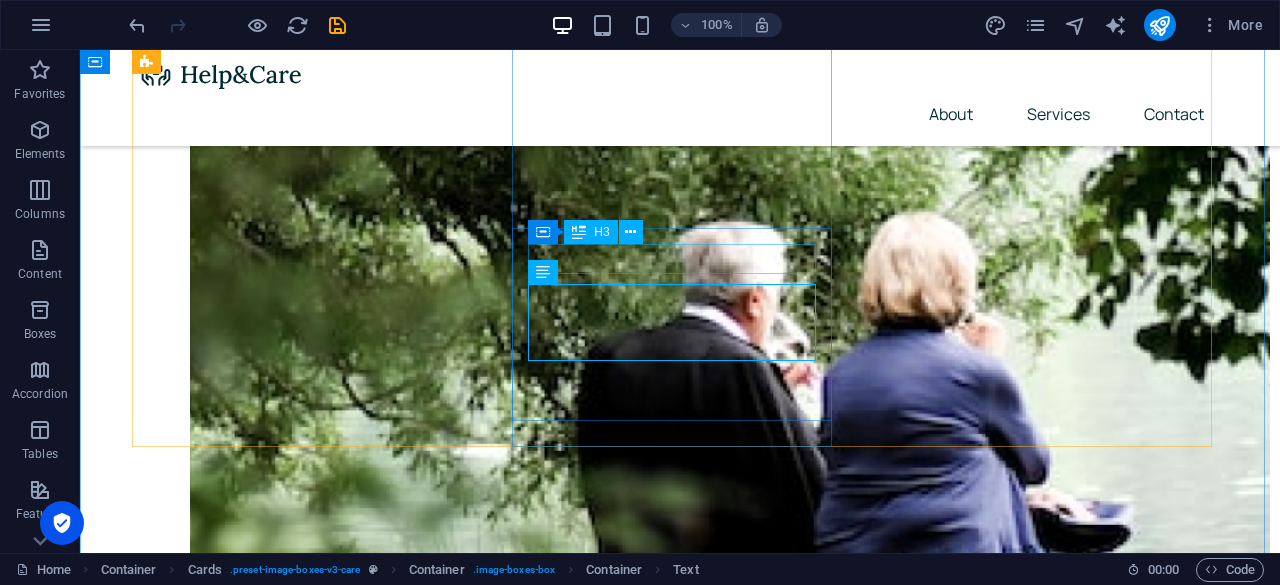 scroll, scrollTop: 894, scrollLeft: 0, axis: vertical 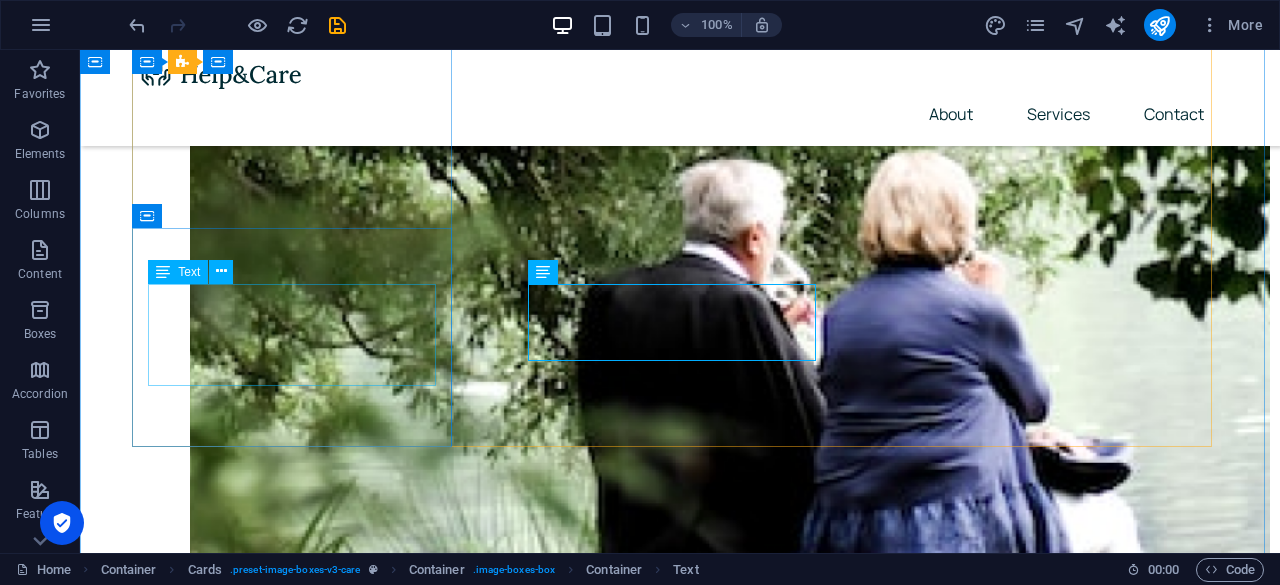 click on "Discover the difference with our Biochic Eggs, sourced from healthy, well-fed hens for exceptional taste and nutrition." at bounding box center [300, 3014] 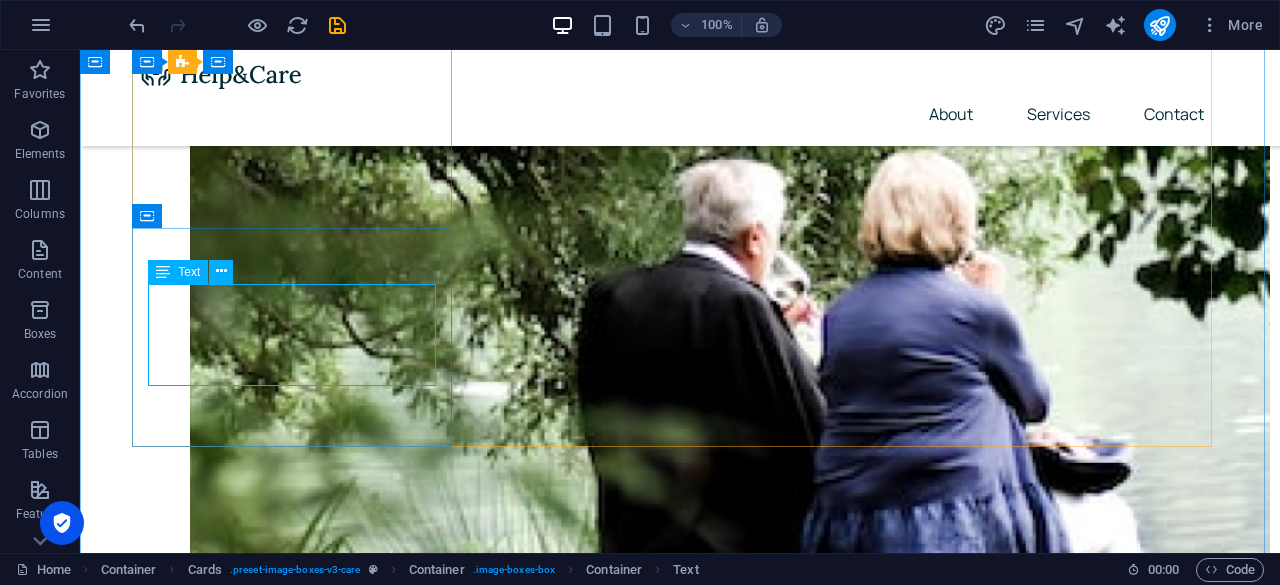 click on "Discover the difference with our Biochic Eggs, sourced from healthy, well-fed hens for exceptional taste and nutrition." at bounding box center [300, 3014] 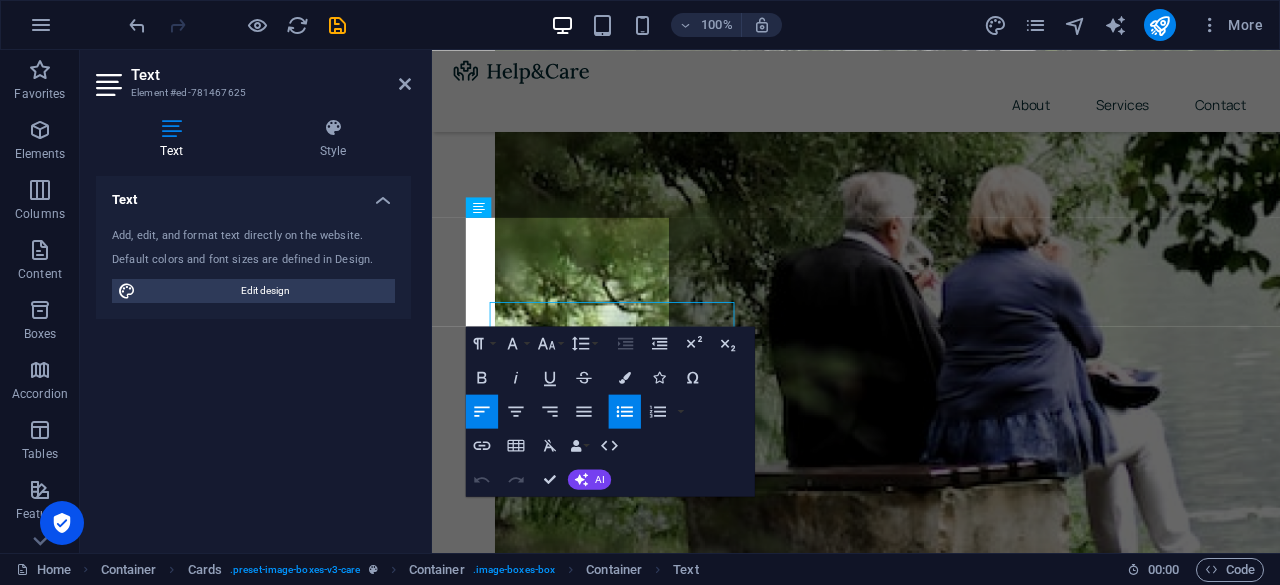 scroll, scrollTop: 832, scrollLeft: 0, axis: vertical 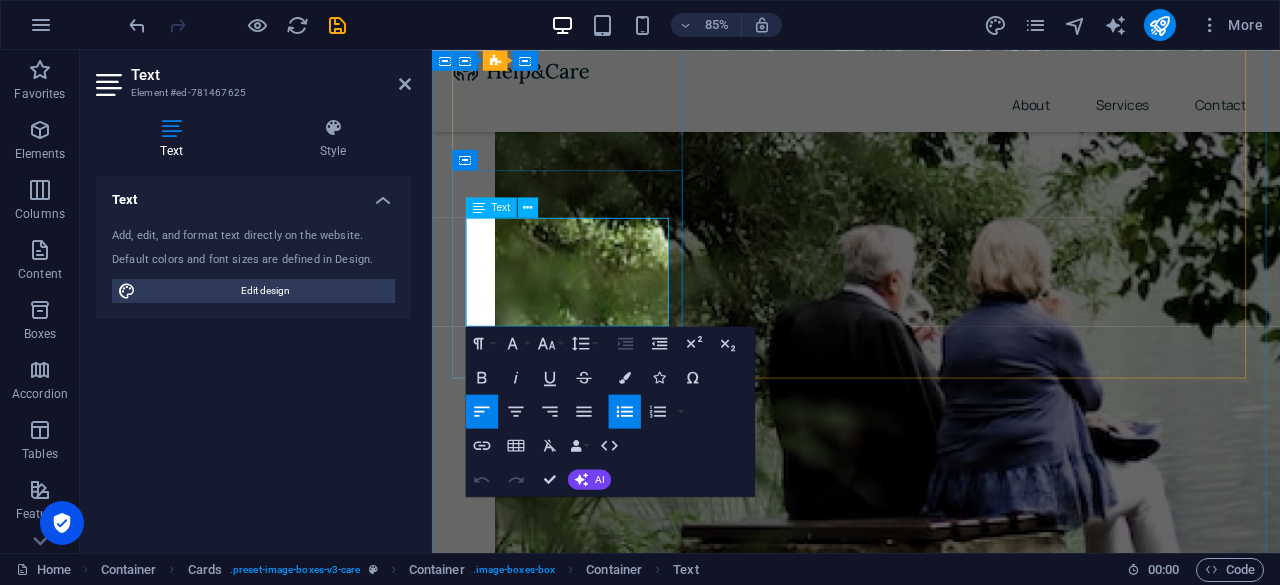 click on "Discover the difference with our Biochic Eggs, sourced from healthy, well-fed hens for exceptional taste and nutrition." at bounding box center (606, 2713) 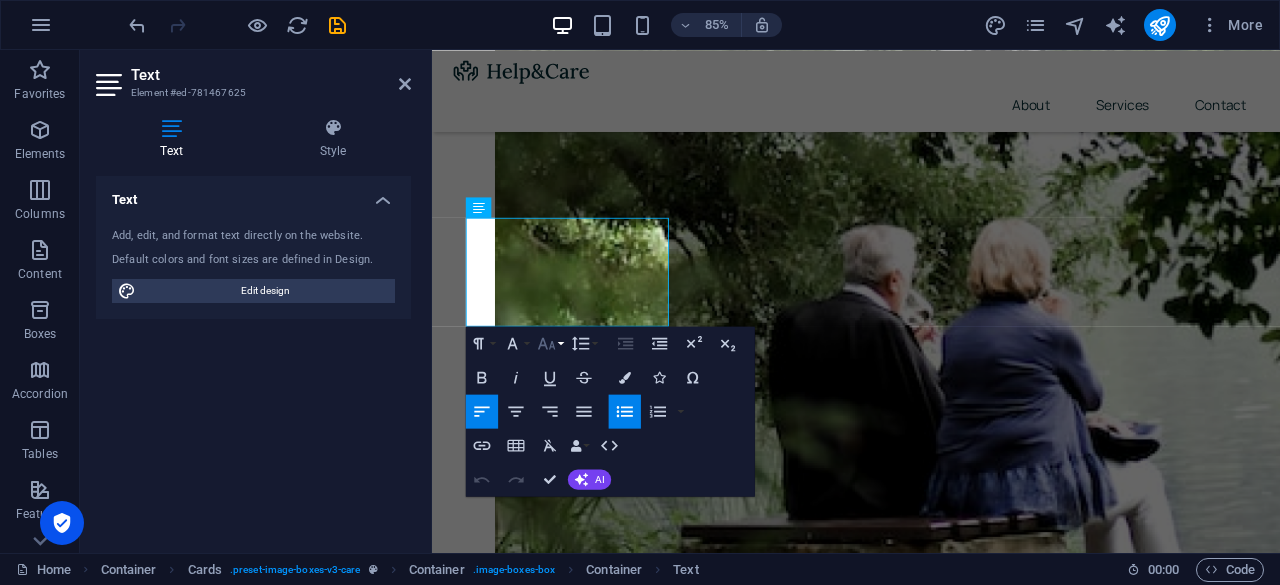 click on "Font Size" at bounding box center (550, 343) 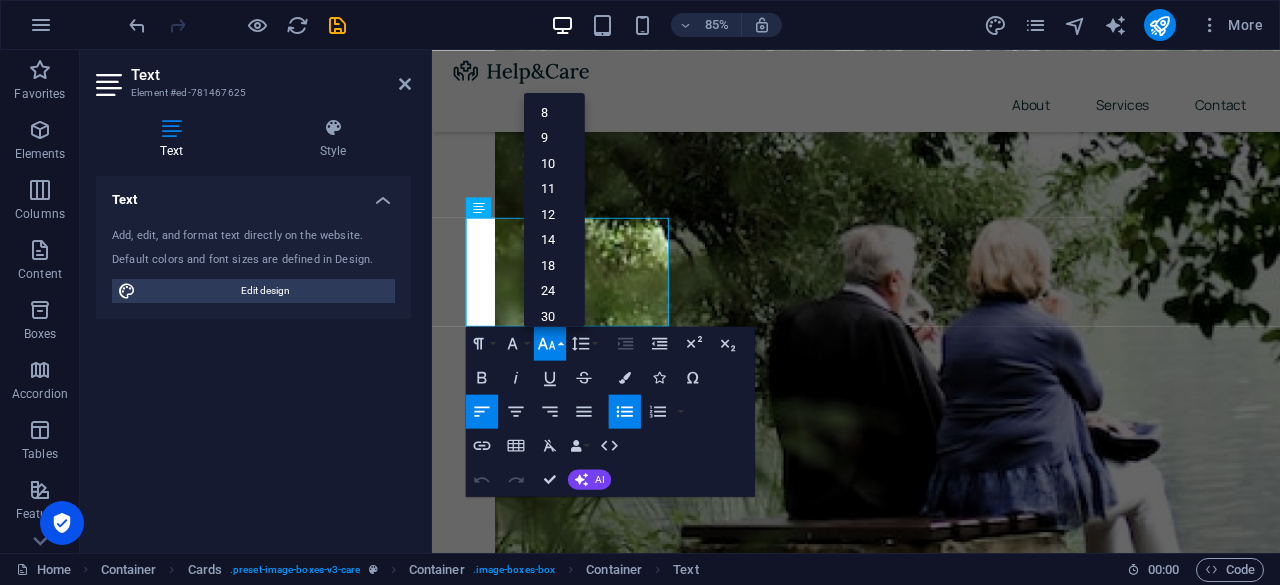 click on "Font Size" at bounding box center [550, 343] 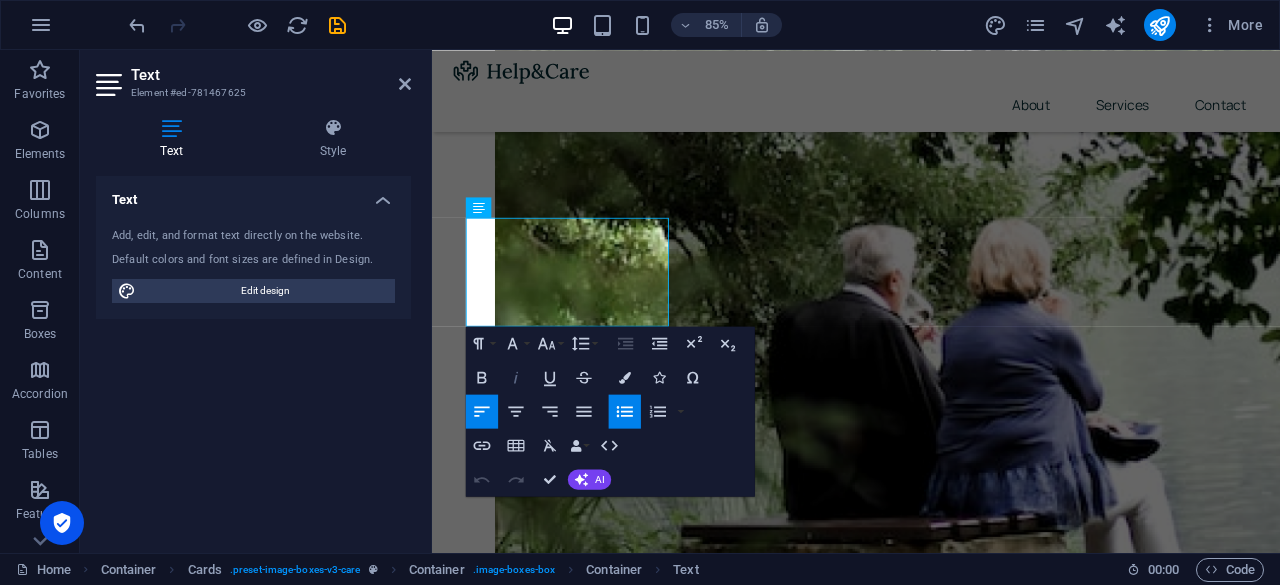 click 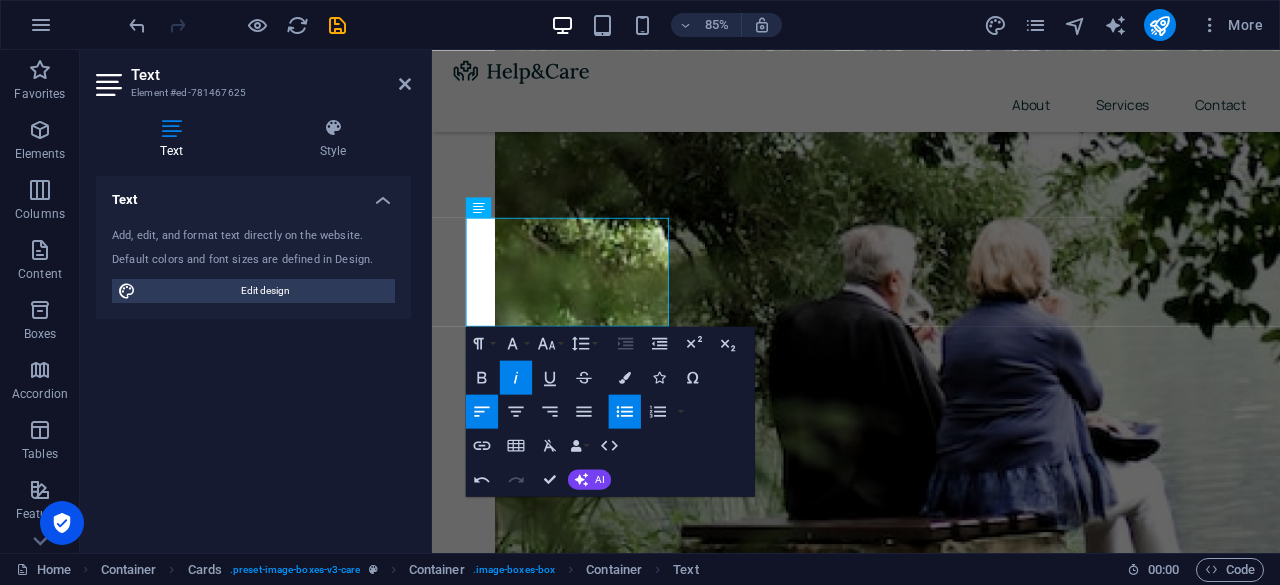 click 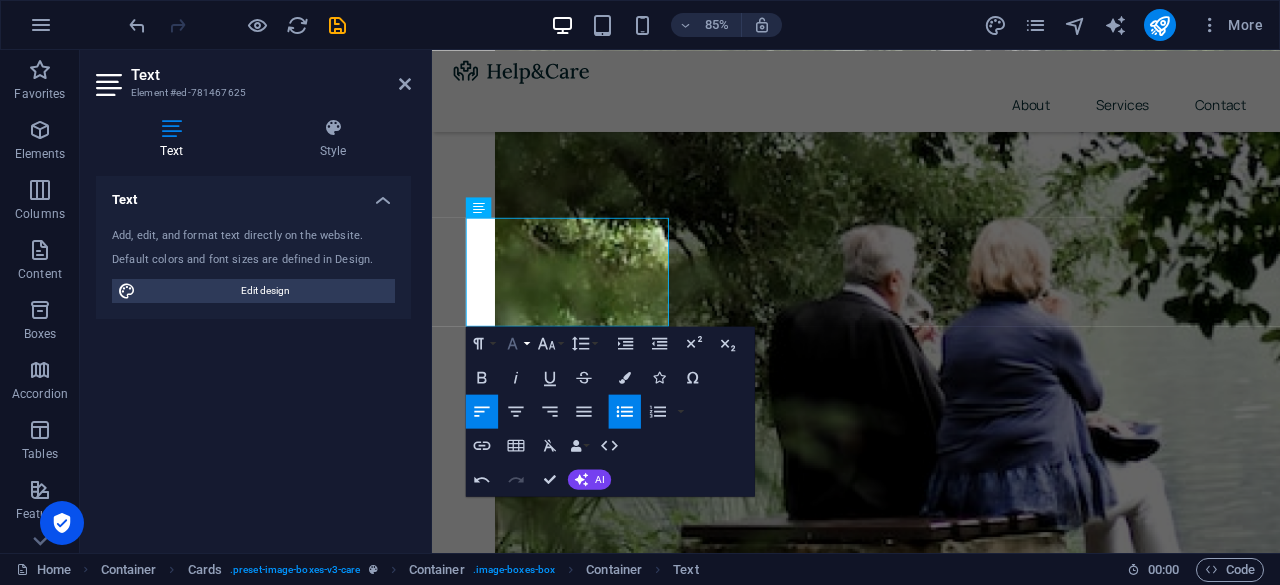 click 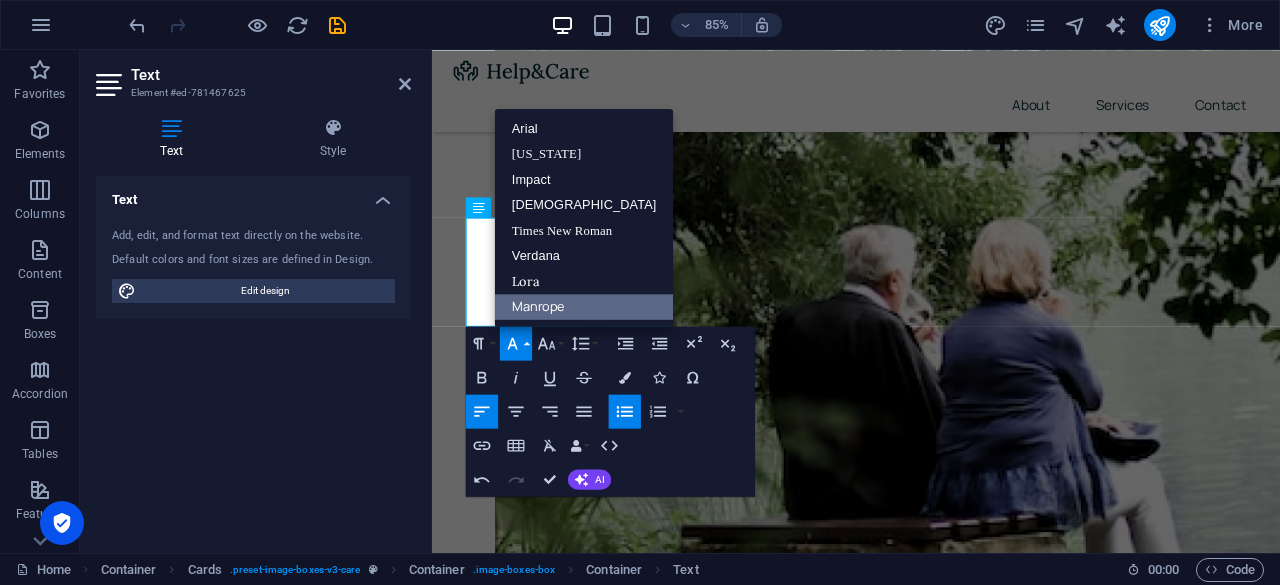 scroll, scrollTop: 0, scrollLeft: 0, axis: both 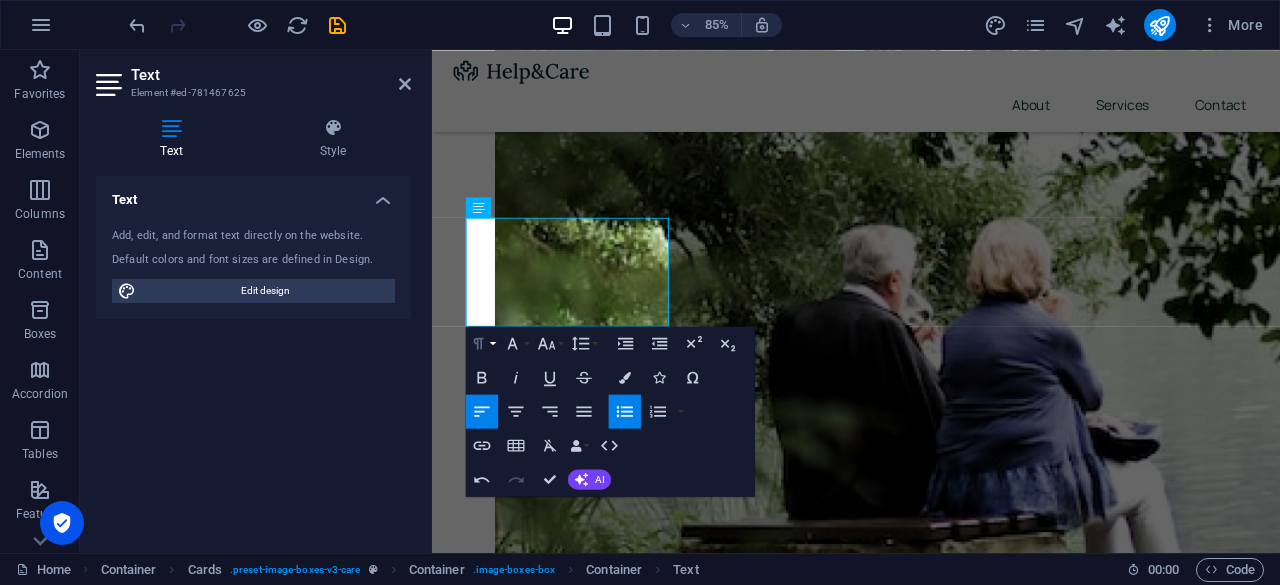 click on "Paragraph Format" at bounding box center [482, 343] 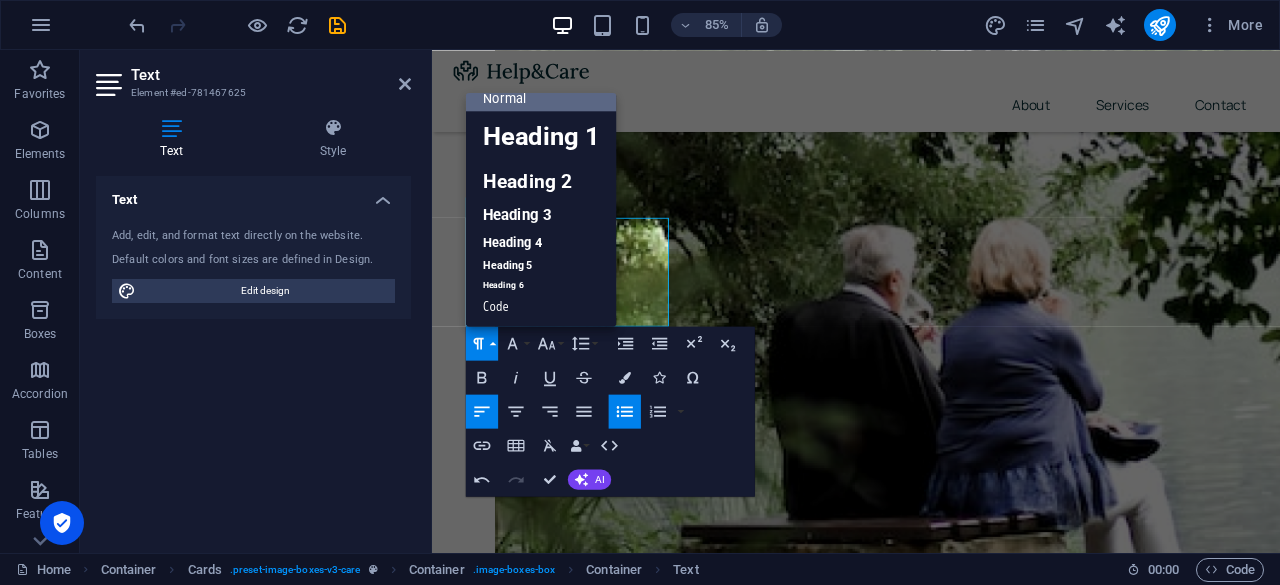 scroll, scrollTop: 16, scrollLeft: 0, axis: vertical 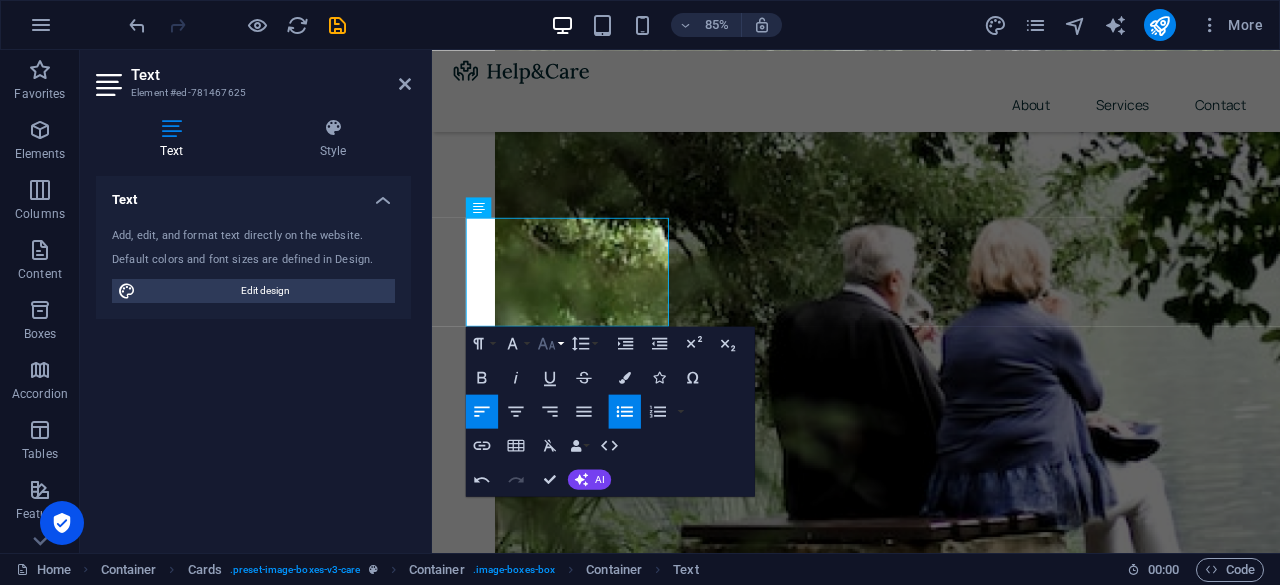 click on "Font Size" at bounding box center [550, 343] 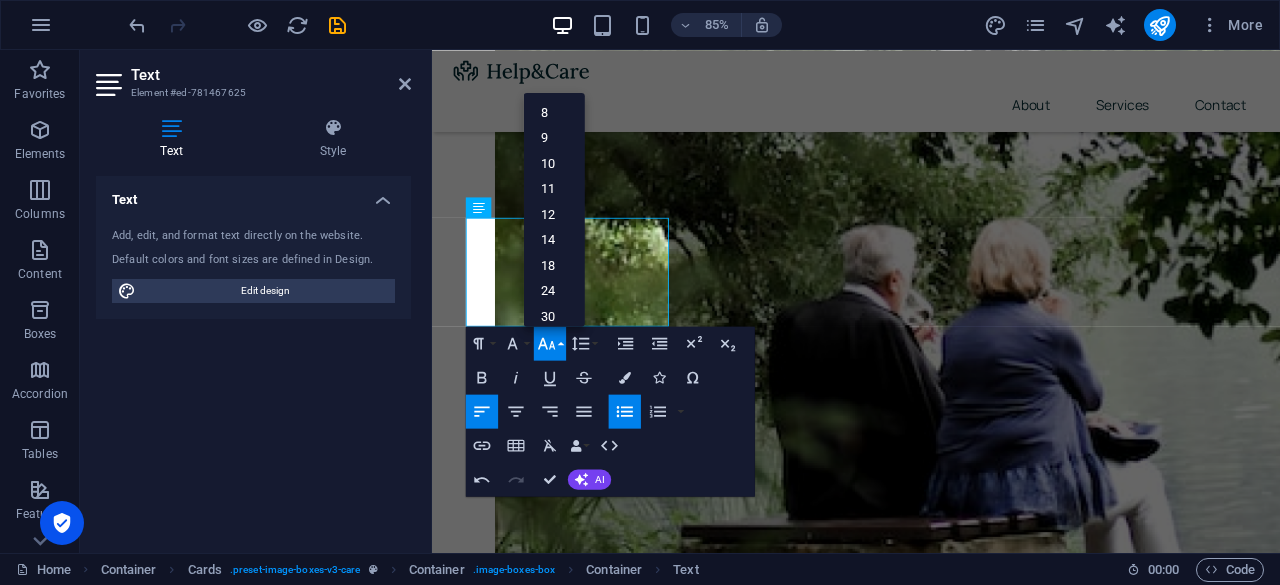 click on "Font Size" at bounding box center [550, 343] 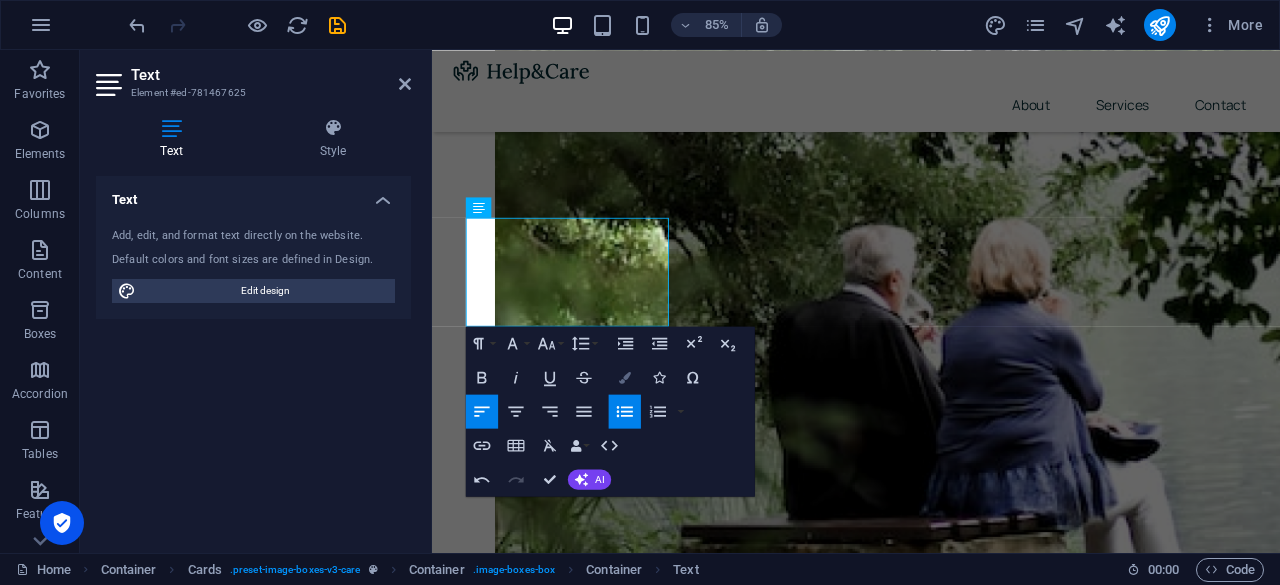 click at bounding box center (625, 378) 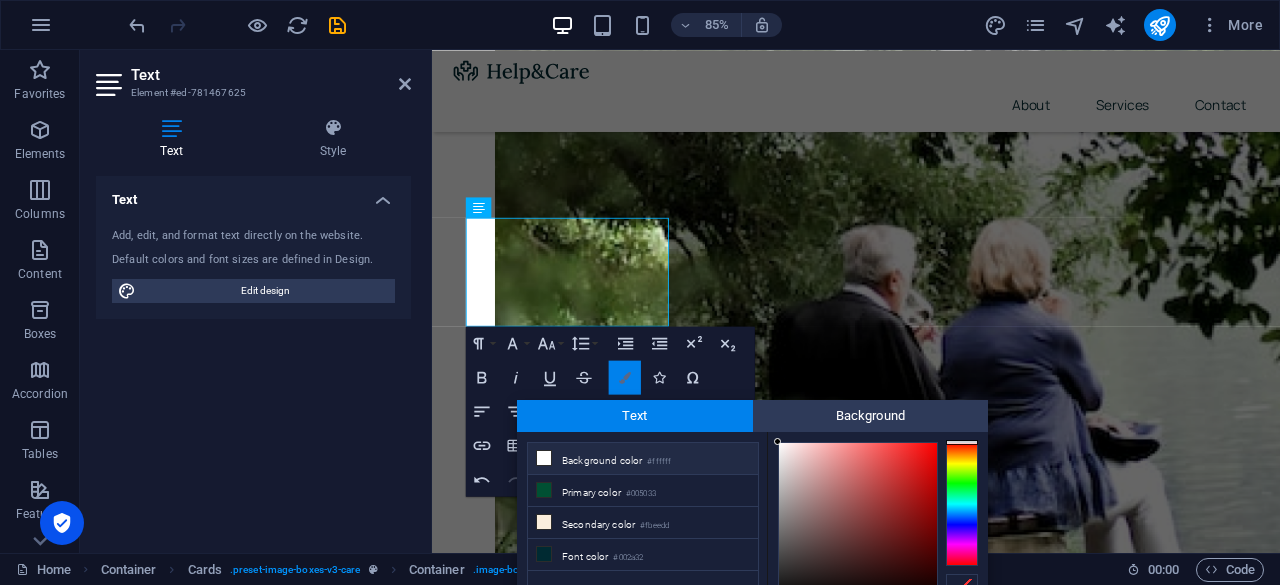 scroll, scrollTop: 95, scrollLeft: 0, axis: vertical 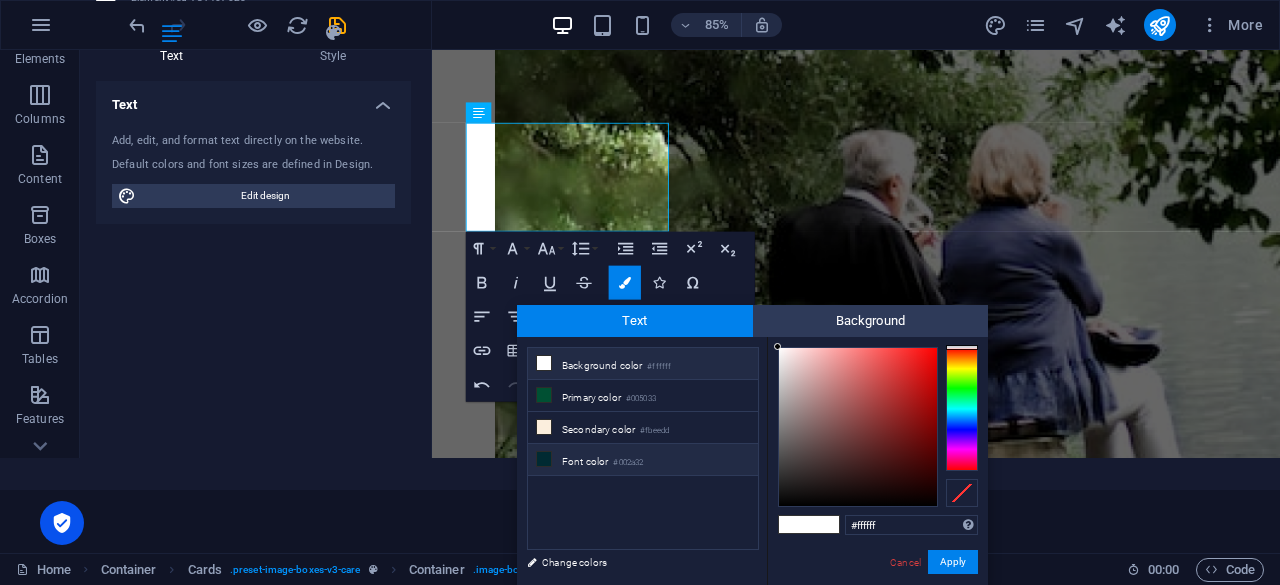 click at bounding box center [544, 459] 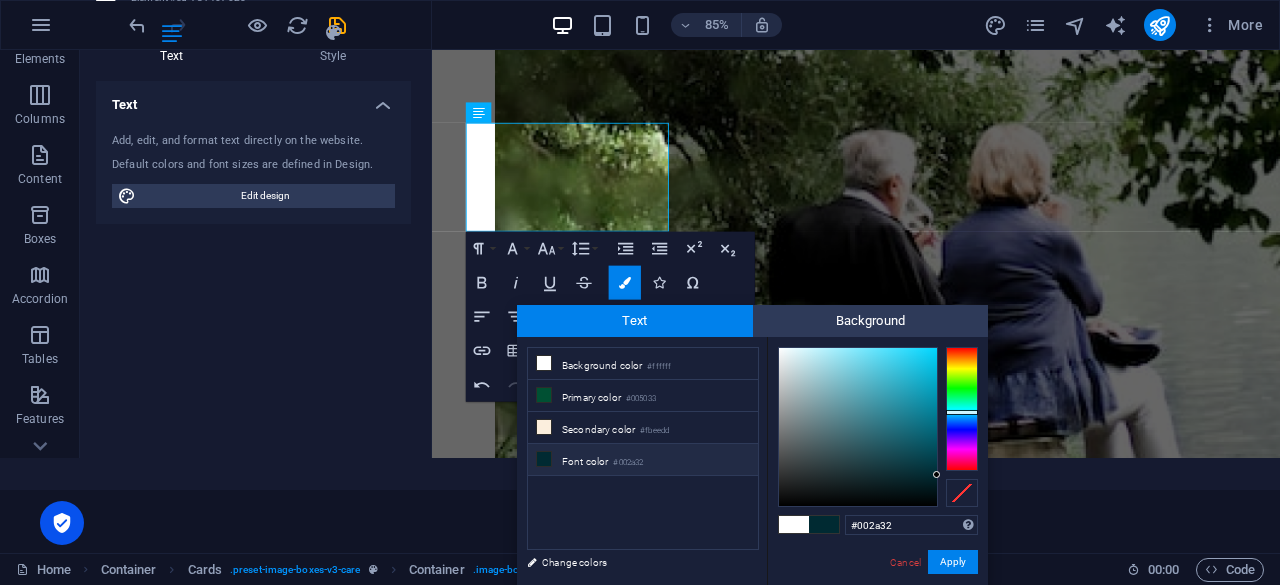 click on "Font color
#002a32" at bounding box center [643, 460] 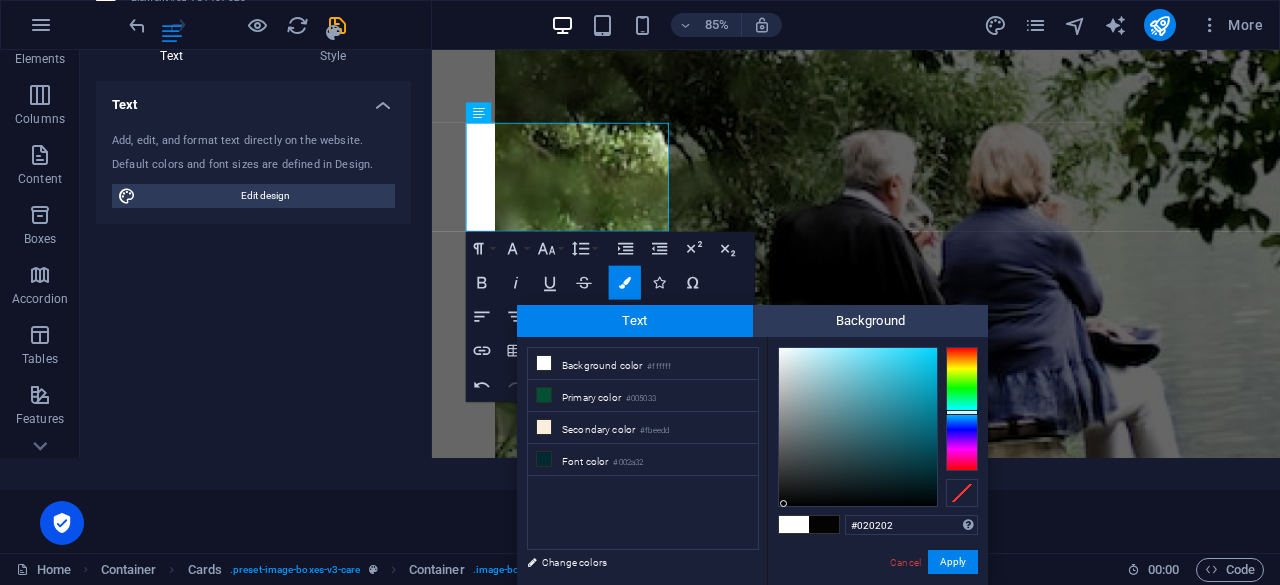type on "#000000" 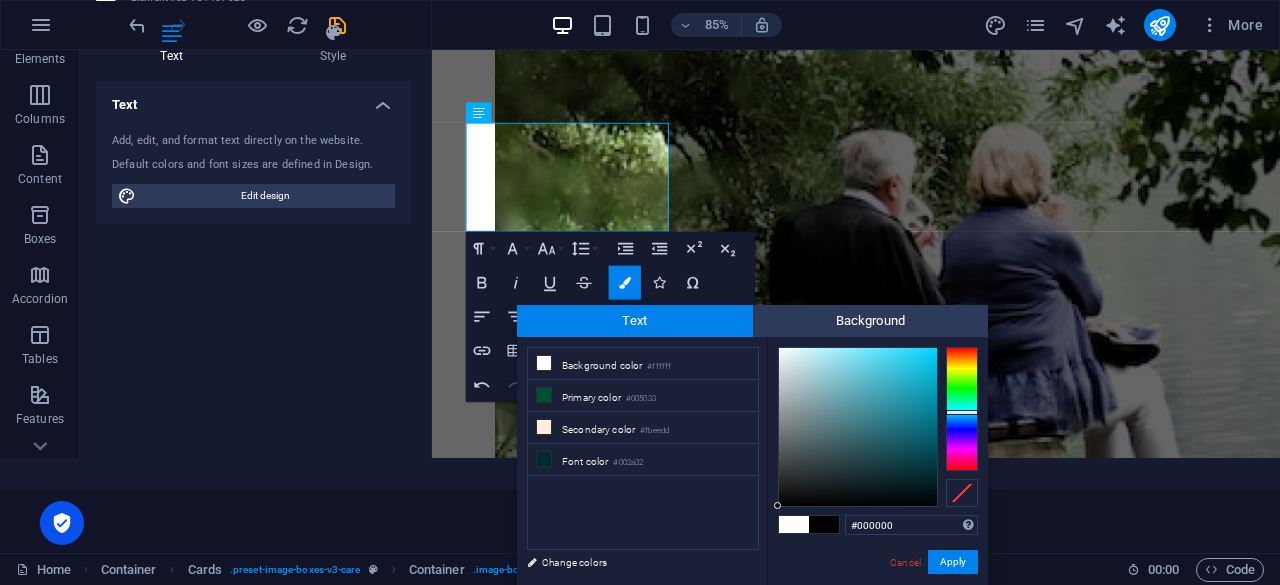 drag, startPoint x: 804, startPoint y: 498, endPoint x: 778, endPoint y: 509, distance: 28.231188 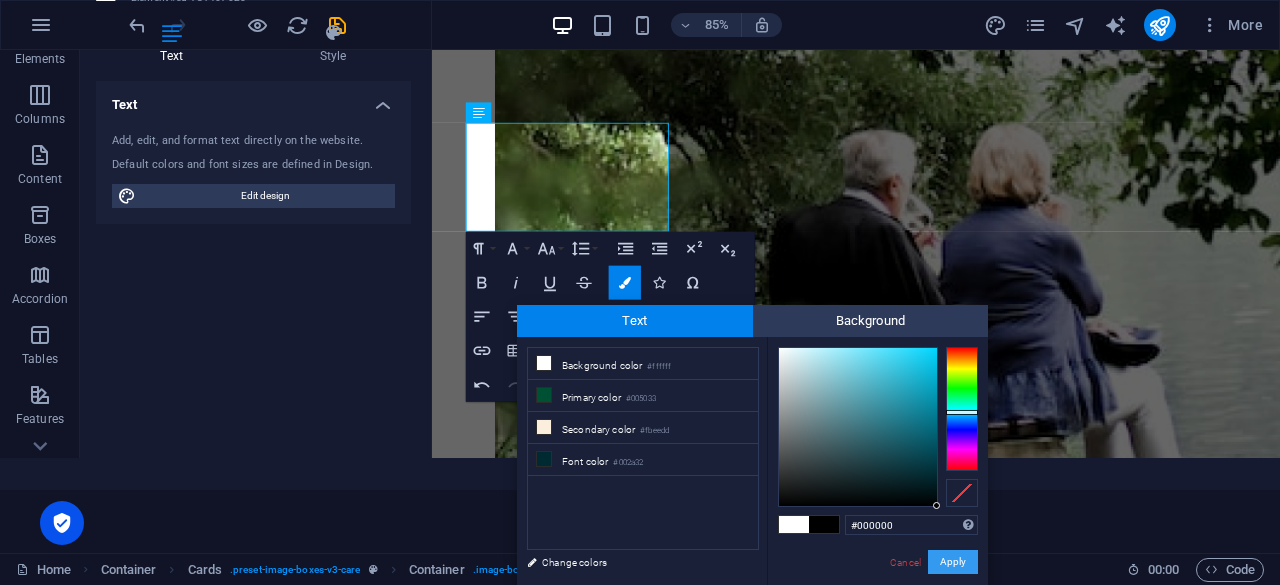 click on "Apply" at bounding box center (953, 562) 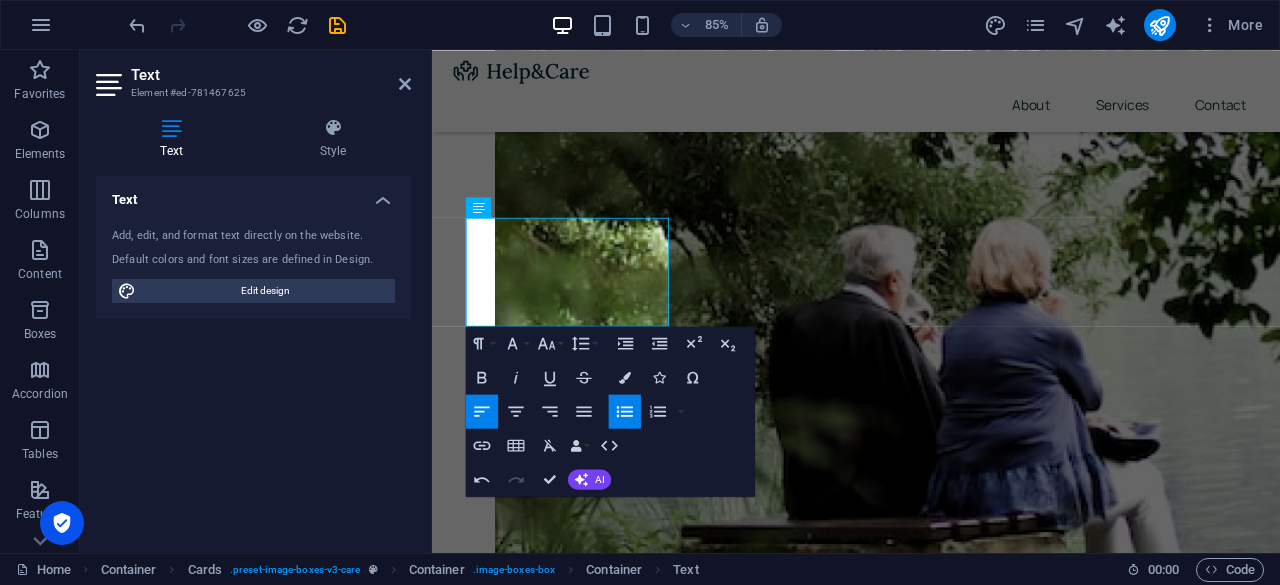 click on "Container   H1   Container   Container   Container   Unequal Columns   Container   Spacer   H2   Container   Spacer   Image   Cards   Container   Cards   Container   H3   Container   Text   Container   Container   Button   Spacer   Spacer   H3   Text   Text   Container   Container   H3   Spacer   Container   Image   Logo   Menu Bar   Spacer   Container   Image   Spacer   Button   Button   Menu   Overlay   Container   Image   Container   Spacer Paragraph Format Normal Heading 1 Heading 2 Heading 3 Heading 4 Heading 5 Heading 6 Code Font Family Arial [US_STATE] Impact Tahoma Times New Roman Verdana [PERSON_NAME] Manrope Font Size 8 9 10 11 12 14 18 24 30 36 48 60 72 96 Line Height Default Single 1.15 1.5 Double Increase Indent Decrease Indent Superscript Subscript Bold Italic Underline Strikethrough Colors Icons Special Characters Align Left Align Center Align Right Align Justify Unordered List   Default Circle Disc Square    Ordered List   Default Lower Alpha Lower Greek [GEOGRAPHIC_DATA]" at bounding box center [856, 301] 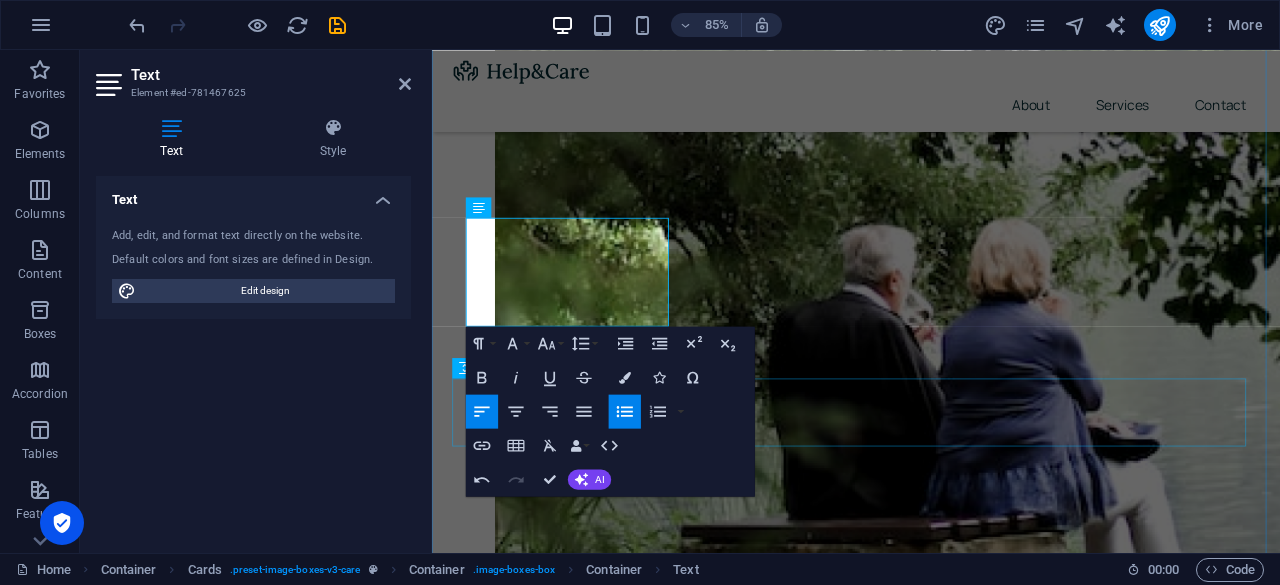 click at bounding box center (931, 3955) 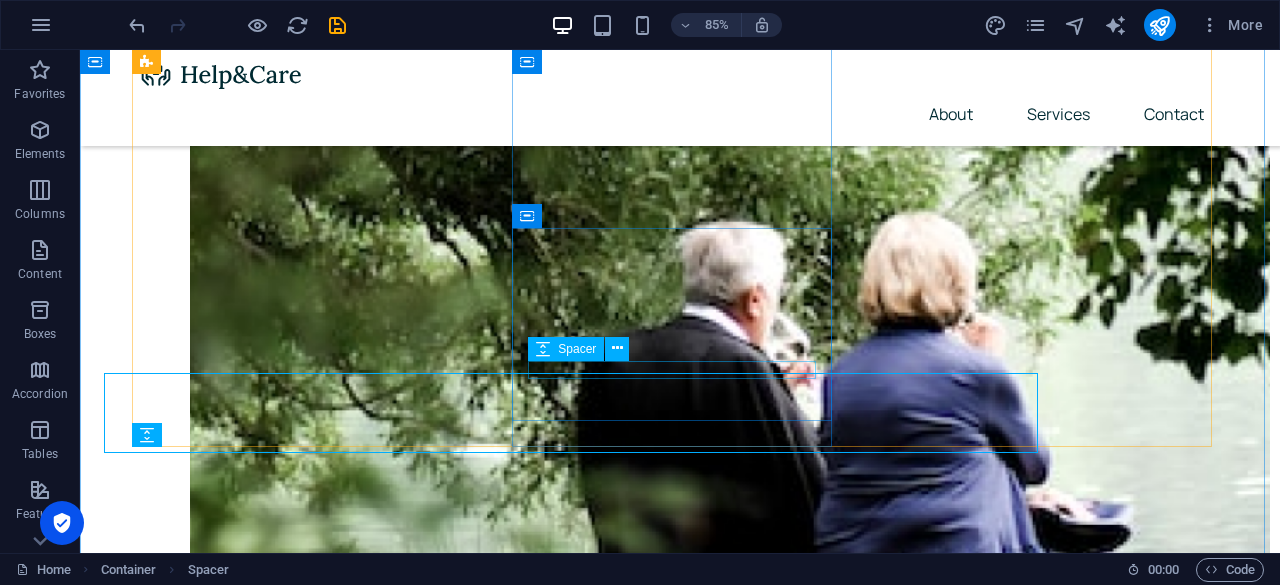 scroll, scrollTop: 894, scrollLeft: 0, axis: vertical 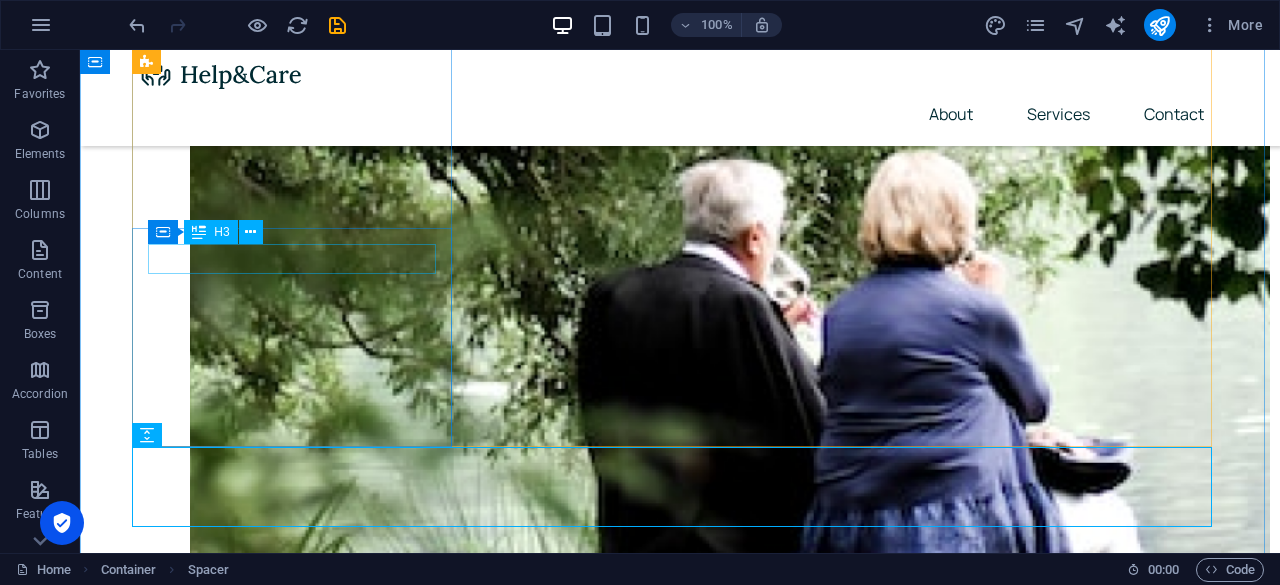 click on "BioEggs" at bounding box center (300, 2938) 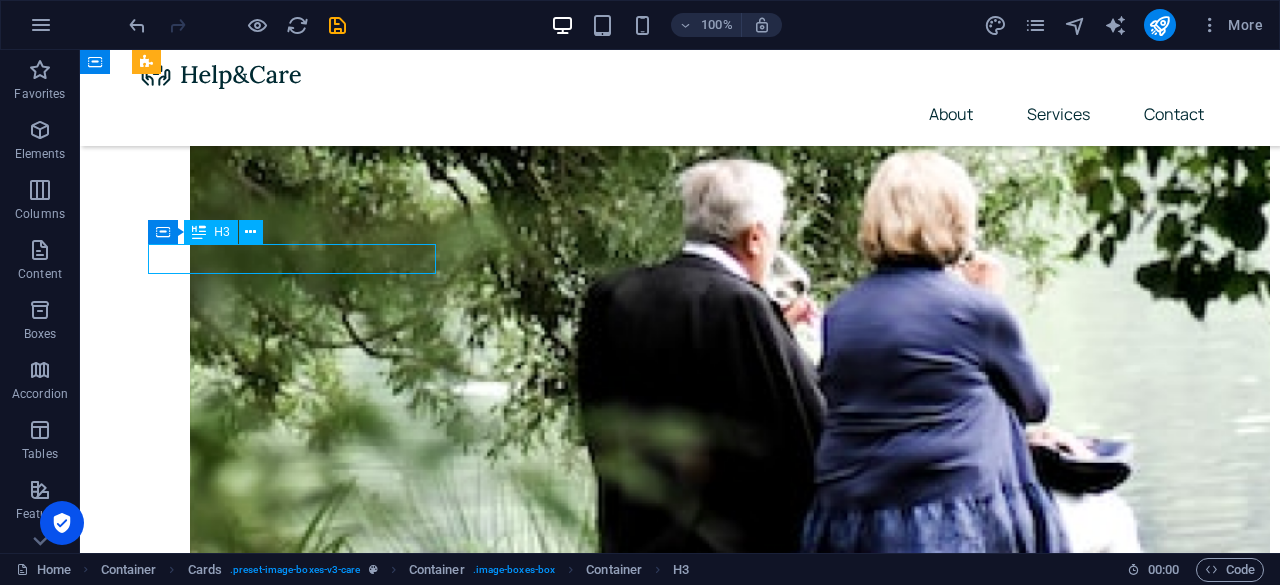 click on "BioEggs" at bounding box center [300, 2938] 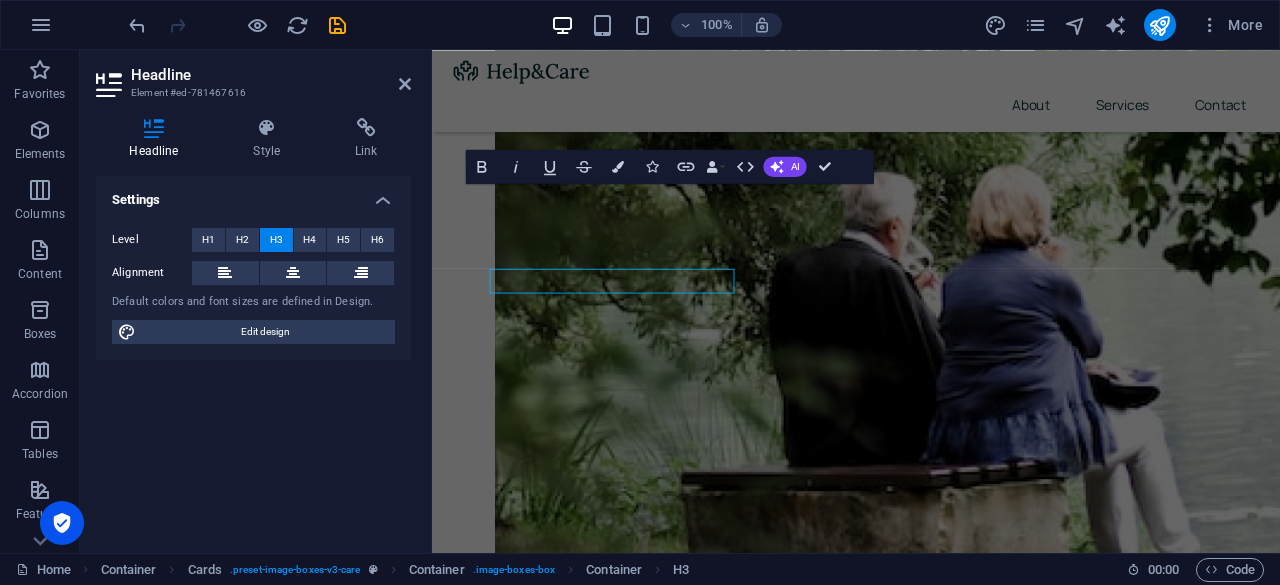 scroll, scrollTop: 832, scrollLeft: 0, axis: vertical 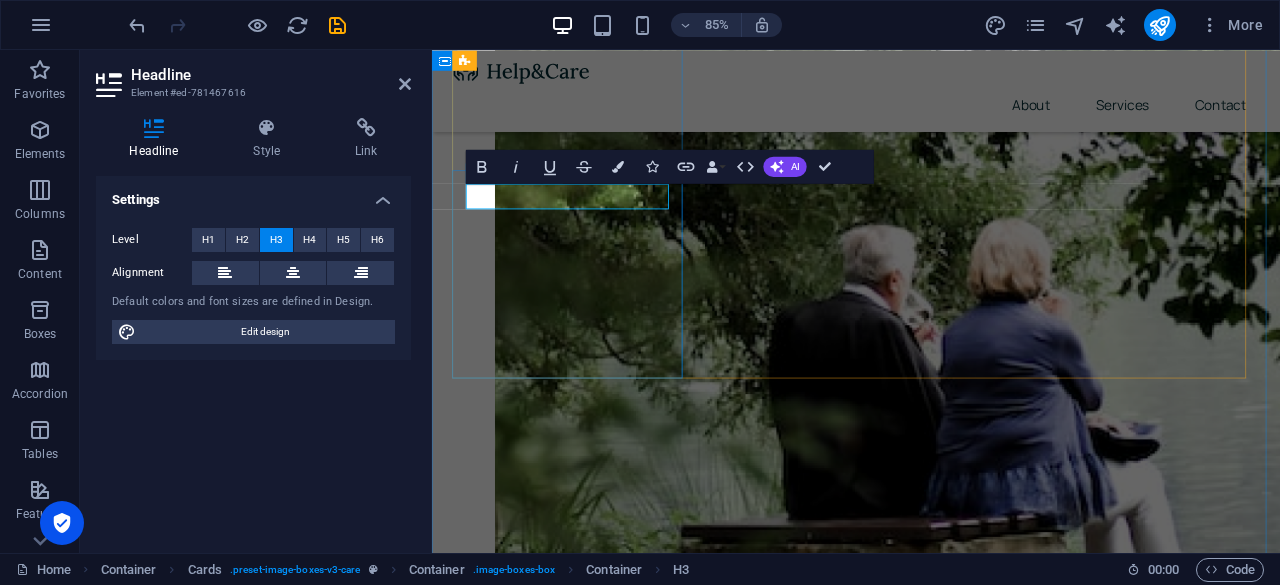click on "BioEggs" at bounding box center [517, 2624] 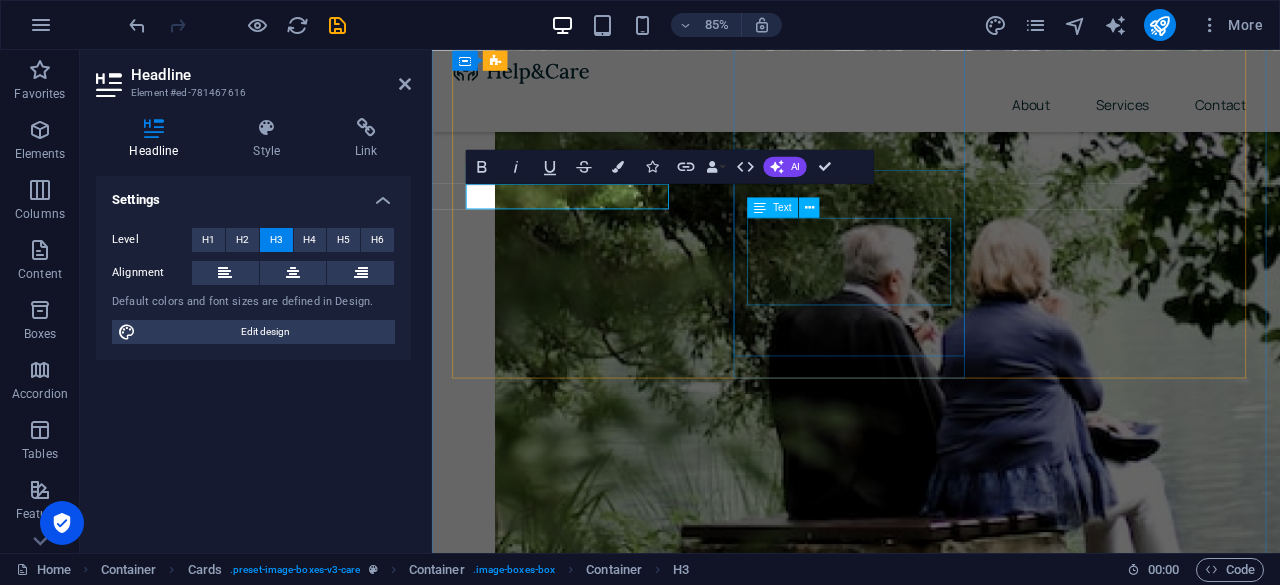 click on "Lorem ipsum dolor sit amet, consectetur adipiscing elit. Amet ullamcorper sed vitae quis turpis." at bounding box center [594, 3241] 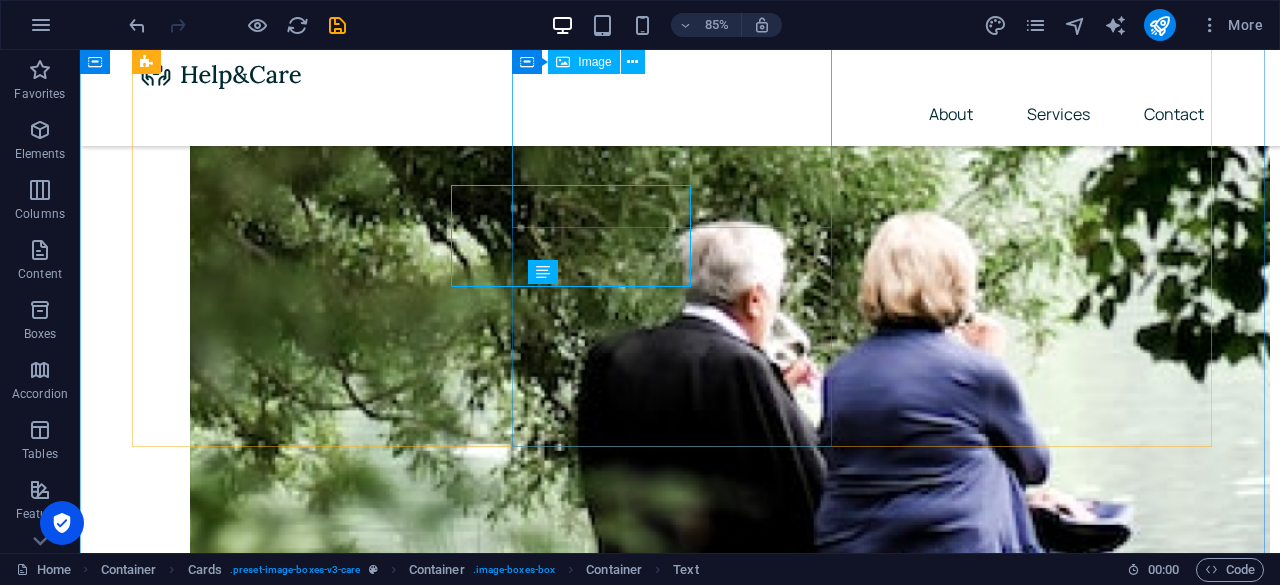 scroll, scrollTop: 894, scrollLeft: 0, axis: vertical 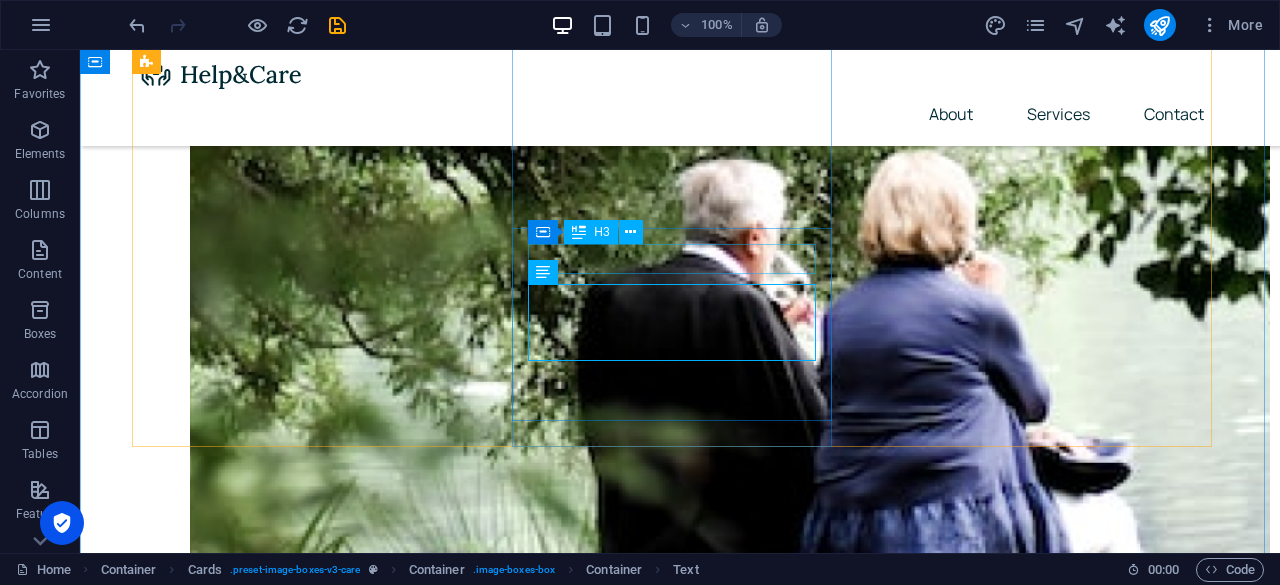 click on "Day Old Chics" at bounding box center (300, 3499) 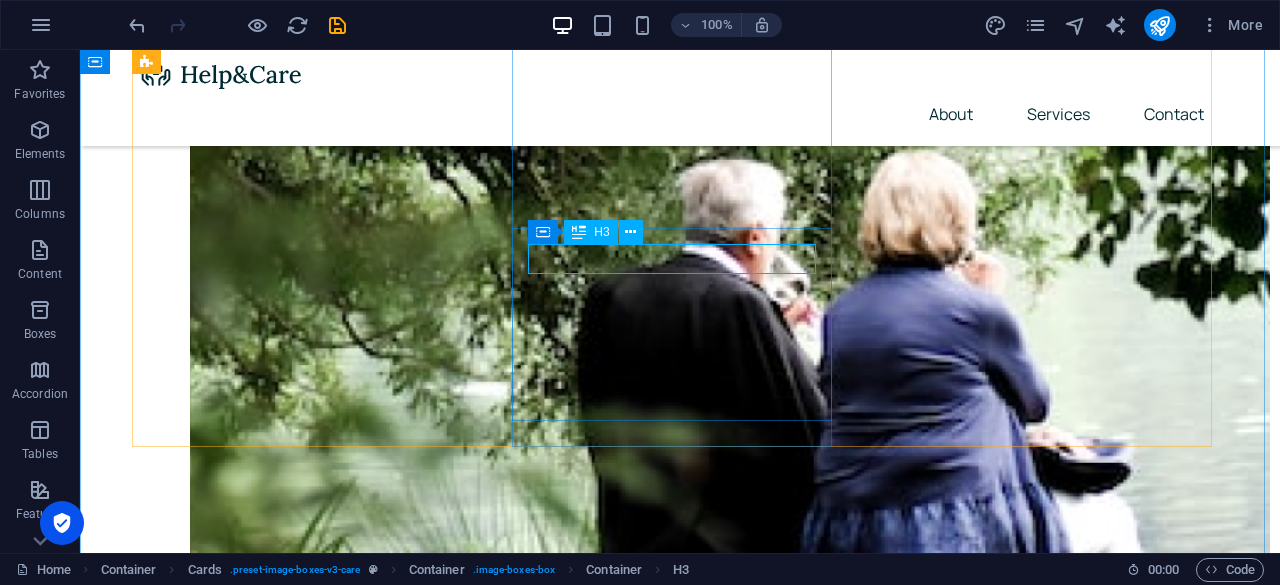 click on "Day Old Chics" at bounding box center [300, 3499] 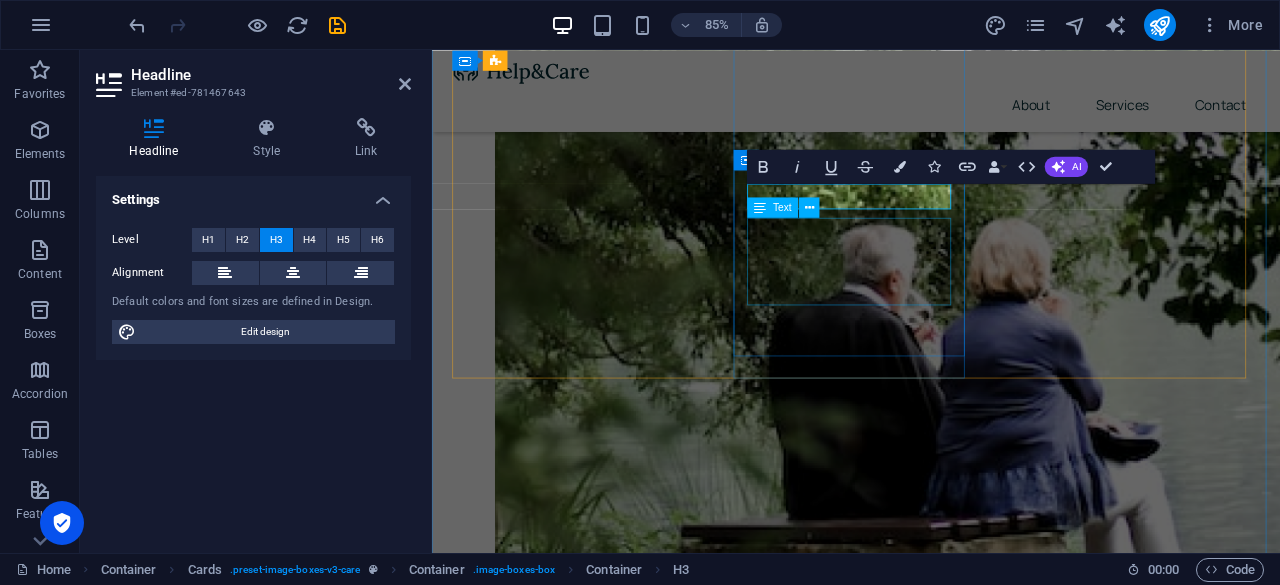 type 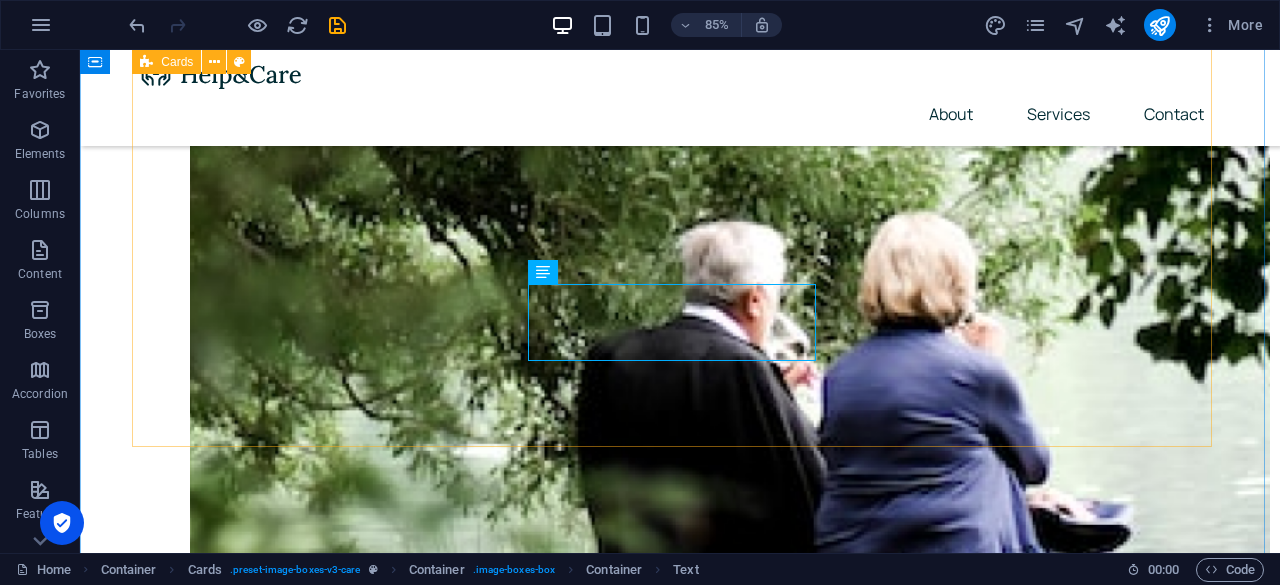 scroll, scrollTop: 894, scrollLeft: 0, axis: vertical 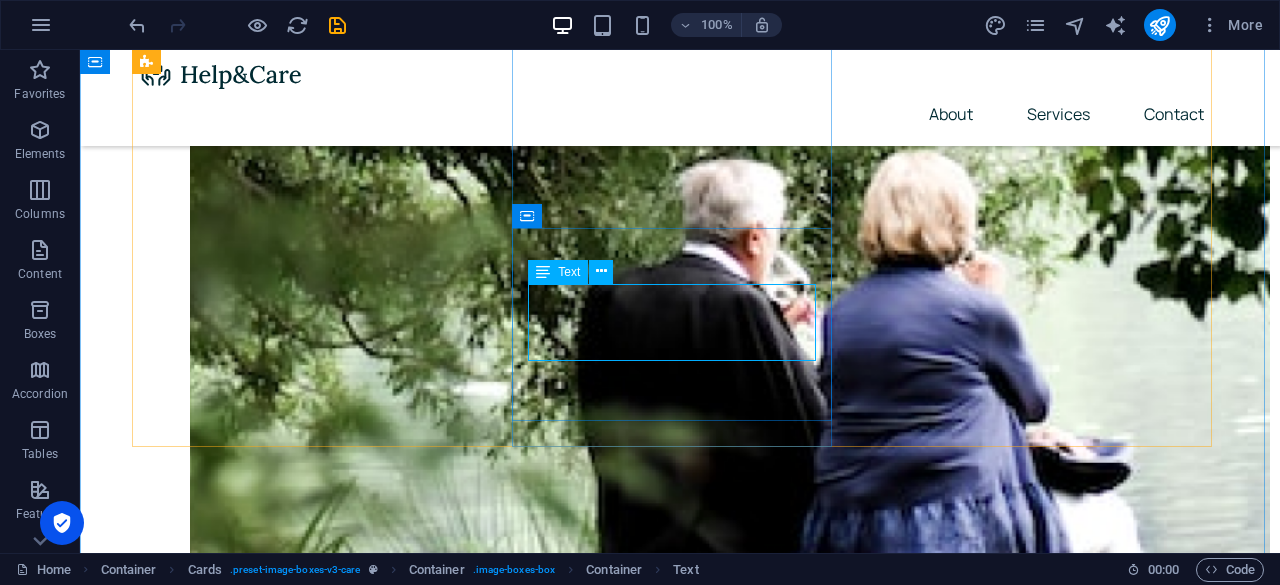 click on "Lorem ipsum dolor sit amet, consectetur adipiscing elit. Amet ullamcorper sed vitae quis turpis." at bounding box center (300, 3561) 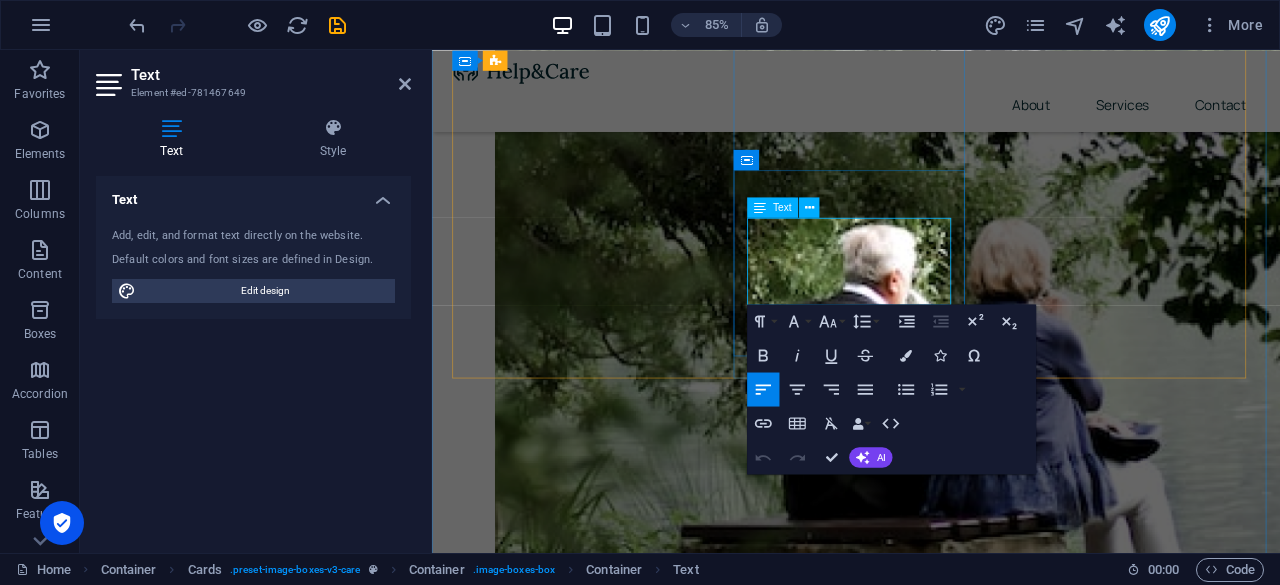 drag, startPoint x: 805, startPoint y: 264, endPoint x: 887, endPoint y: 338, distance: 110.45361 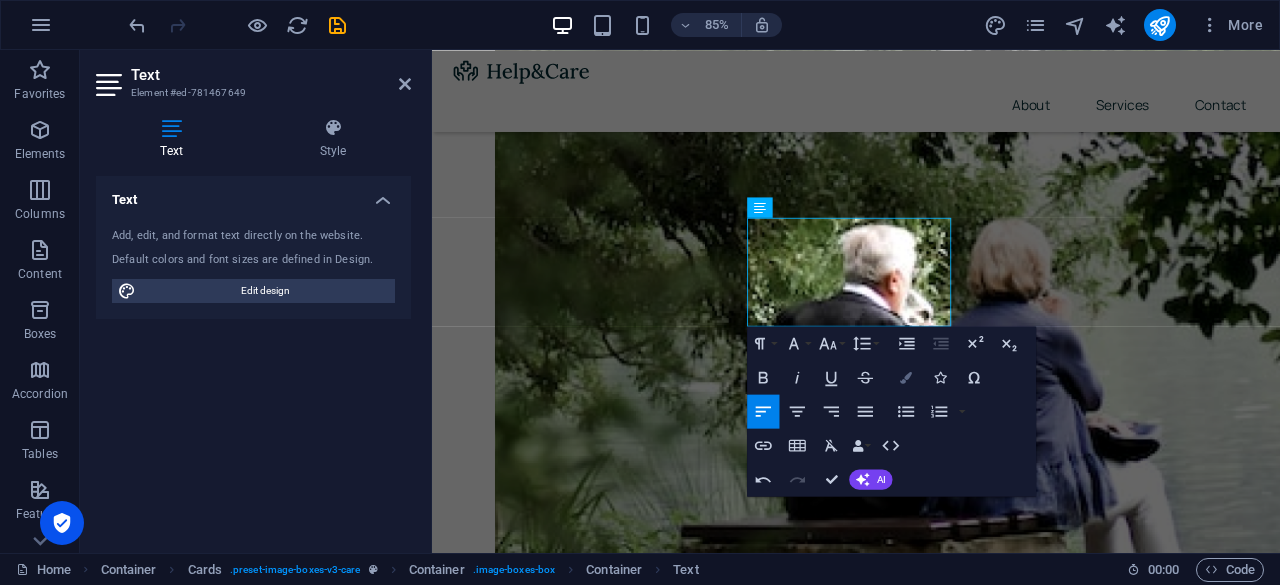 click on "Colors" at bounding box center (906, 377) 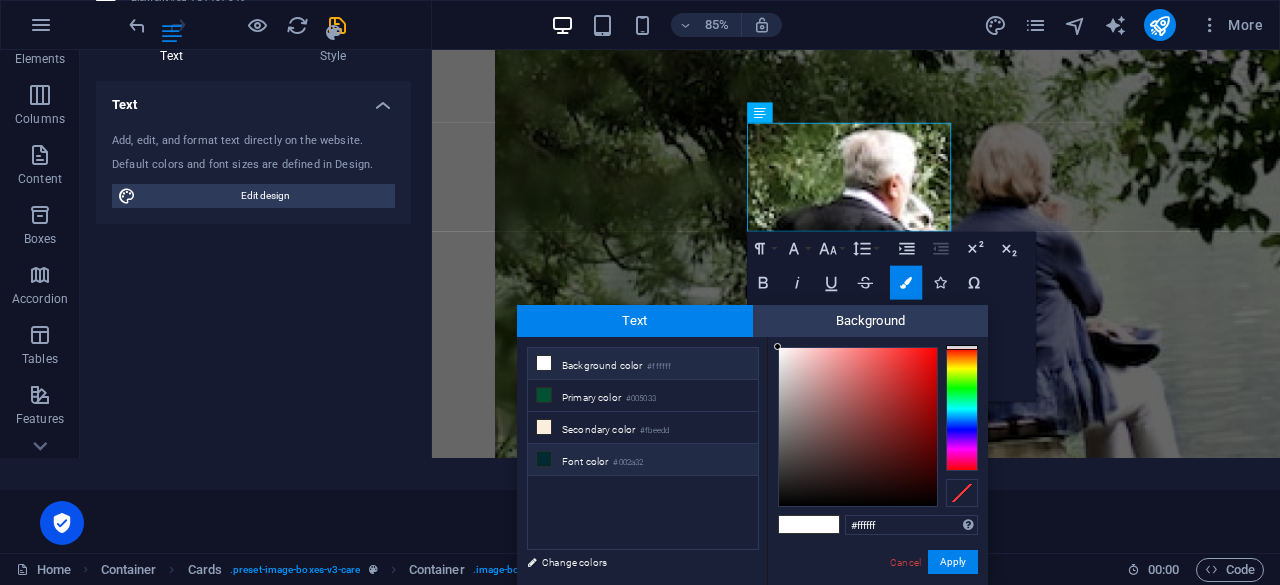 click on "Font color
#002a32" at bounding box center [643, 460] 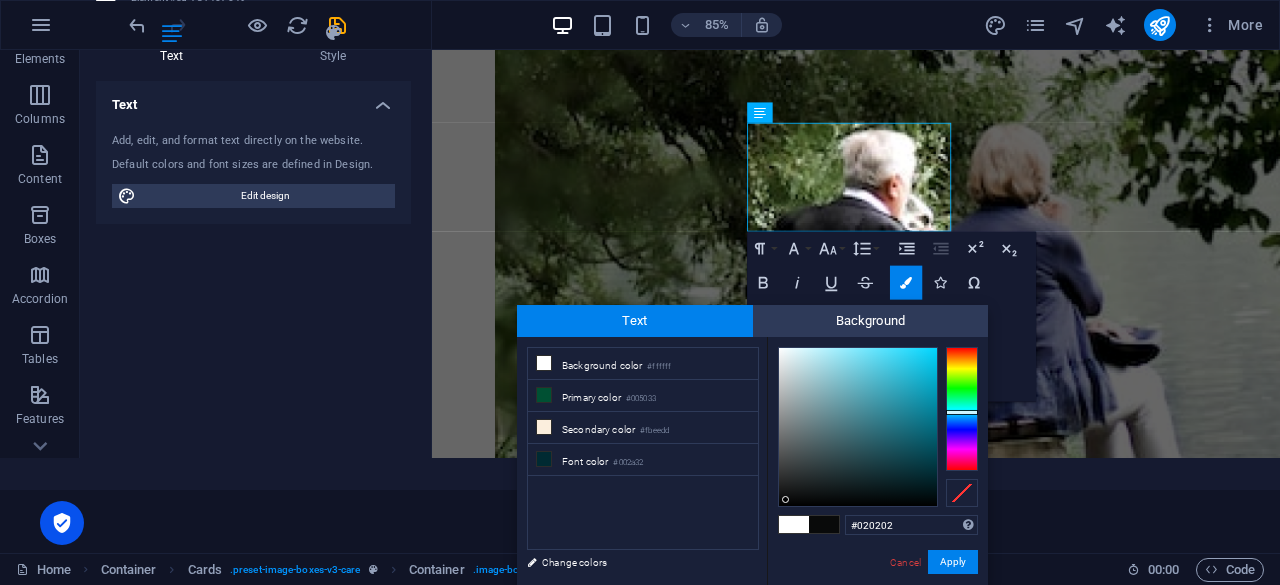 type on "#000000" 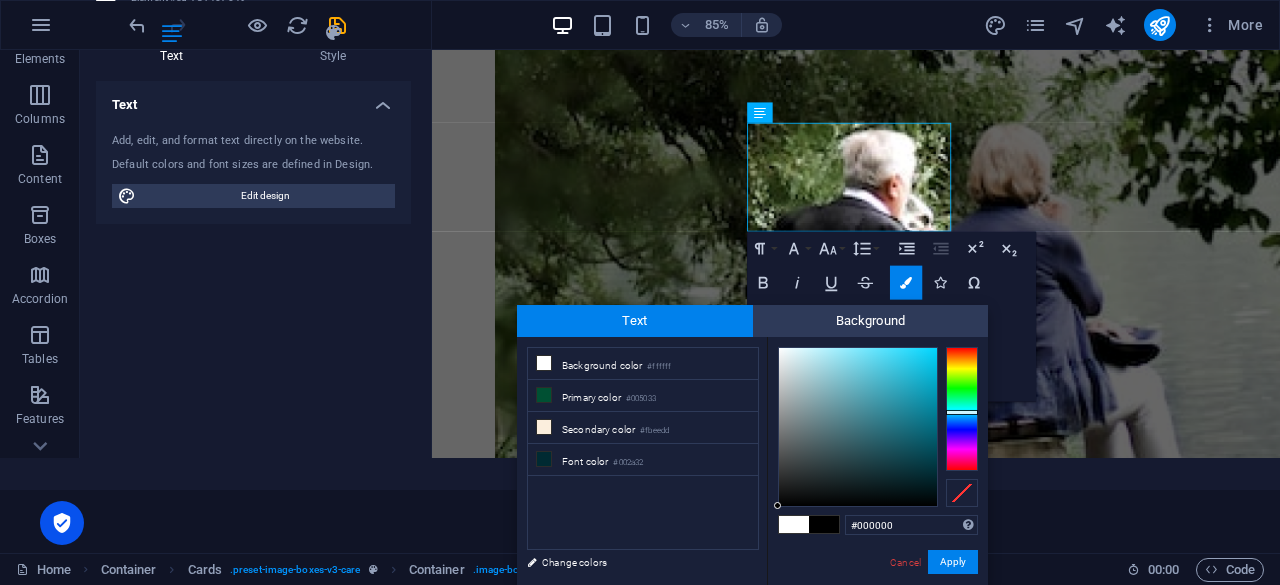 drag, startPoint x: 790, startPoint y: 495, endPoint x: 775, endPoint y: 515, distance: 25 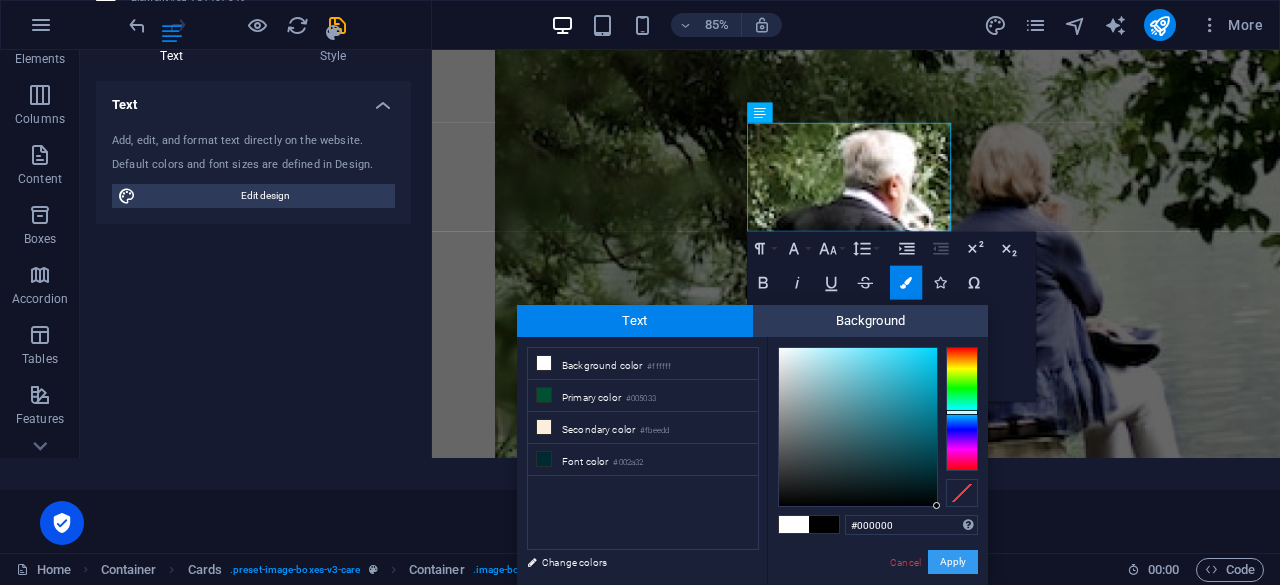 click on "Apply" at bounding box center [953, 562] 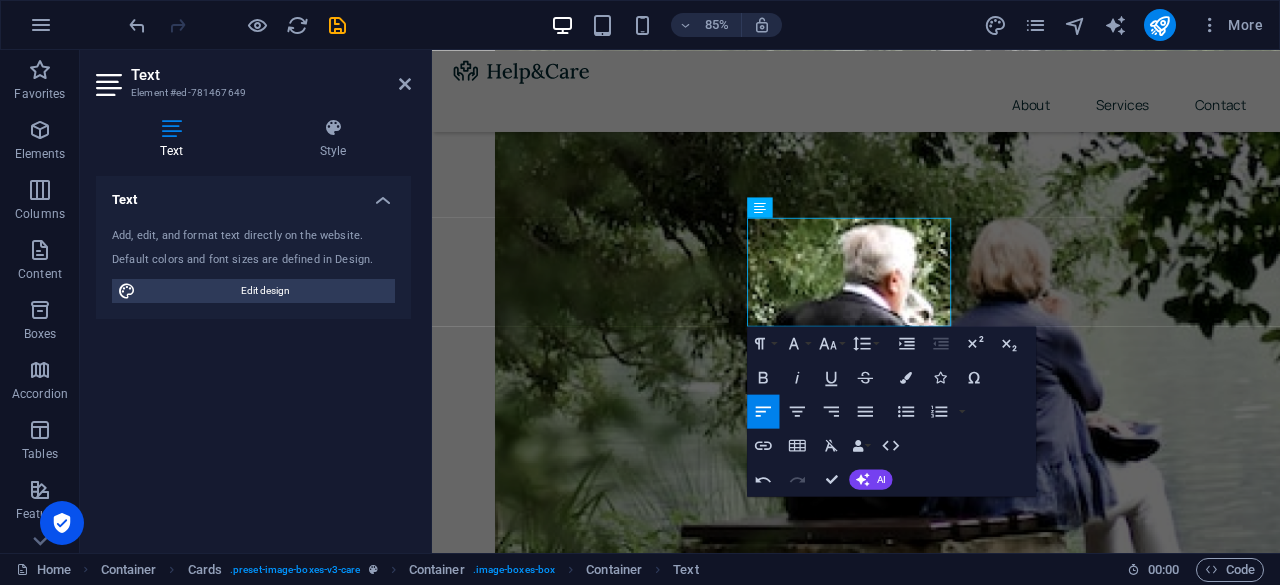click on "Container   H1   Container   Container   Container   Unequal Columns   Container   Spacer   H2   Container   Spacer   Container   Image   Container   Cards   Container   Cards   Container   H3   Container   Text   Container   Container   Button   Spacer   Spacer   H3   Text   Text   Container   Container   H3   Spacer   Container   Image   Logo   Menu Bar   Spacer   Container   Image   Spacer   Button   Button   Menu   Overlay   Container   Image   Container   Spacer Paragraph Format Normal Heading 1 Heading 2 Heading 3 Heading 4 Heading 5 Heading 6 Code Font Family Arial [US_STATE] Impact Tahoma Times New Roman Verdana [PERSON_NAME] Manrope Font Size 8 9 10 11 12 14 18 24 30 36 48 60 72 96 Line Height Default Single 1.15 1.5 Double Increase Indent Decrease Indent Superscript Subscript Bold Italic Underline Strikethrough Colors Icons Special Characters Align Left Align Center Align Right Align Justify Unordered List   Default Circle Disc Square    Ordered List   Default Lower Alpha Lower Greek    City" at bounding box center [856, 301] 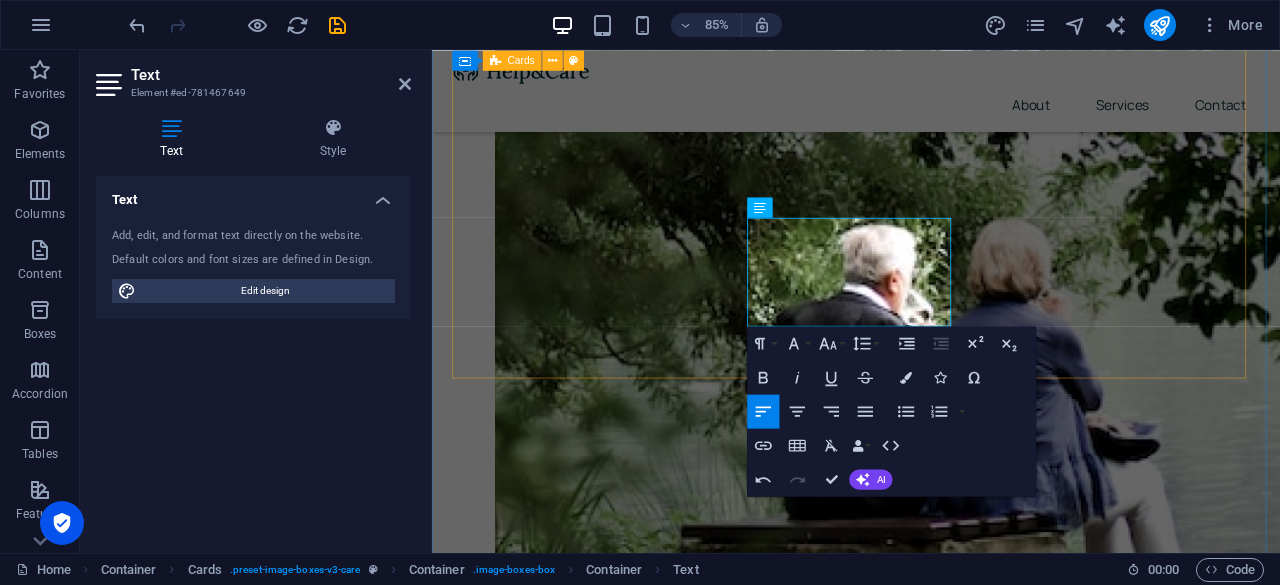 click on "Biochic Eggs Discover the difference with our Biochic Eggs, sourced from healthy, well-fed hens for exceptional taste and nutrition. Read More      Biochic Poultry From healthy pullets to delicious meat, Biochic Poultry offers a range of high-quality chicken products for farmers and consumers alike.​ ​ Read More      Biofeeds Lorem ipsum dolor sit amet, consectetur adipiscing elit. Amet ullamcorper sed vitae quis turpis. Read More" at bounding box center (931, 3176) 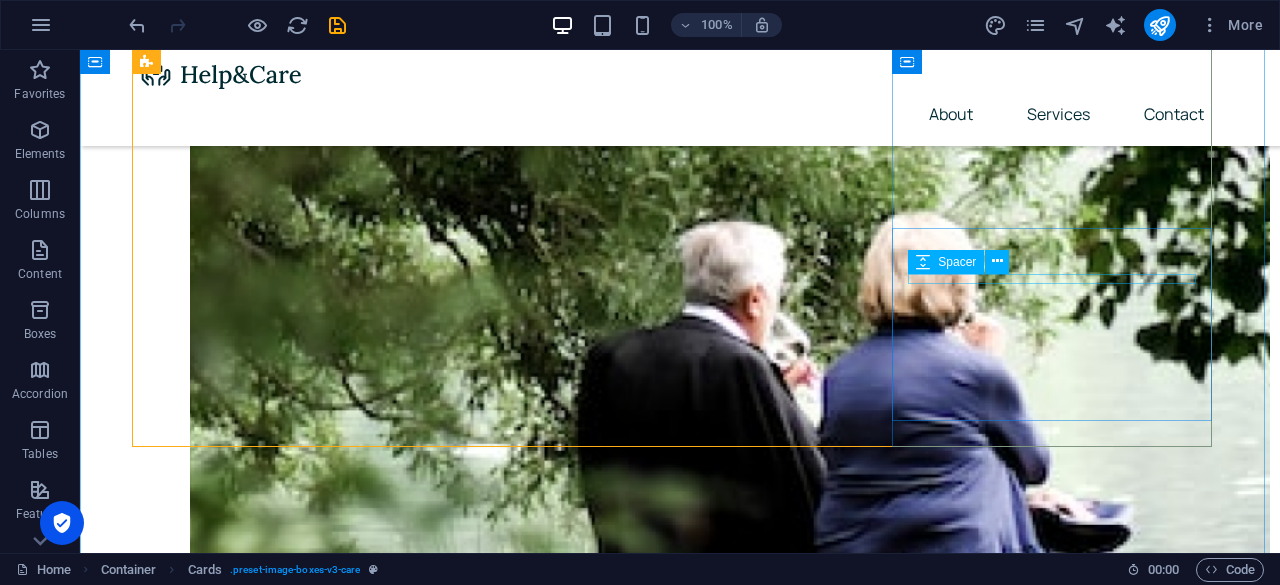 scroll, scrollTop: 894, scrollLeft: 0, axis: vertical 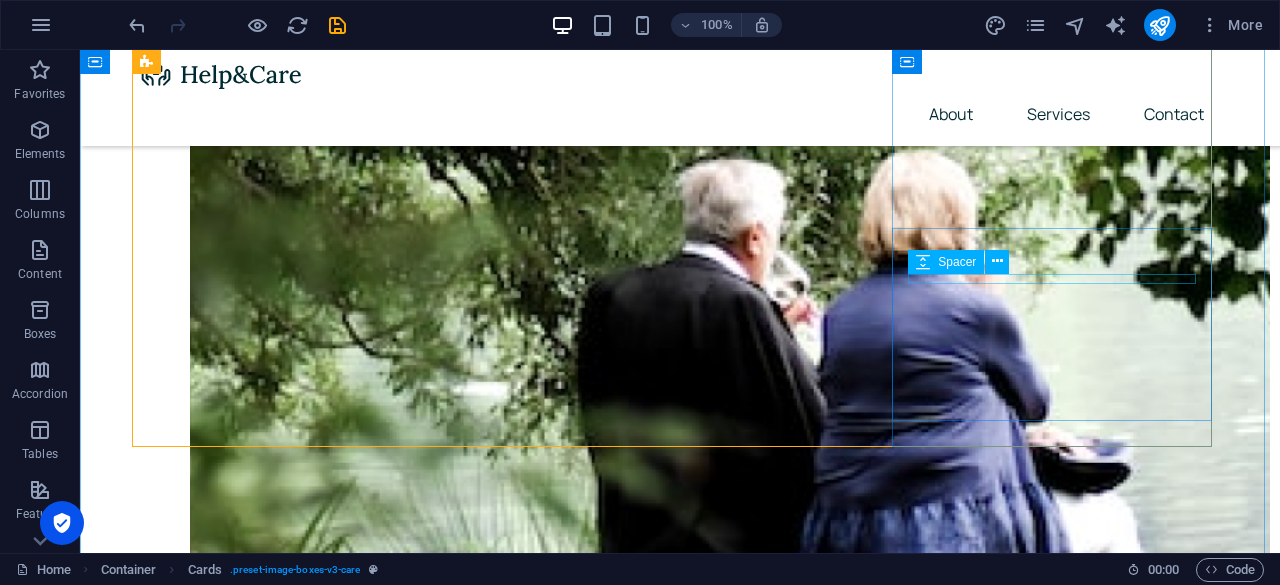 click at bounding box center (300, 4079) 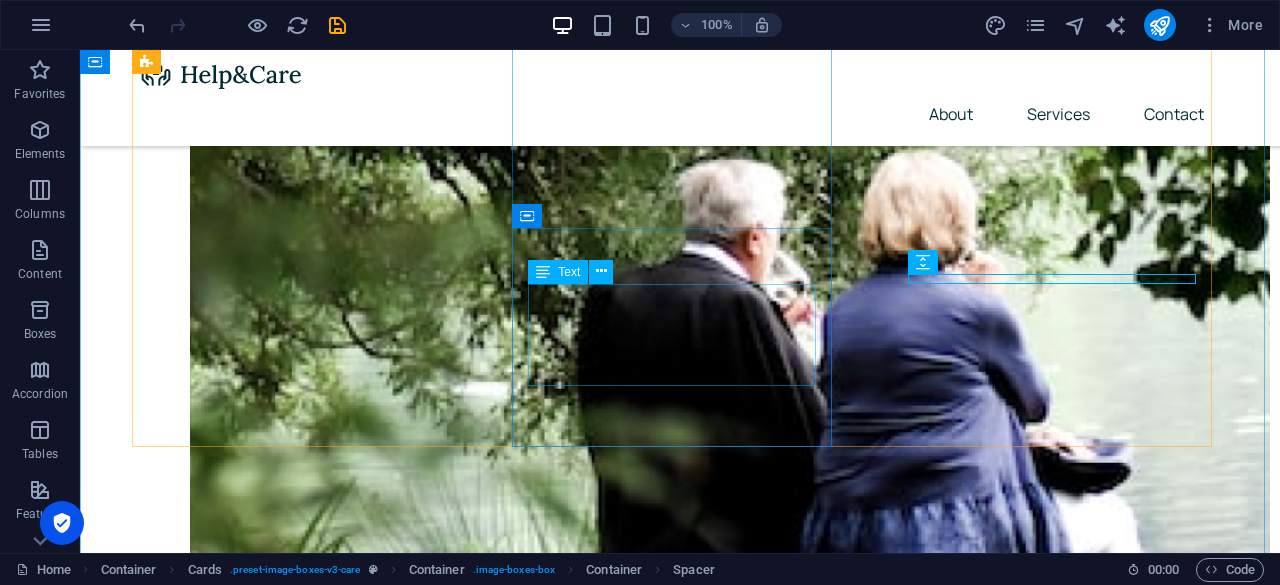 click on "From healthy pullets to delicious meat, Biochic Poultry offers a range of high-quality chicken products for farmers and consumers alike." at bounding box center [300, 3574] 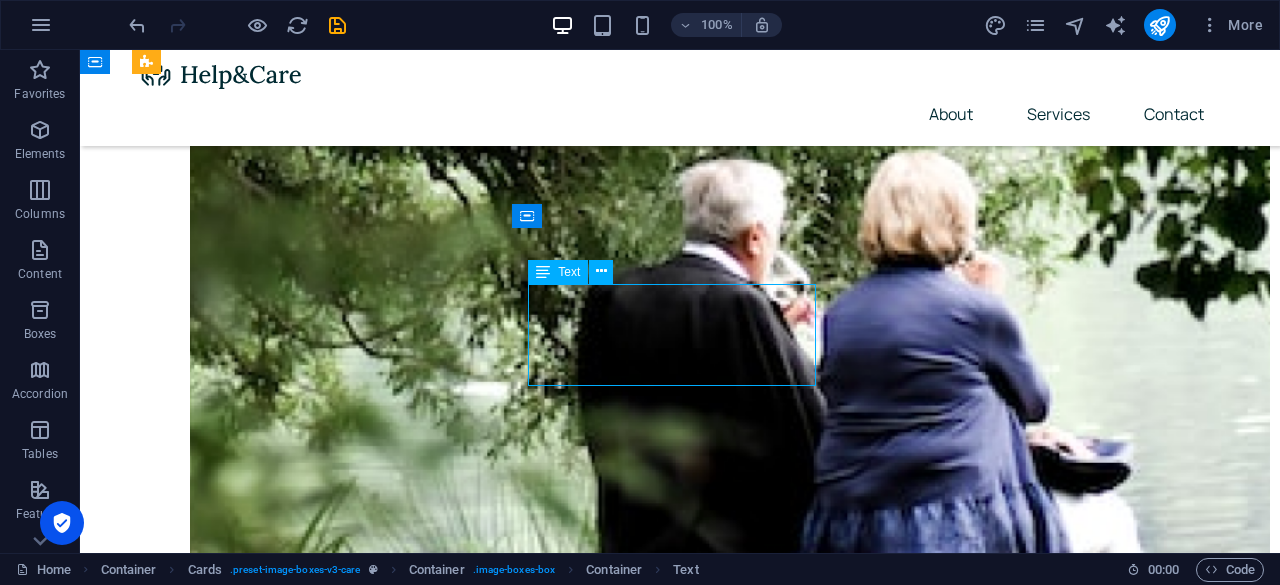 click on "From healthy pullets to delicious meat, Biochic Poultry offers a range of high-quality chicken products for farmers and consumers alike." at bounding box center [300, 3574] 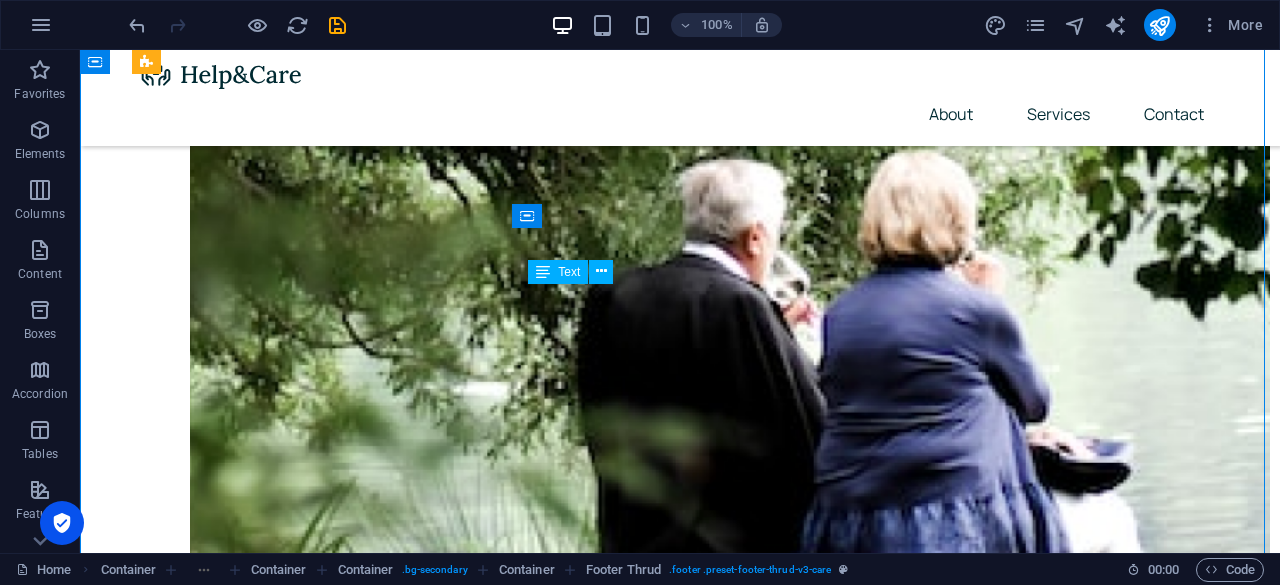 click on "From healthy pullets to delicious meat, Biochic Poultry offers a range of high-quality chicken products for farmers and consumers alike." at bounding box center [300, 3574] 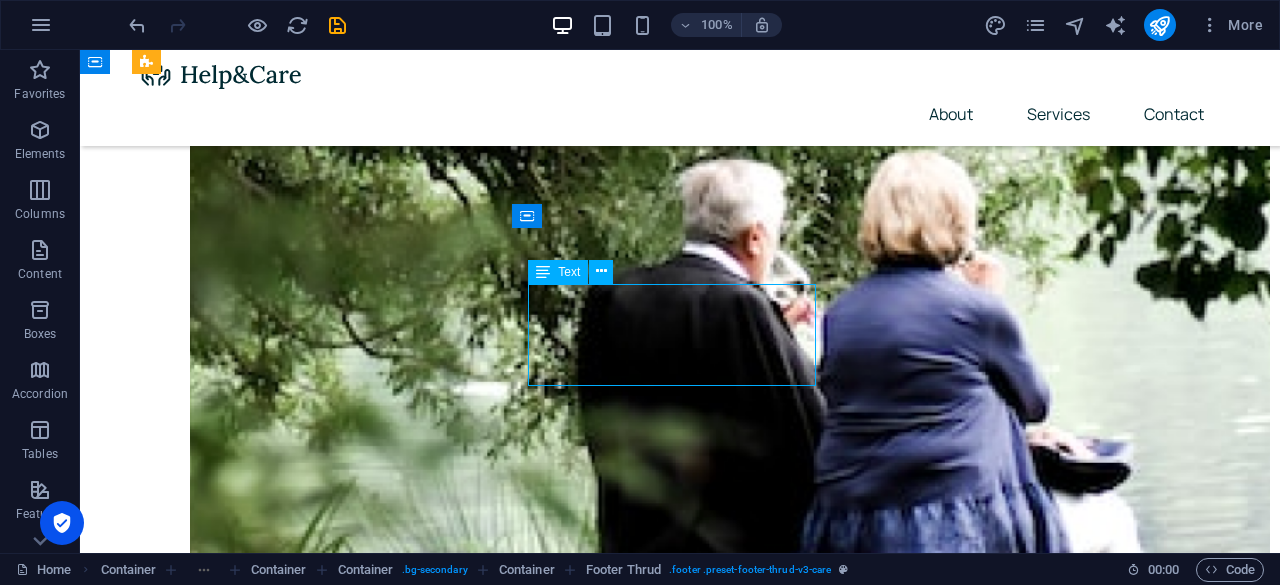 click on "From healthy pullets to delicious meat, Biochic Poultry offers a range of high-quality chicken products for farmers and consumers alike." at bounding box center (300, 3574) 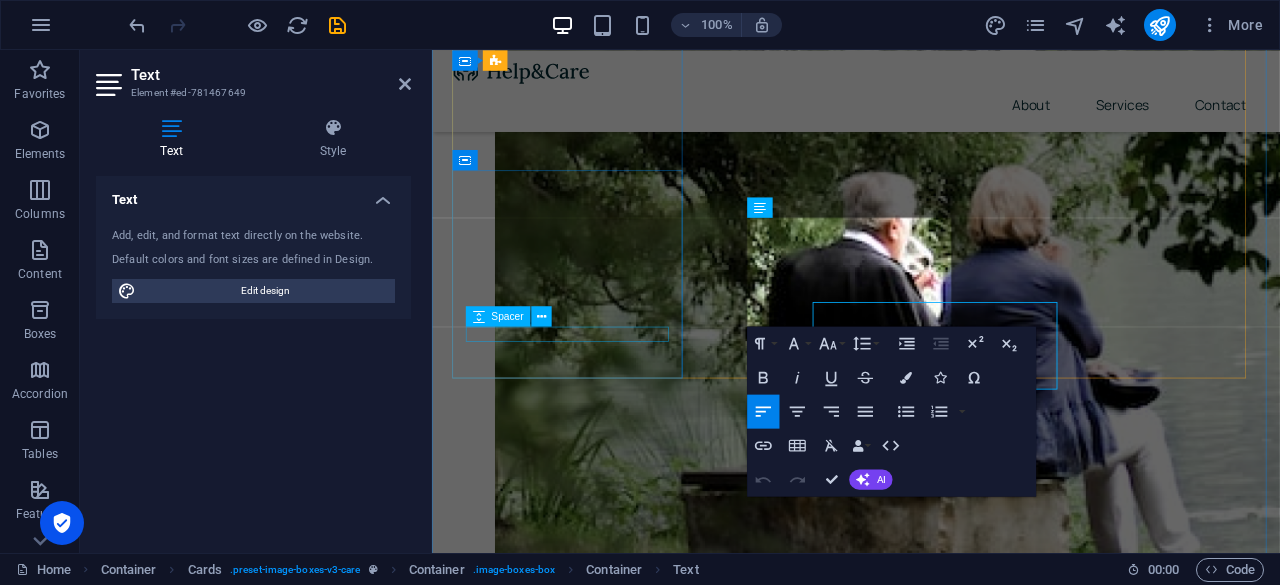 scroll, scrollTop: 832, scrollLeft: 0, axis: vertical 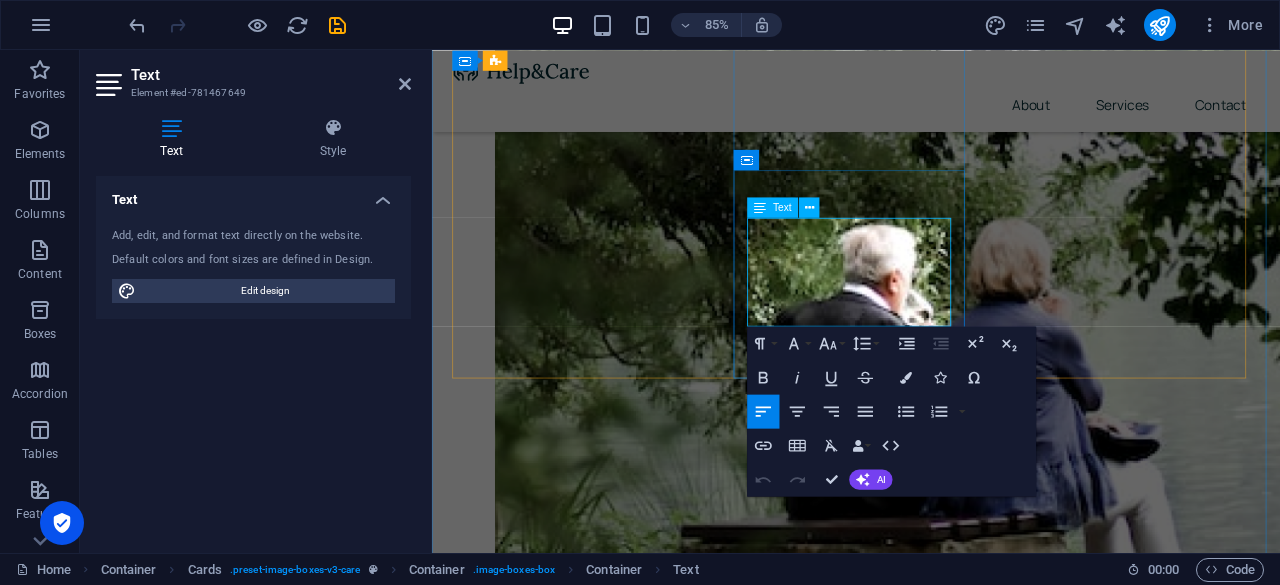 click on "From healthy pullets to delicious meat, Biochic Poultry offers a range of high-quality chicken products for farmers and consumers alike." at bounding box center (594, 3267) 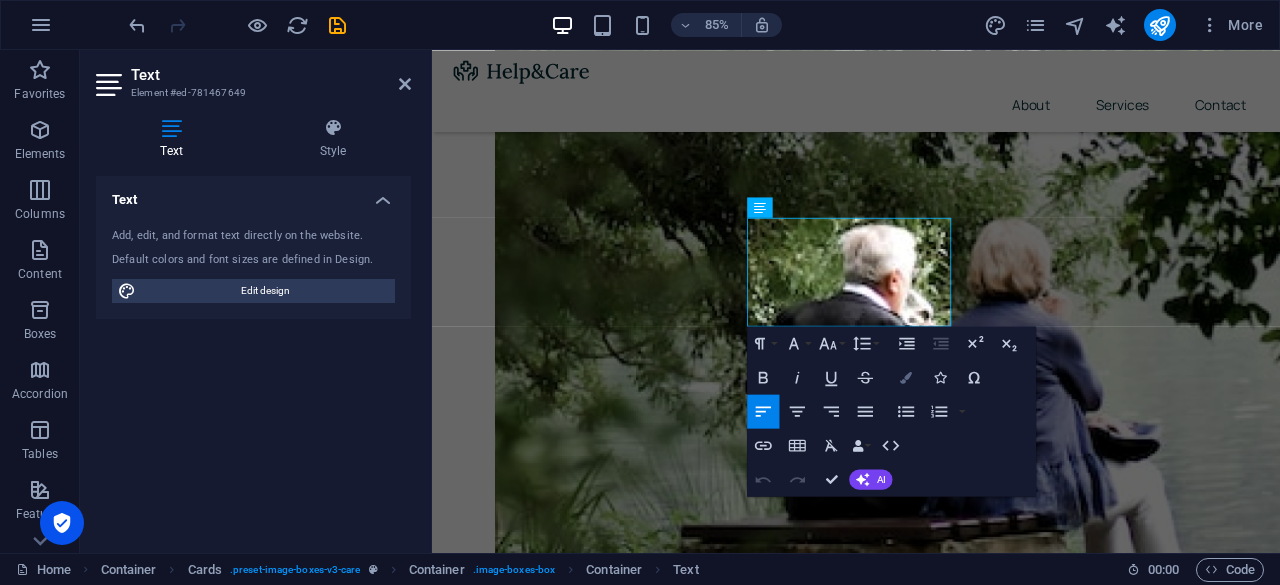 click at bounding box center (907, 378) 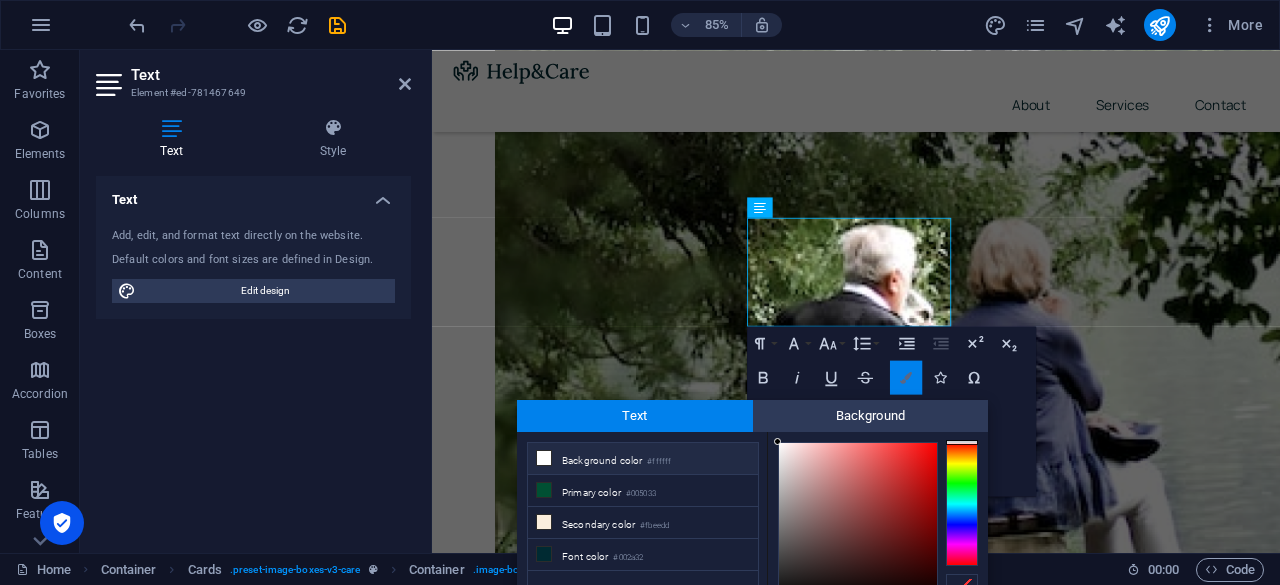 scroll, scrollTop: 95, scrollLeft: 0, axis: vertical 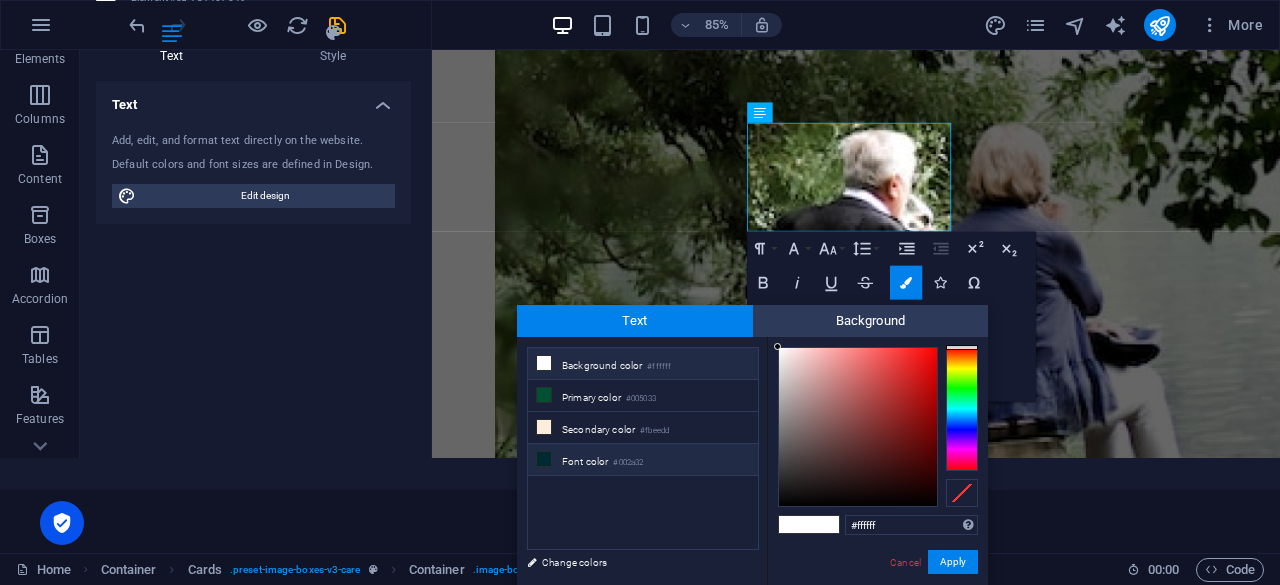 click on "Font color
#002a32" at bounding box center [643, 460] 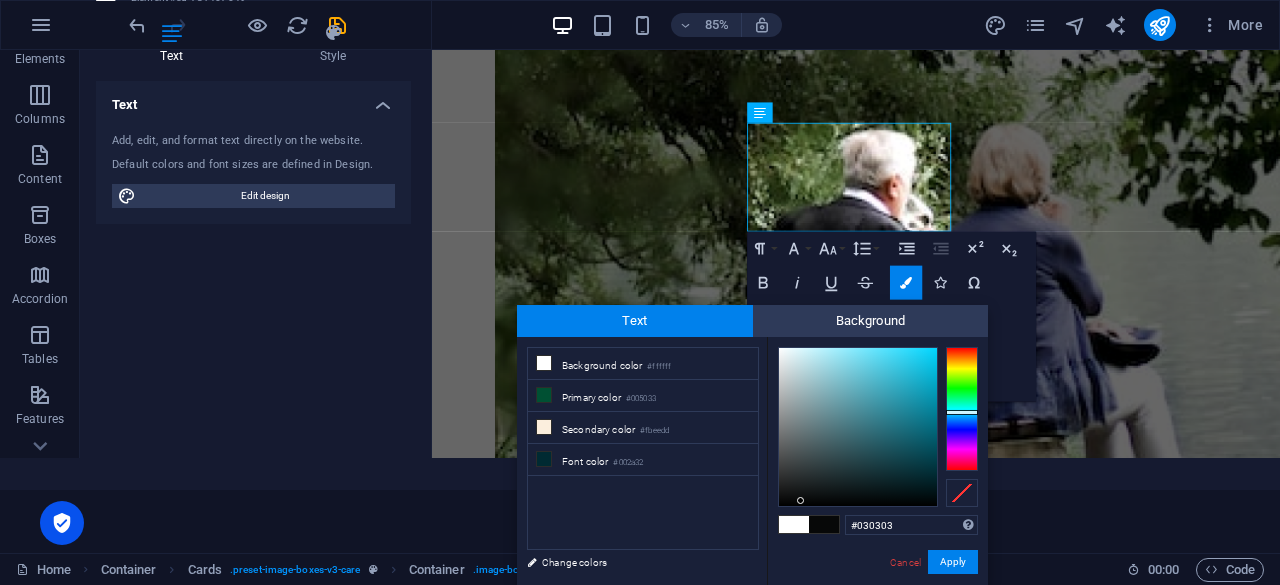 type on "#000000" 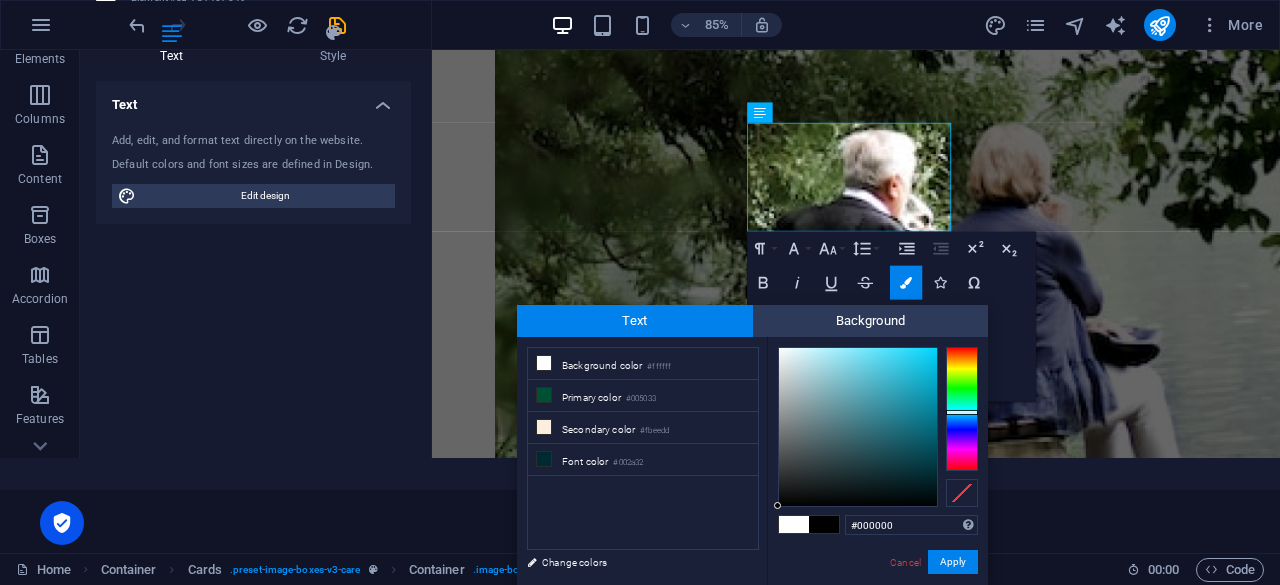 drag, startPoint x: 801, startPoint y: 501, endPoint x: 769, endPoint y: 517, distance: 35.77709 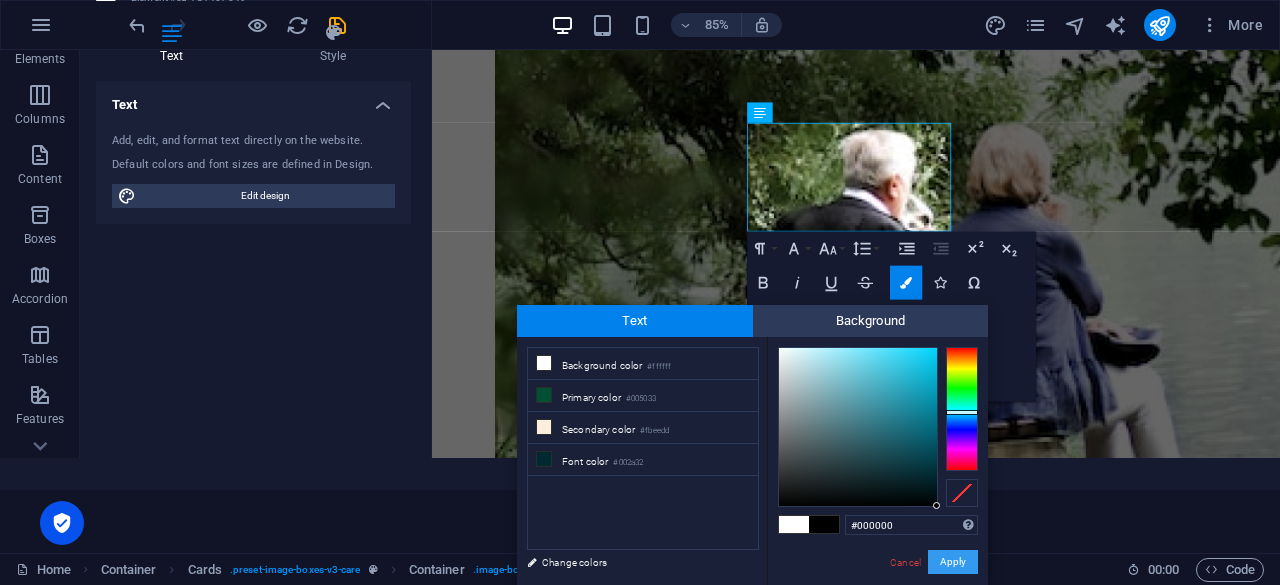 click on "Apply" at bounding box center (953, 562) 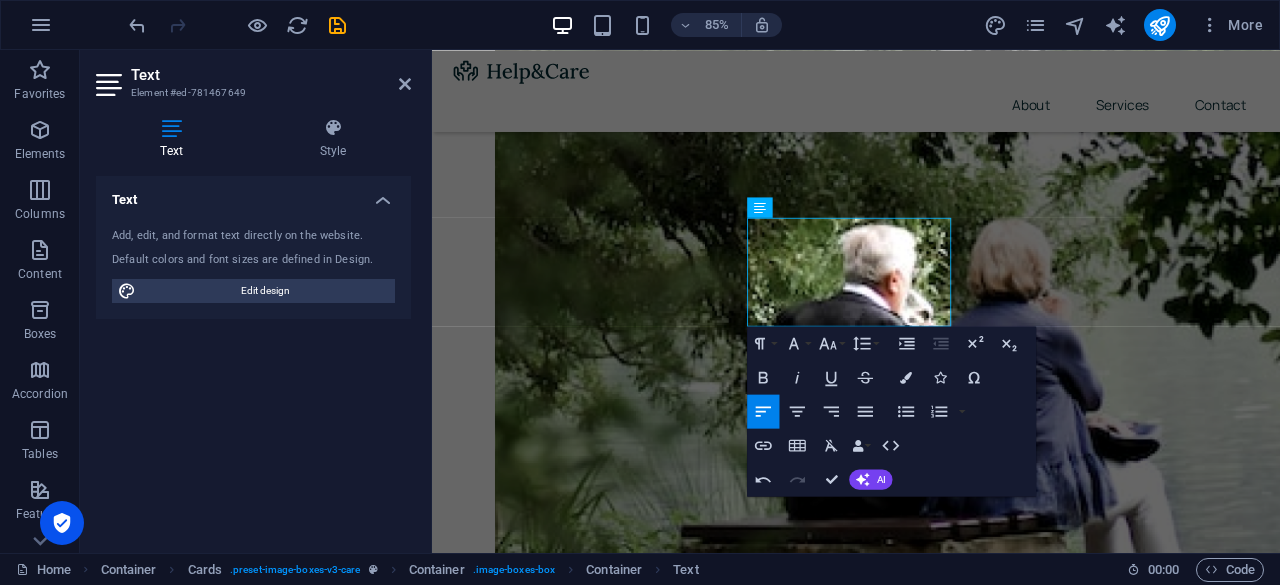 click on "Container   H1   Container   Container   Container   Unequal Columns   Container   Spacer   H2   Container   Spacer   Container   Image   Container   Cards   Container   Cards   Container   H3   Container   Text   Container   Container   Button   Spacer   Spacer   H3   Text   Text   Container   Container   H3   Spacer   Image   Logo   Menu Bar   Spacer   Container   Image   Spacer   Button   Button   Menu   Overlay   Container   Image   Container   Spacer   Container   Unequal Columns   Container   Container   Container   Container   Footer Thrud Paragraph Format Normal Heading 1 Heading 2 Heading 3 Heading 4 Heading 5 Heading 6 Code Font Family Arial [US_STATE] Impact Tahoma Times New Roman Verdana [PERSON_NAME] Manrope Font Size 8 9 10 11 12 14 18 24 30 36 48 60 72 96 Line Height Default Single 1.15 1.5 Double Increase Indent Decrease Indent Superscript Subscript Bold Italic Underline Strikethrough Colors Icons Special Characters Align Left Align Center Align Right Align Justify Unordered List" at bounding box center (856, 301) 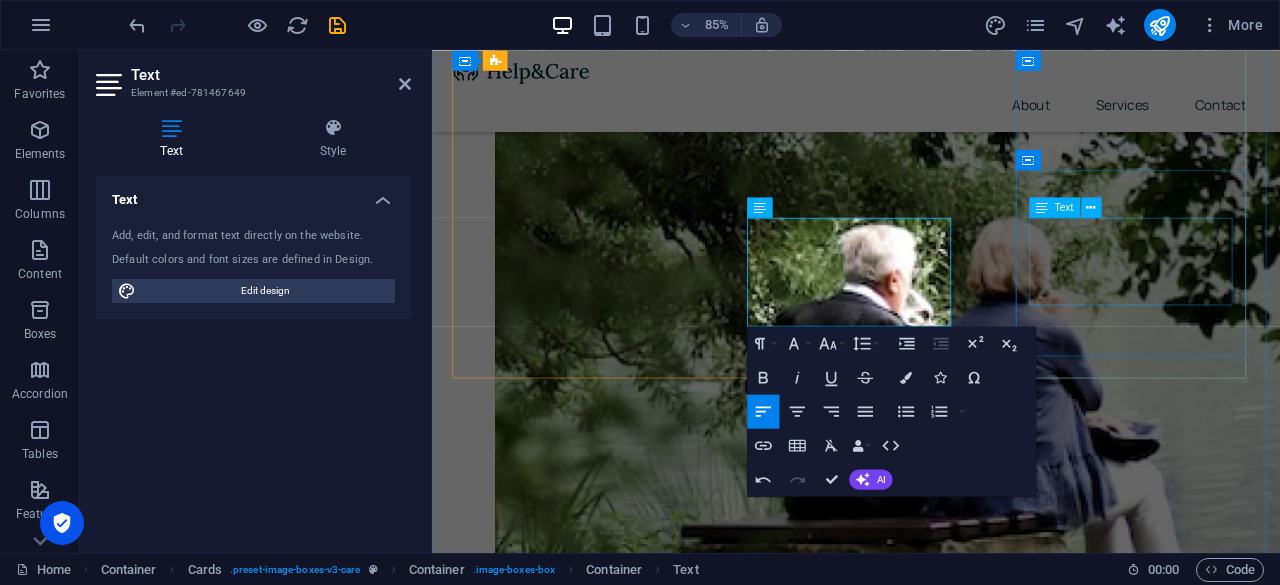 click on "Lorem ipsum dolor sit amet, consectetur adipiscing elit. Amet ullamcorper sed vitae quis turpis." at bounding box center (594, 3795) 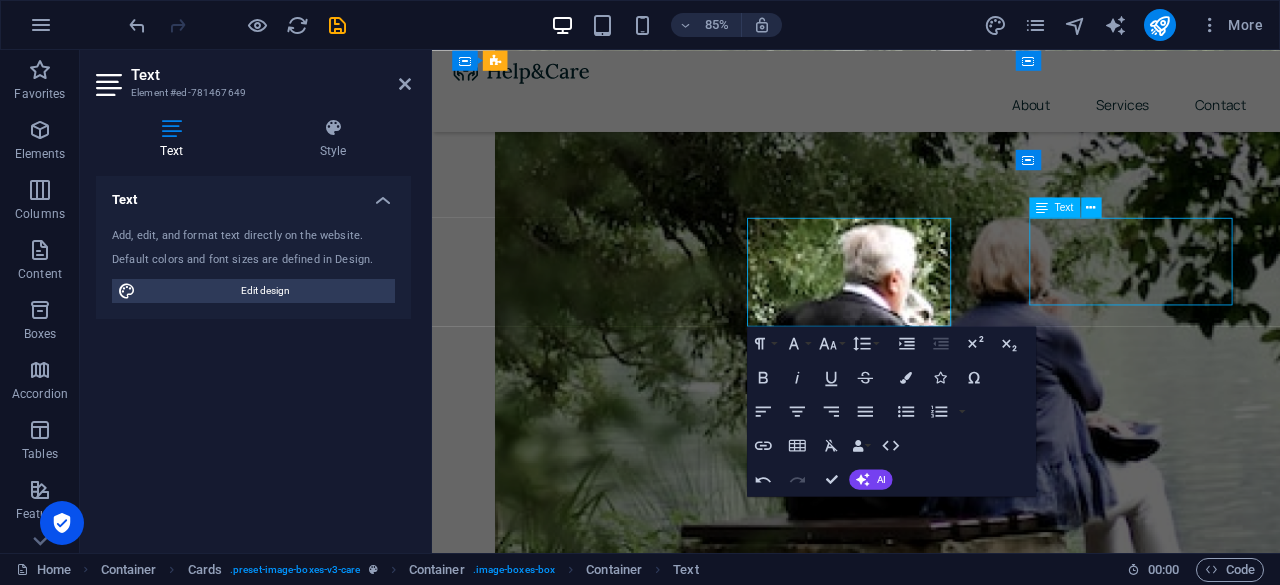 scroll, scrollTop: 894, scrollLeft: 0, axis: vertical 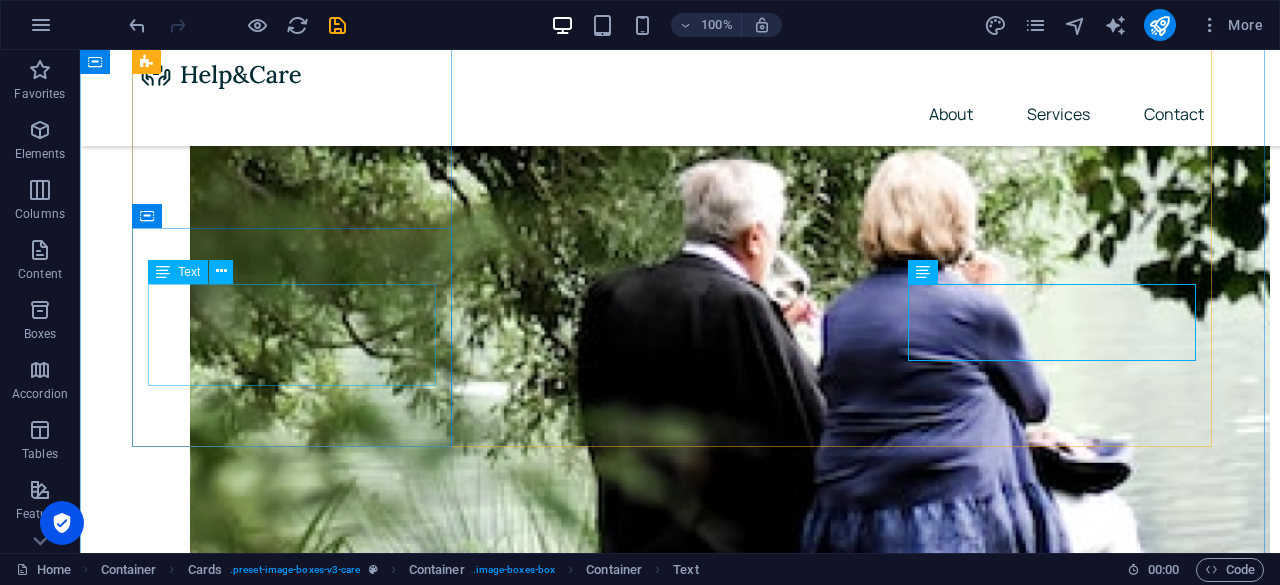 click on "Discover the difference with our Biochic Eggs, sourced from healthy, well-fed hens for exceptional taste and nutrition." at bounding box center [300, 3014] 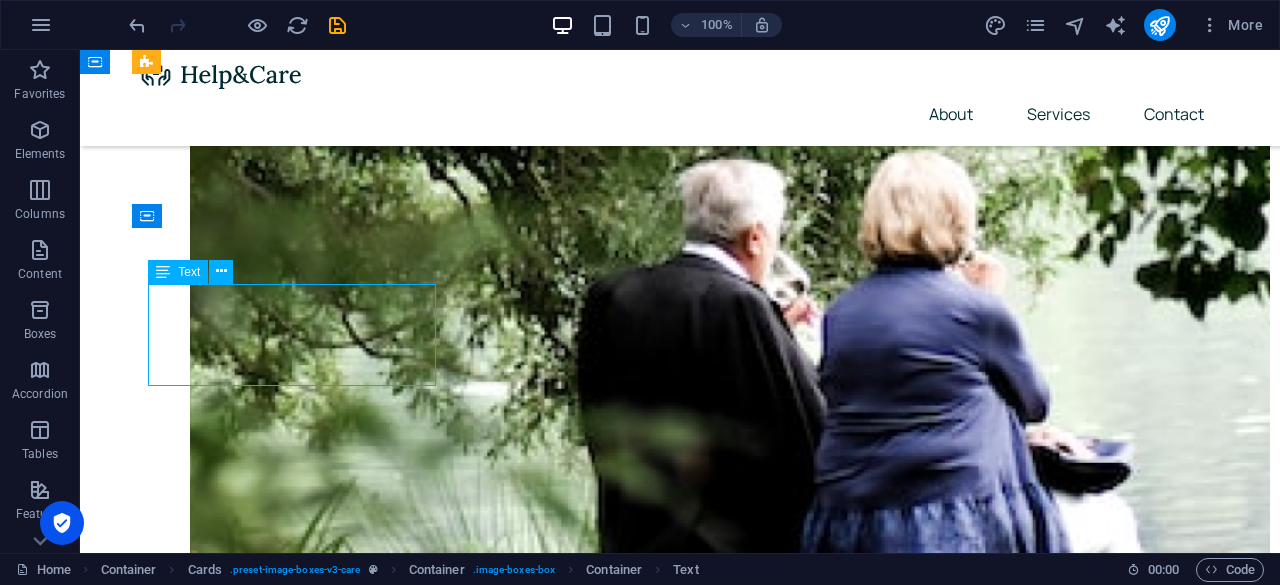 click on "Discover the difference with our Biochic Eggs, sourced from healthy, well-fed hens for exceptional taste and nutrition." at bounding box center [300, 3014] 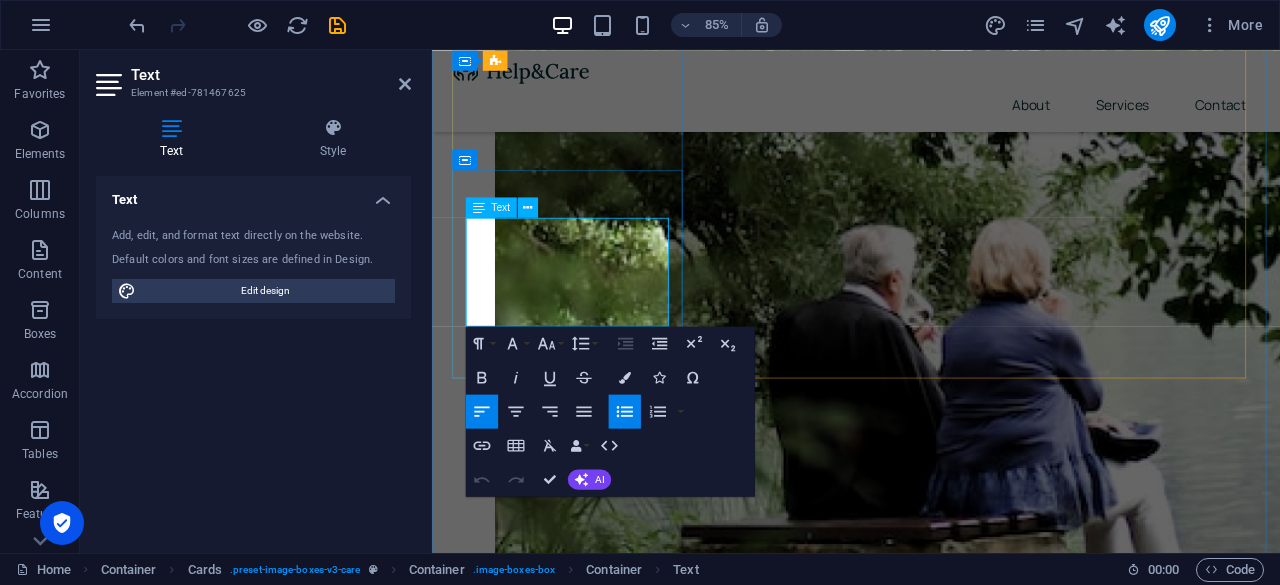 drag, startPoint x: 570, startPoint y: 357, endPoint x: 490, endPoint y: 259, distance: 126.50692 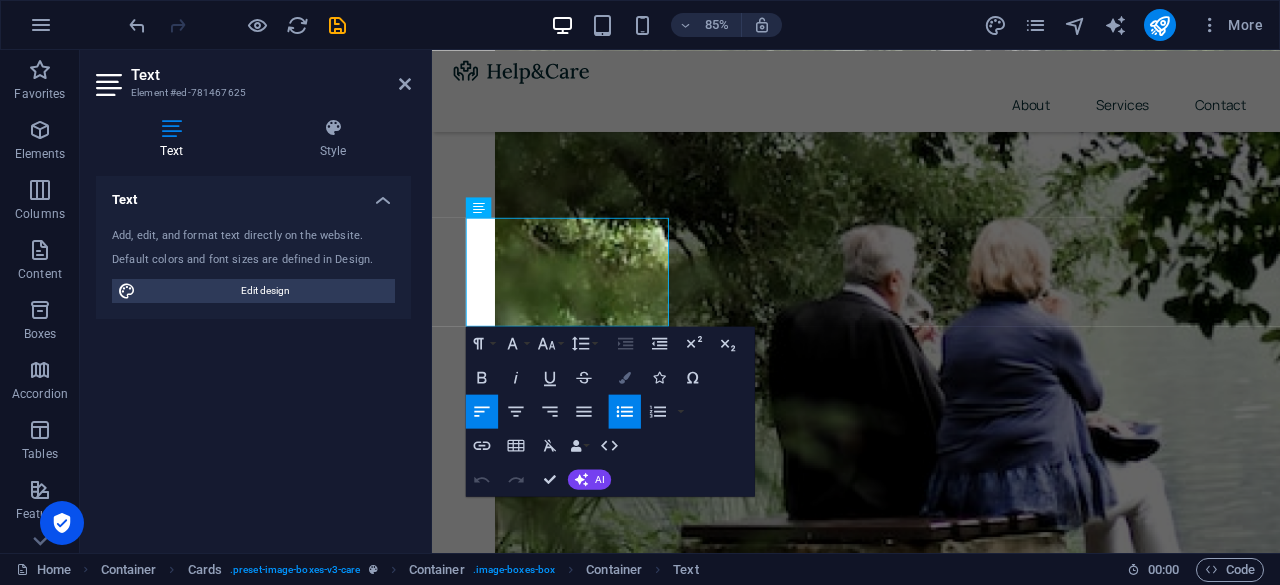 click at bounding box center [625, 378] 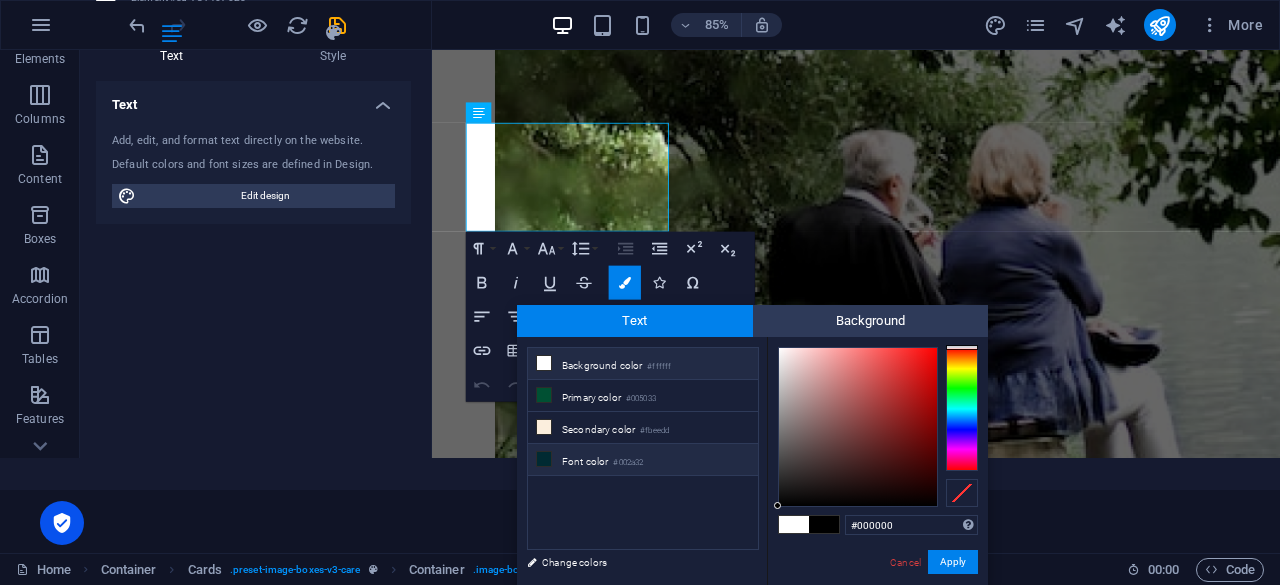 click at bounding box center (544, 459) 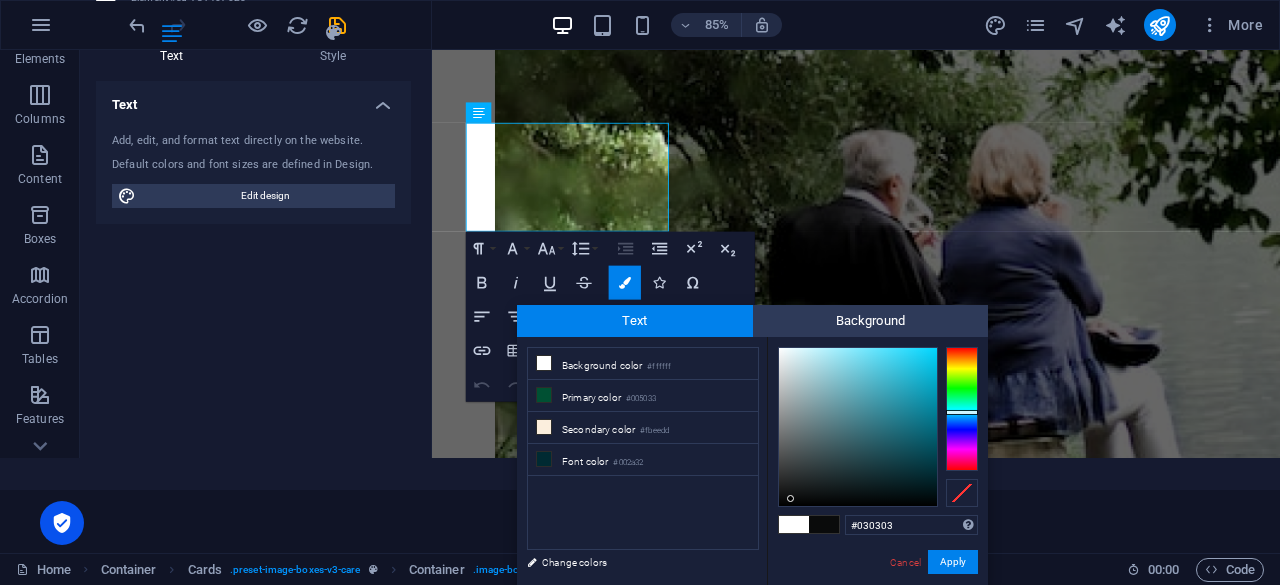 type on "#000000" 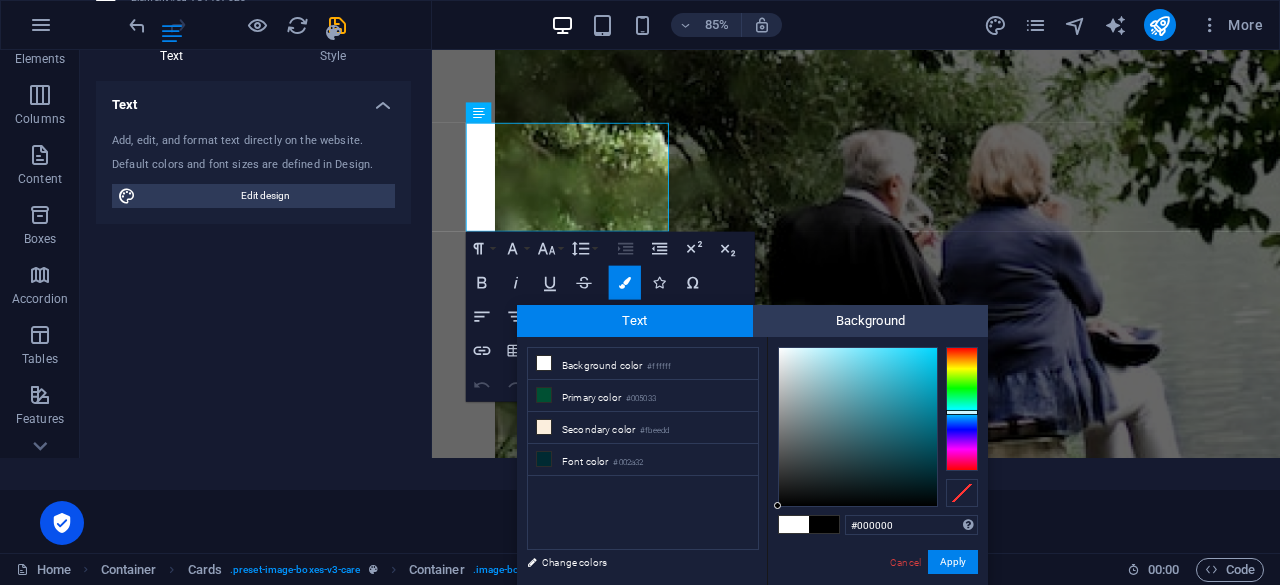 drag, startPoint x: 791, startPoint y: 499, endPoint x: 772, endPoint y: 518, distance: 26.870058 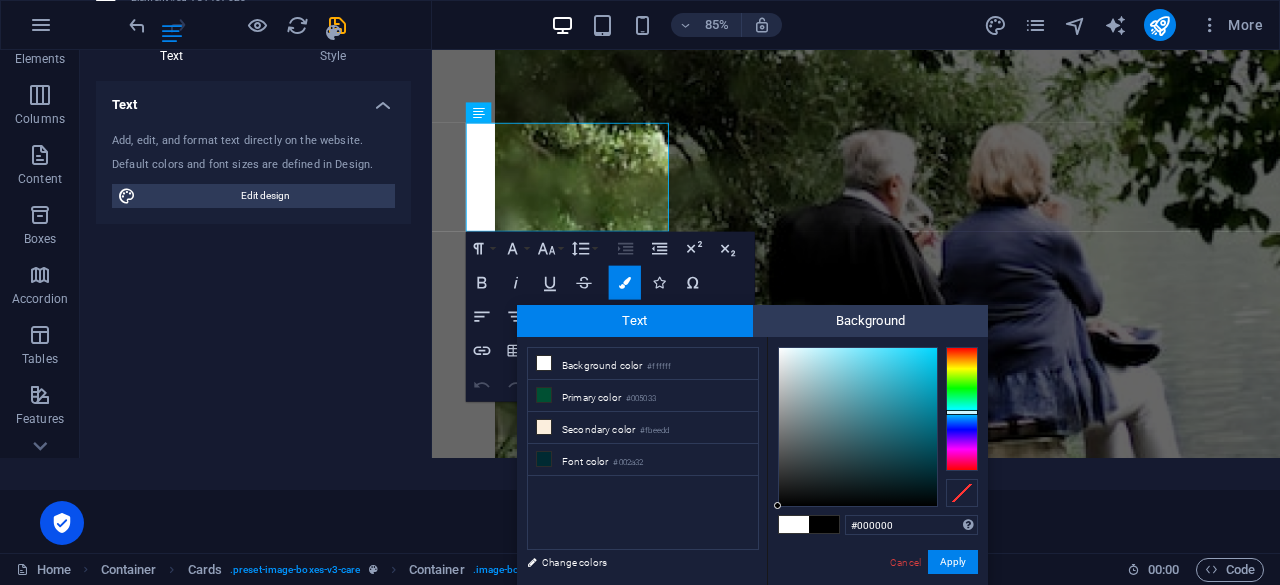click on "#000000 Supported formats #0852ed rgb(8, 82, 237) rgba(8, 82, 237, 90%) hsv(221,97,93) hsl(221, 93%, 48%) Cancel Apply" at bounding box center [877, 606] 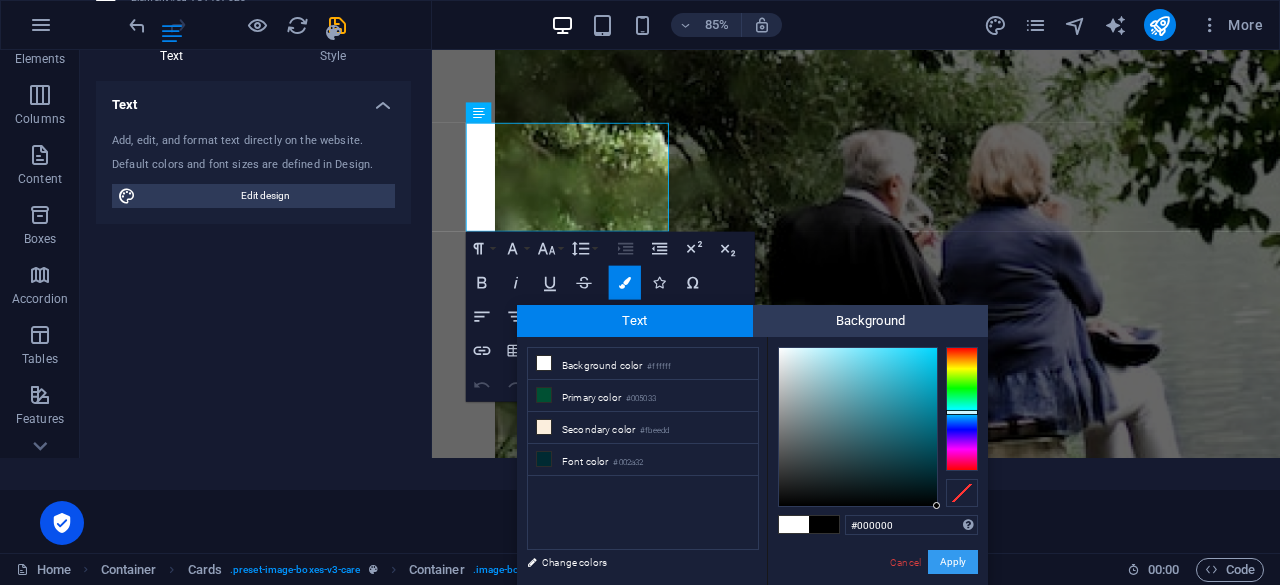 click on "Apply" at bounding box center (953, 562) 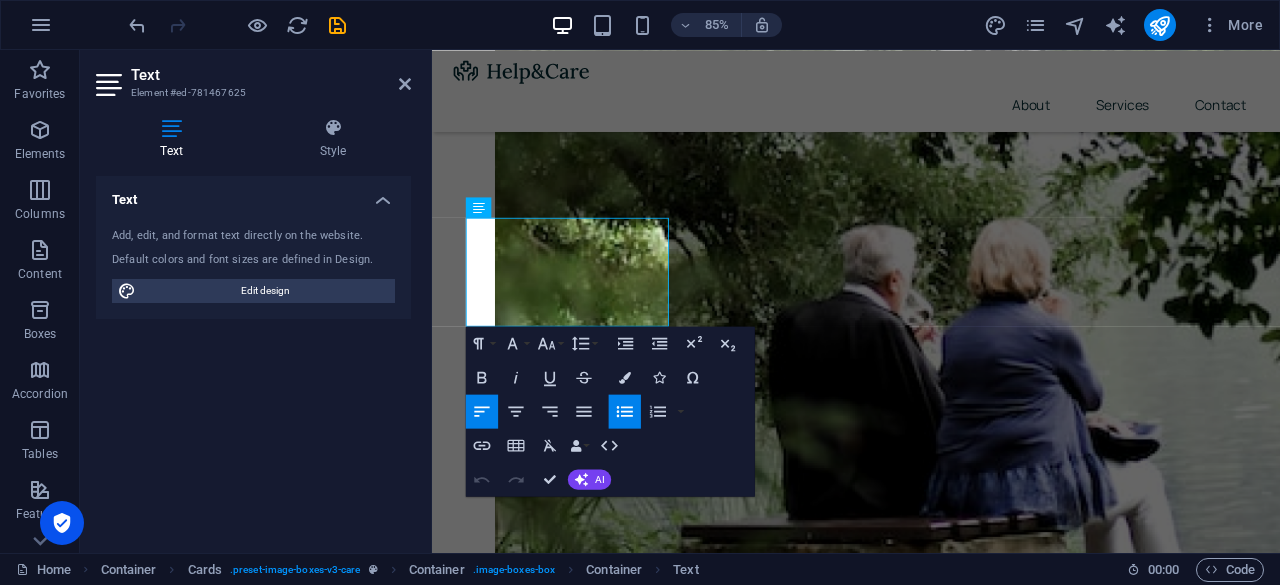 click on "Container   H1   Container   Container   Container   Unequal Columns   Container   Spacer   H2   Container   Spacer   Container   Image   Container   Cards   Container   Cards   Container   H3   Container   Text   Container   Container   Button   Spacer   Spacer   H3   Text   Text   Container   Container   Container   H3   Spacer   Image   Logo   Menu Bar   Spacer   Container   Image   Spacer   Button   Button   Menu   Overlay   Container   Image   Container   Spacer   Container   Unequal Columns   Container   Container   Container   Container   Footer Thrud Paragraph Format Normal Heading 1 Heading 2 Heading 3 Heading 4 Heading 5 Heading 6 Code Font Family Arial [US_STATE] Impact Tahoma Times New Roman Verdana [PERSON_NAME] Manrope Font Size 8 9 10 11 12 14 18 24 30 36 48 60 72 96 Line Height Default Single 1.15 1.5 Double Increase Indent Decrease Indent Superscript Subscript Bold Italic Underline Strikethrough Colors Icons Special Characters Align Left Align Center Align Right Align Justify   Circle" at bounding box center [856, 301] 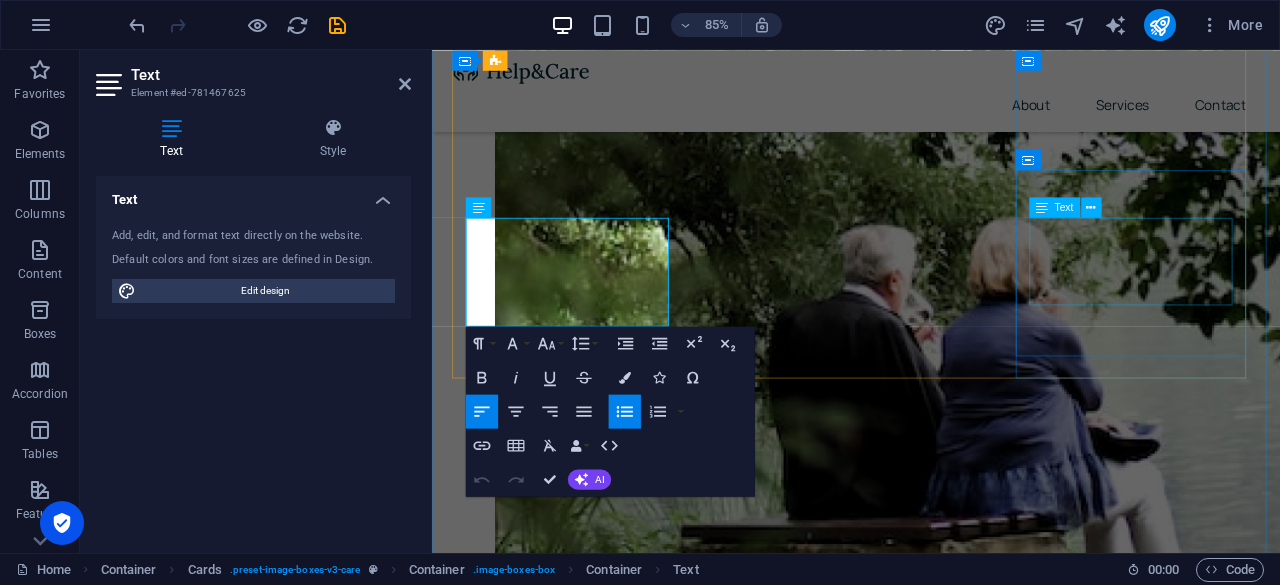 click on "Lorem ipsum dolor sit amet, consectetur adipiscing elit. Amet ullamcorper sed vitae quis turpis." at bounding box center [594, 3795] 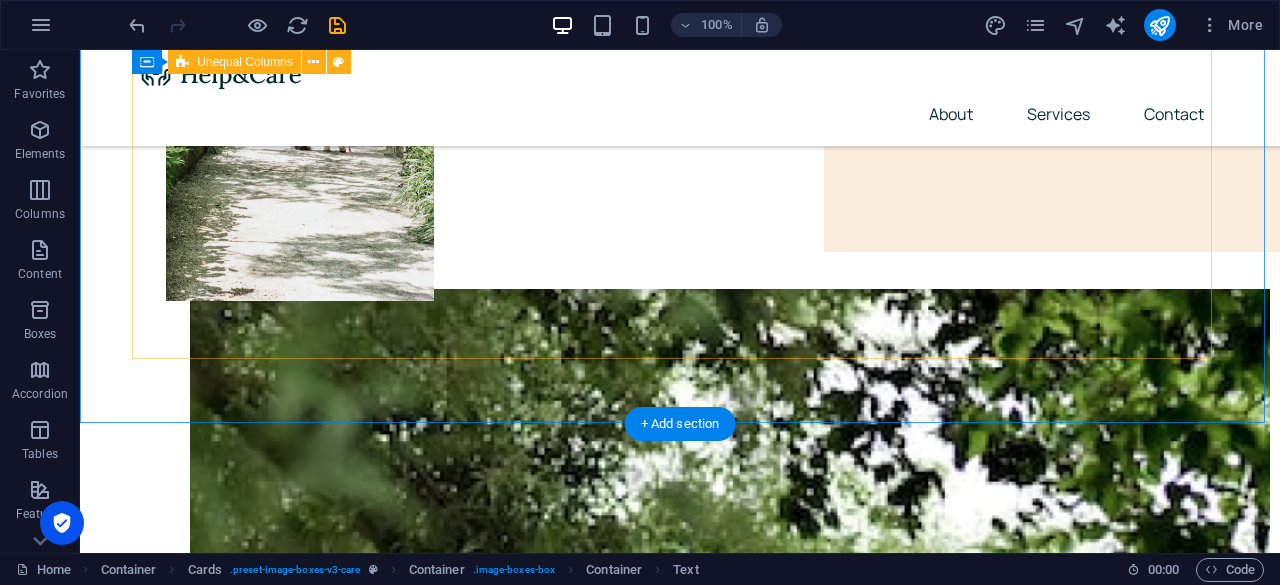scroll, scrollTop: 0, scrollLeft: 0, axis: both 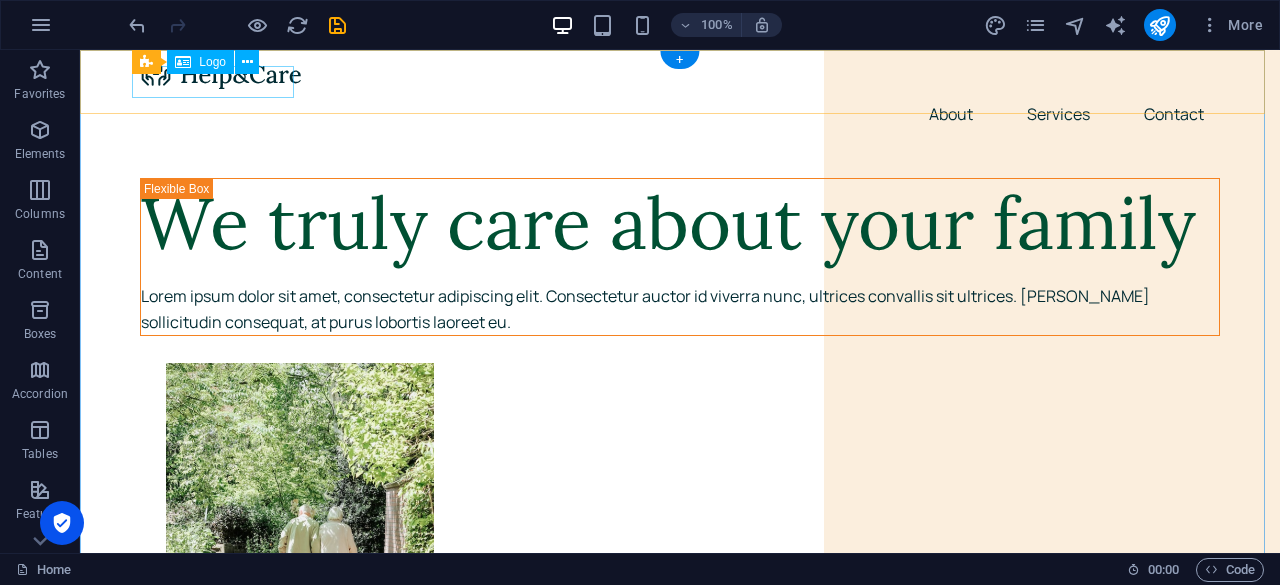 click at bounding box center (680, 74) 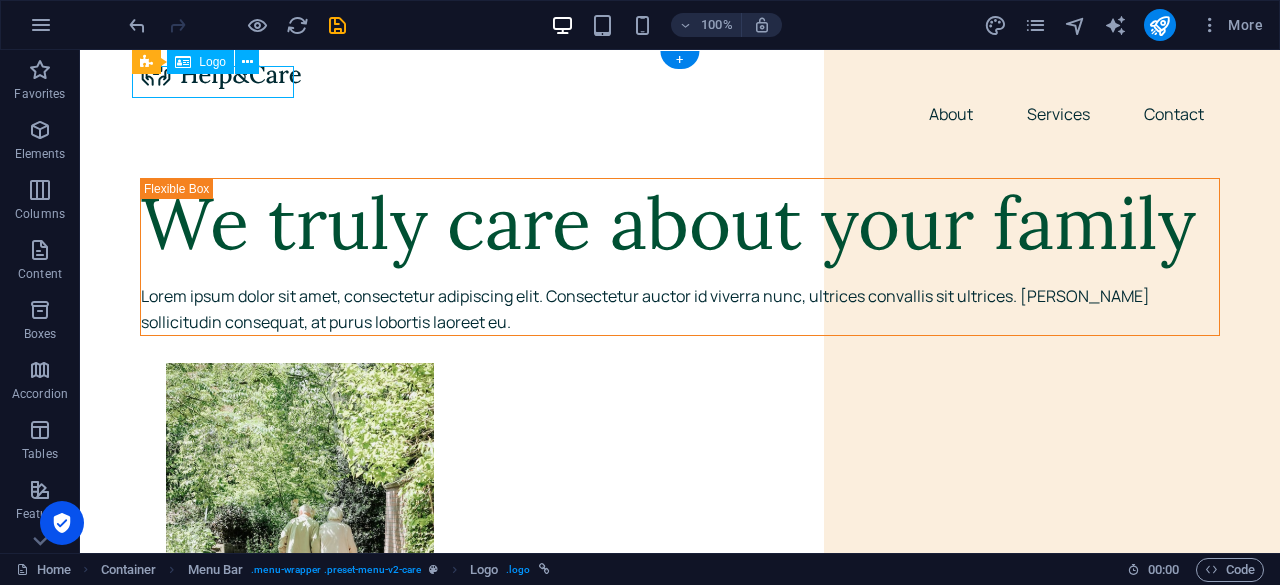 click at bounding box center [680, 74] 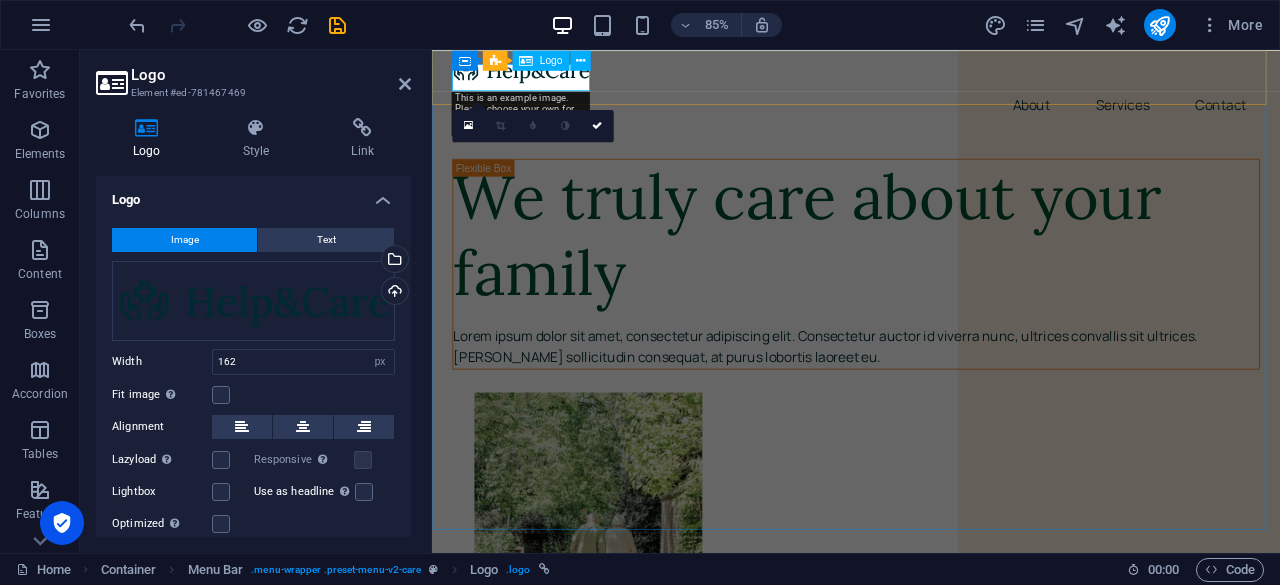 click on "Logo" at bounding box center [541, 60] 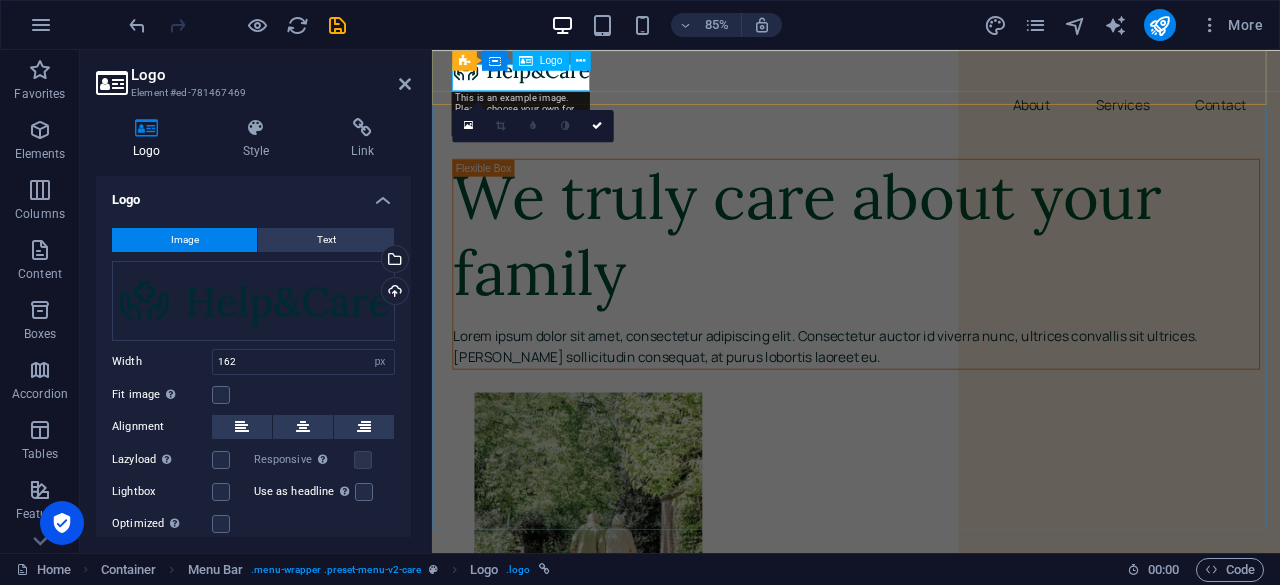 click at bounding box center (931, 74) 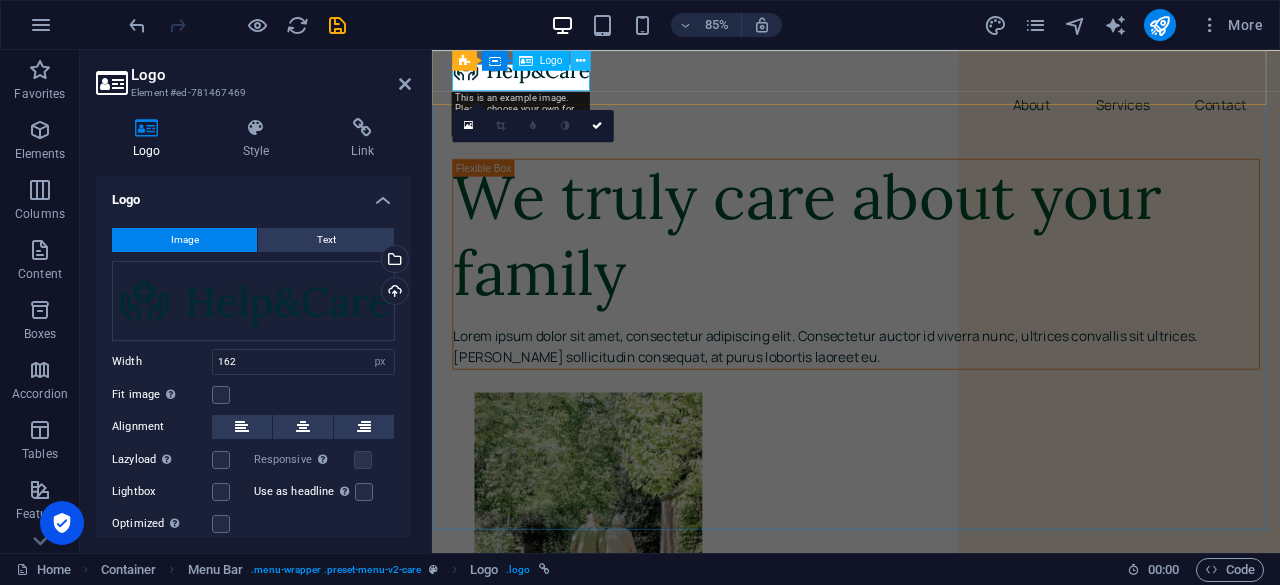 click at bounding box center [580, 60] 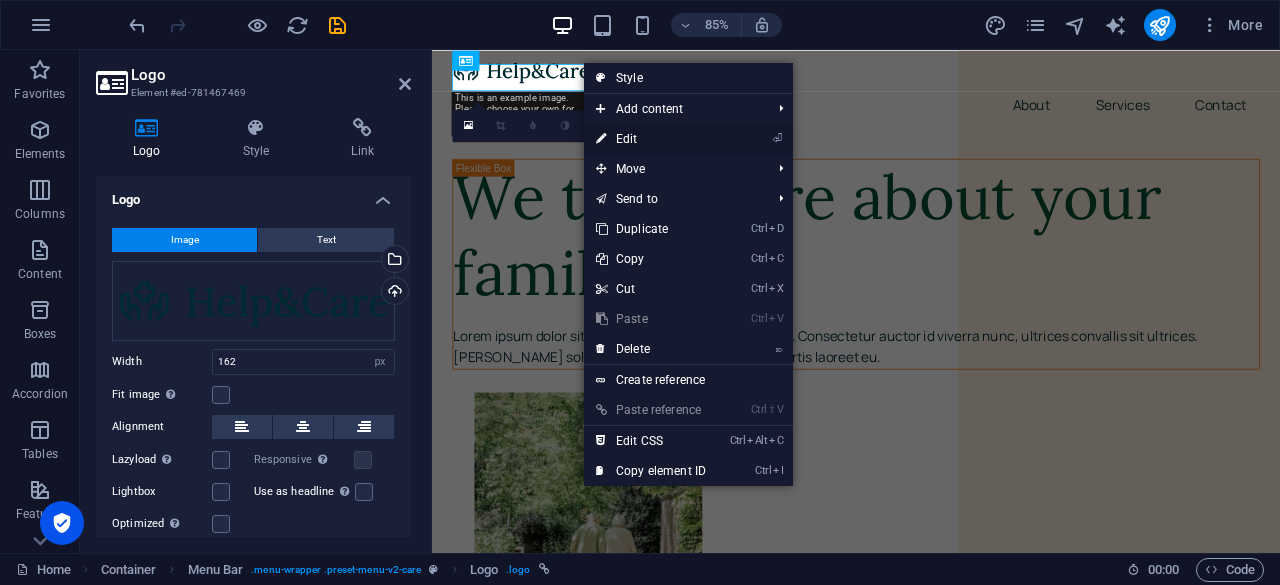 click on "⏎  Edit" at bounding box center [651, 139] 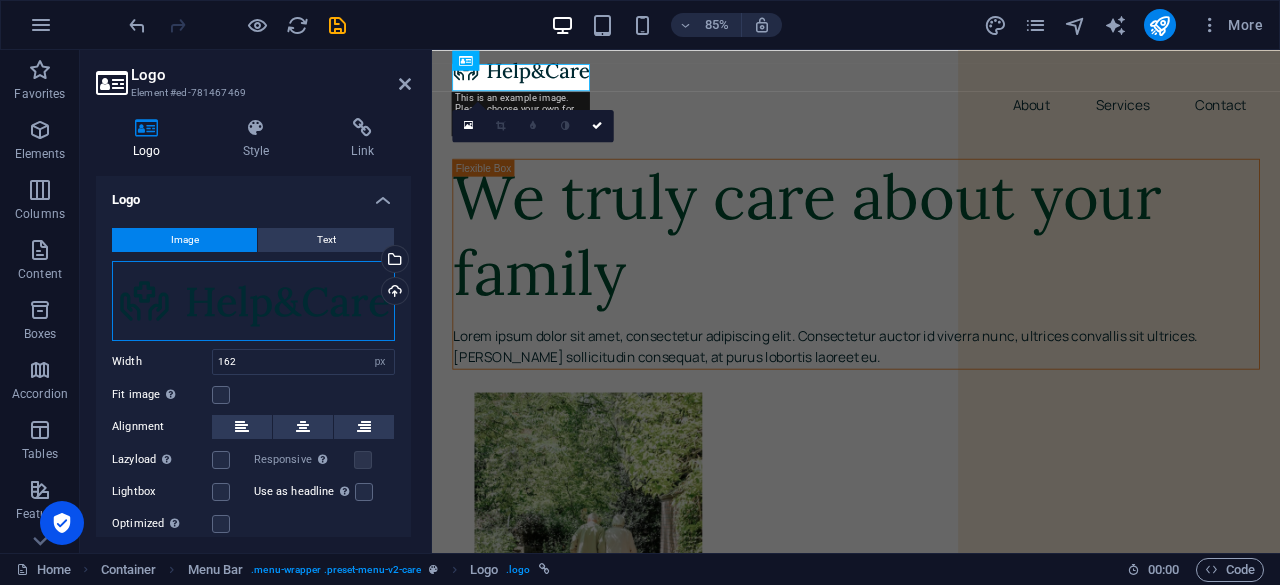 click on "Drag files here, click to choose files or select files from Files or our free stock photos & videos" at bounding box center (253, 301) 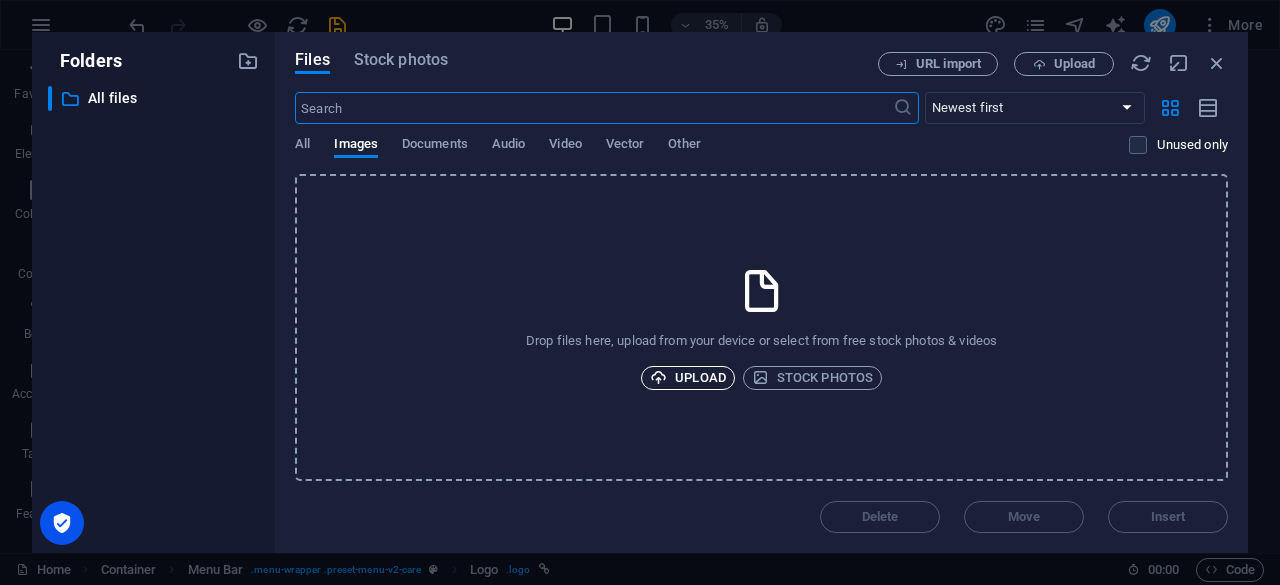 click on "Upload" at bounding box center (688, 378) 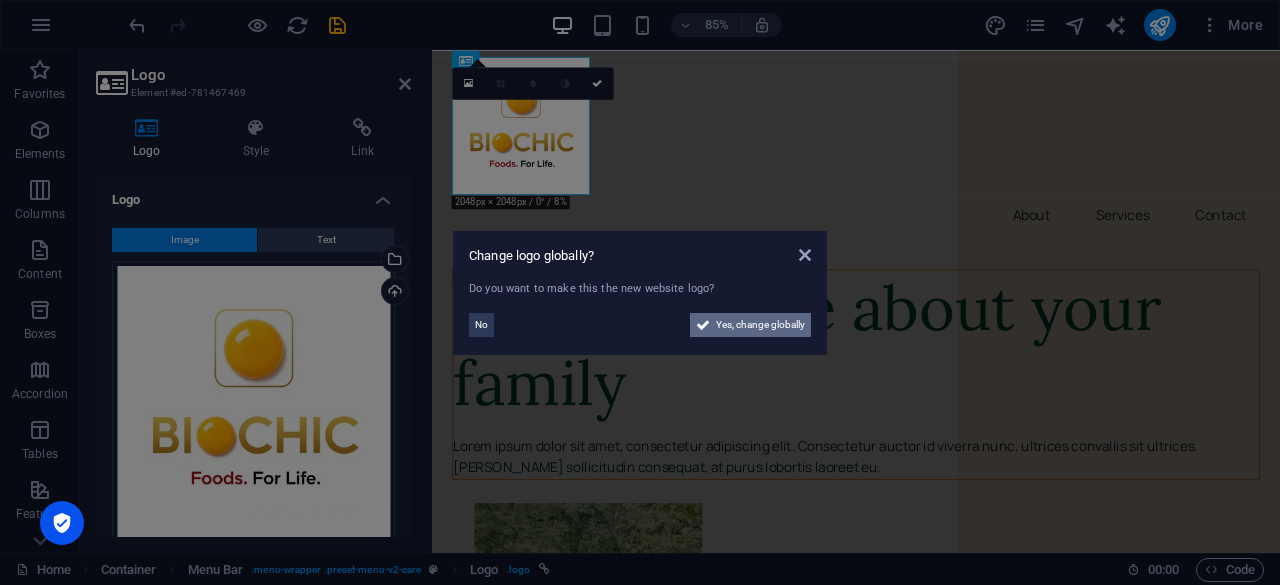 click on "Yes, change globally" at bounding box center [760, 325] 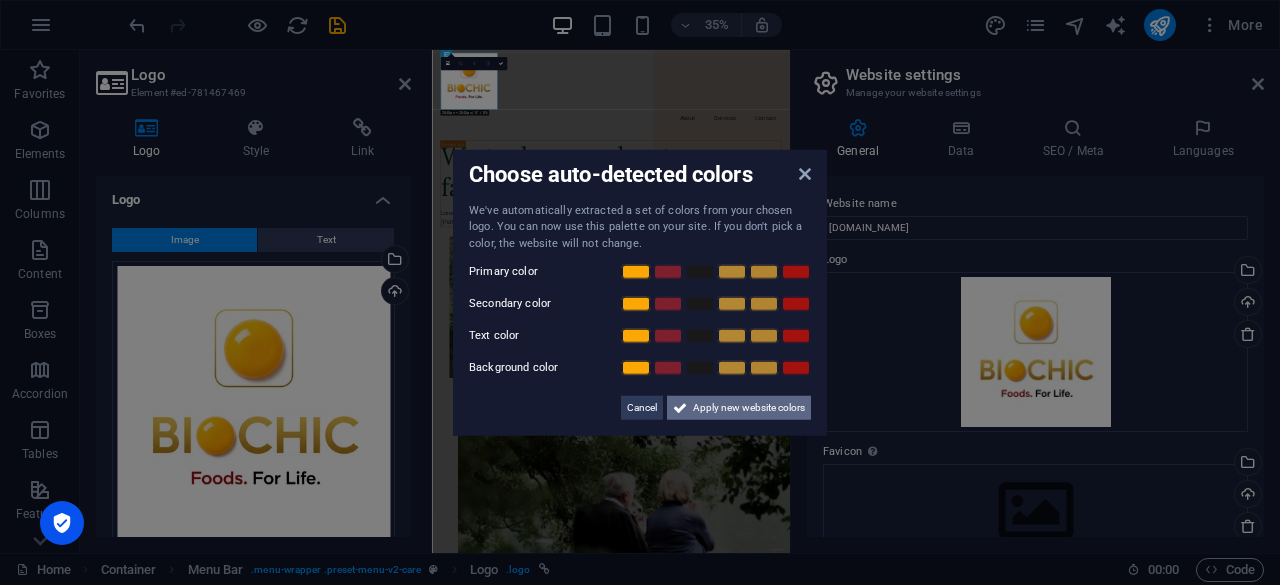 click on "Apply new website colors" at bounding box center [749, 408] 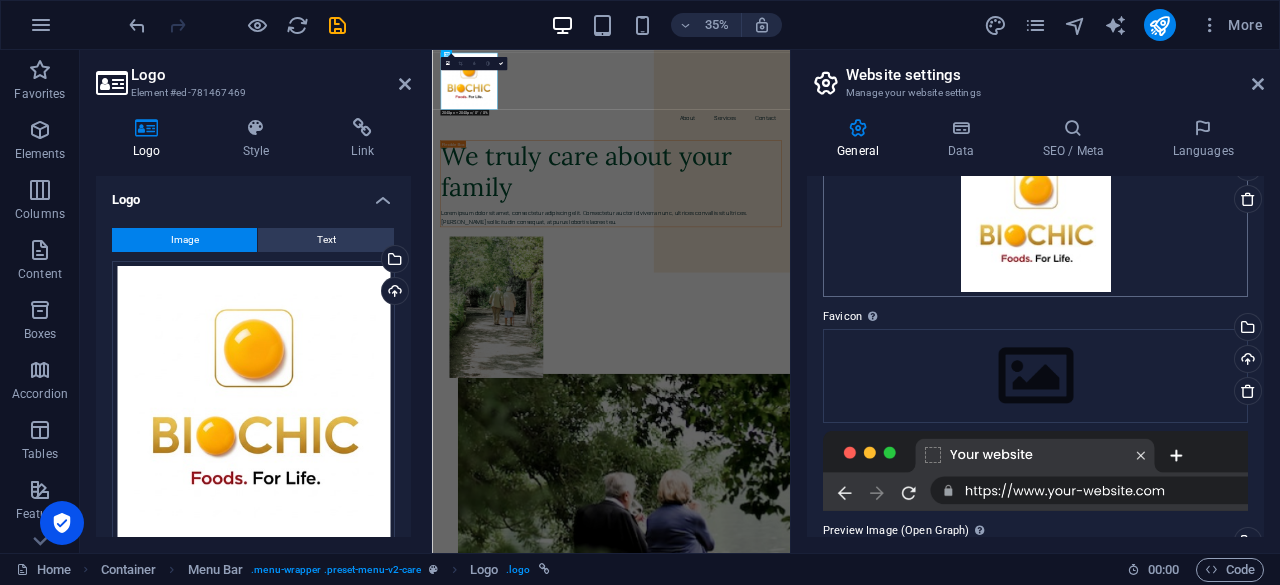 scroll, scrollTop: 134, scrollLeft: 0, axis: vertical 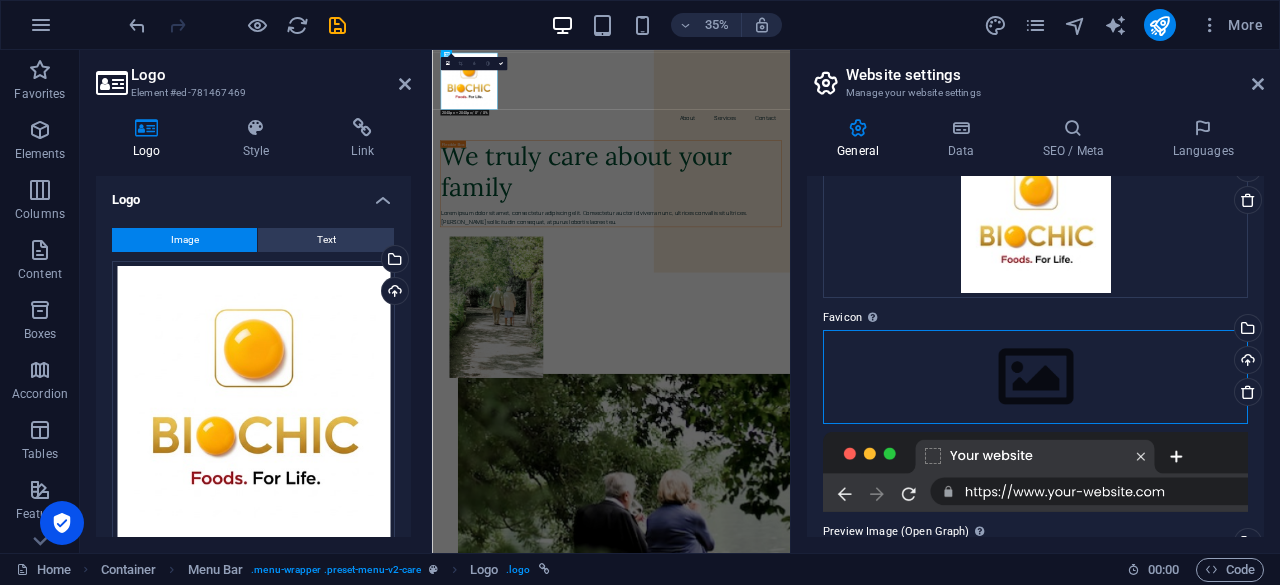 click on "Drag files here, click to choose files or select files from Files or our free stock photos & videos" at bounding box center [1035, 377] 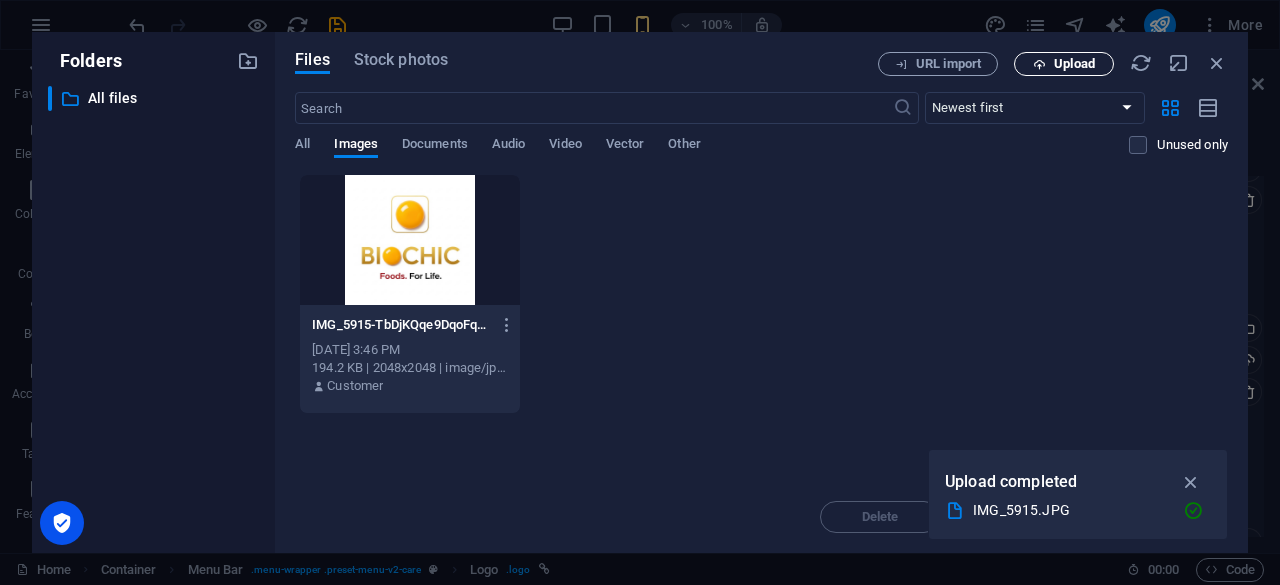 click on "Upload" at bounding box center [1074, 64] 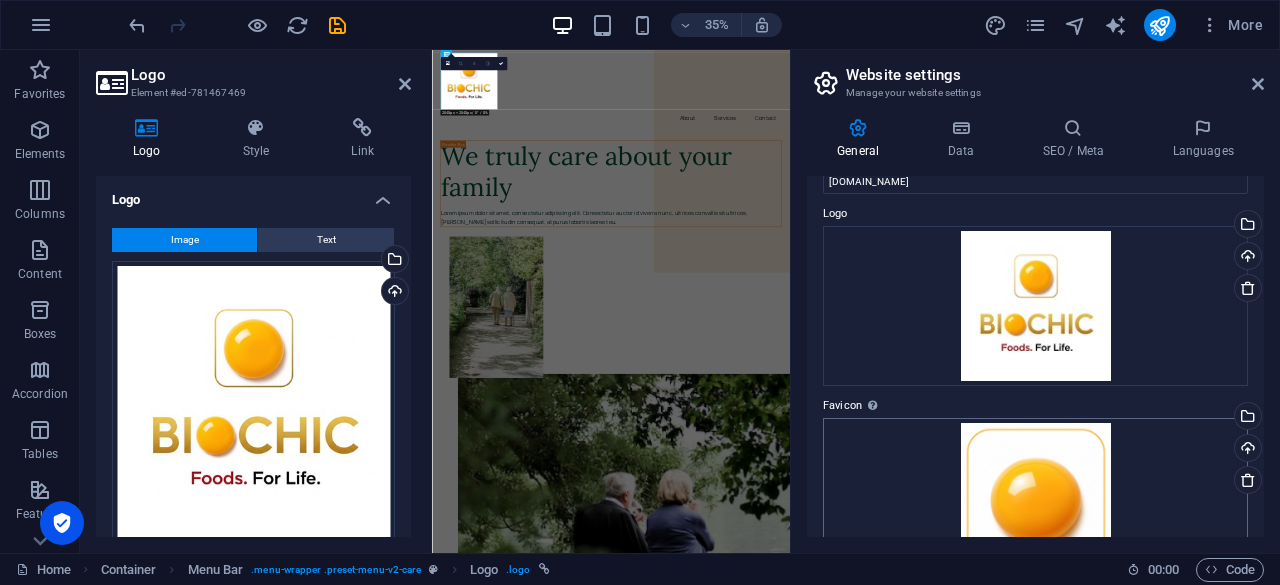 scroll, scrollTop: 44, scrollLeft: 0, axis: vertical 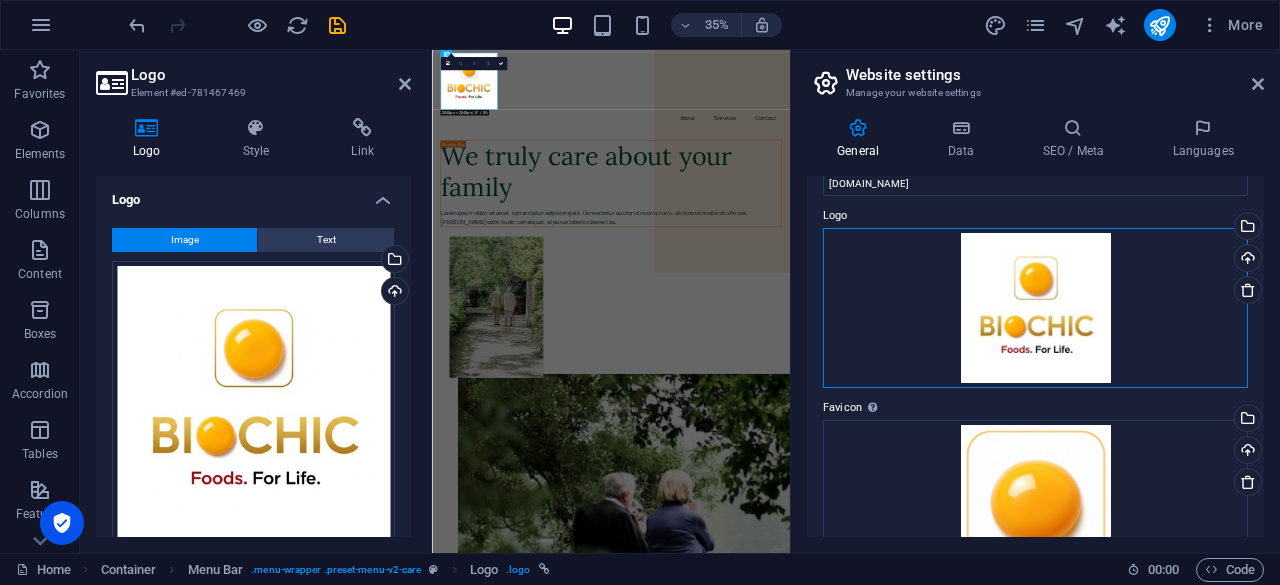 click on "Drag files here, click to choose files or select files from Files or our free stock photos & videos" at bounding box center [1035, 308] 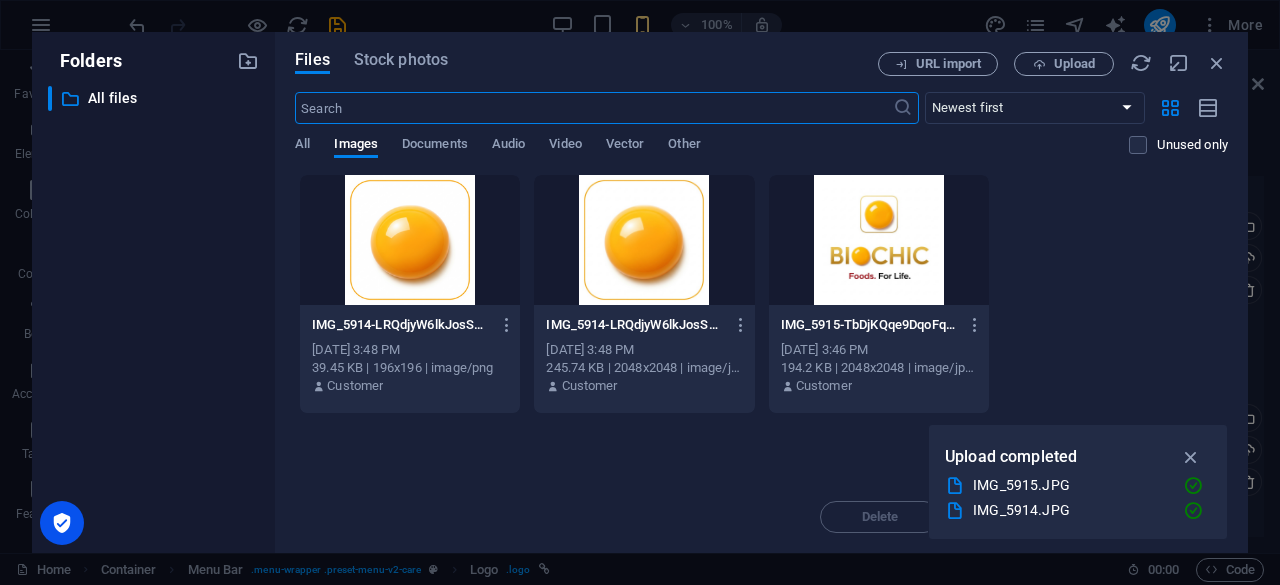 click at bounding box center (879, 240) 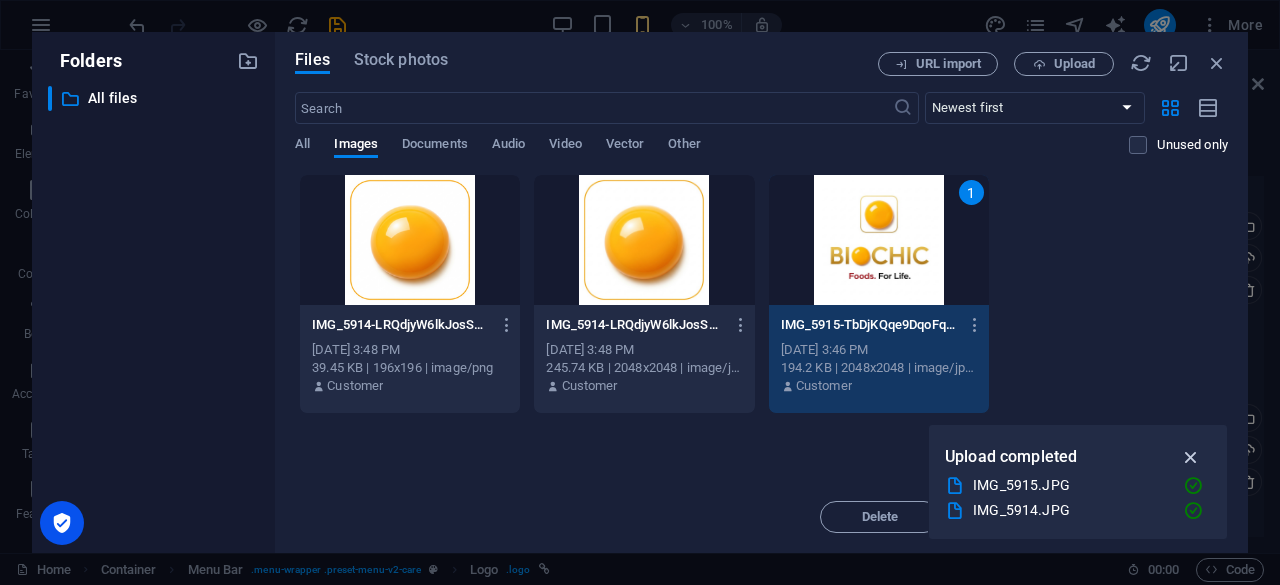 click at bounding box center (1191, 457) 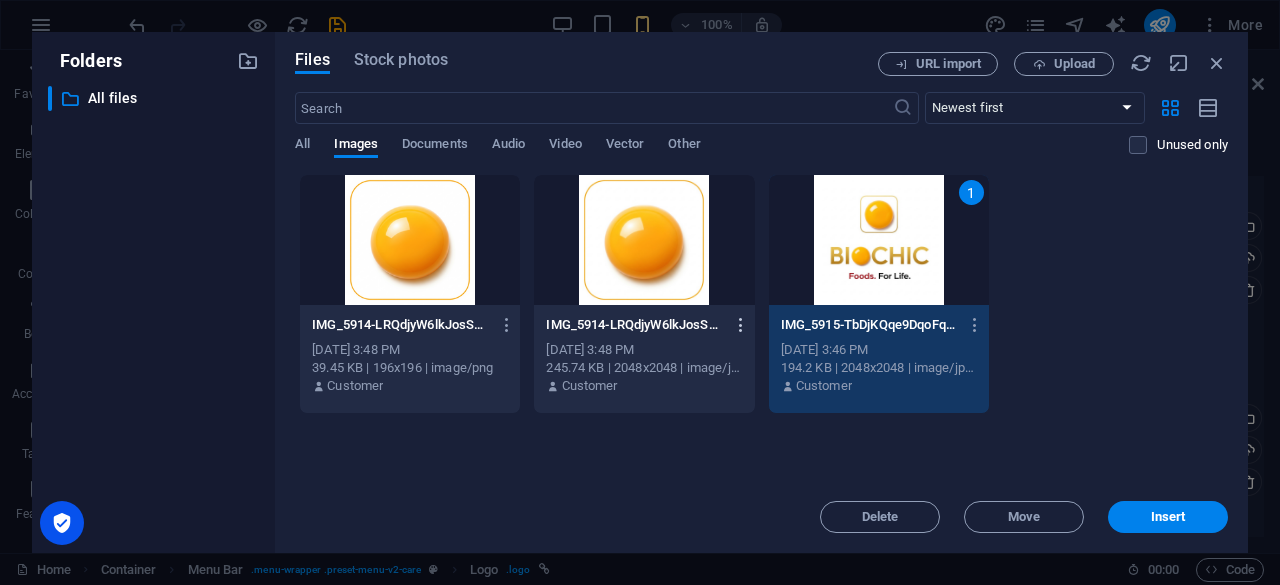 click at bounding box center [741, 325] 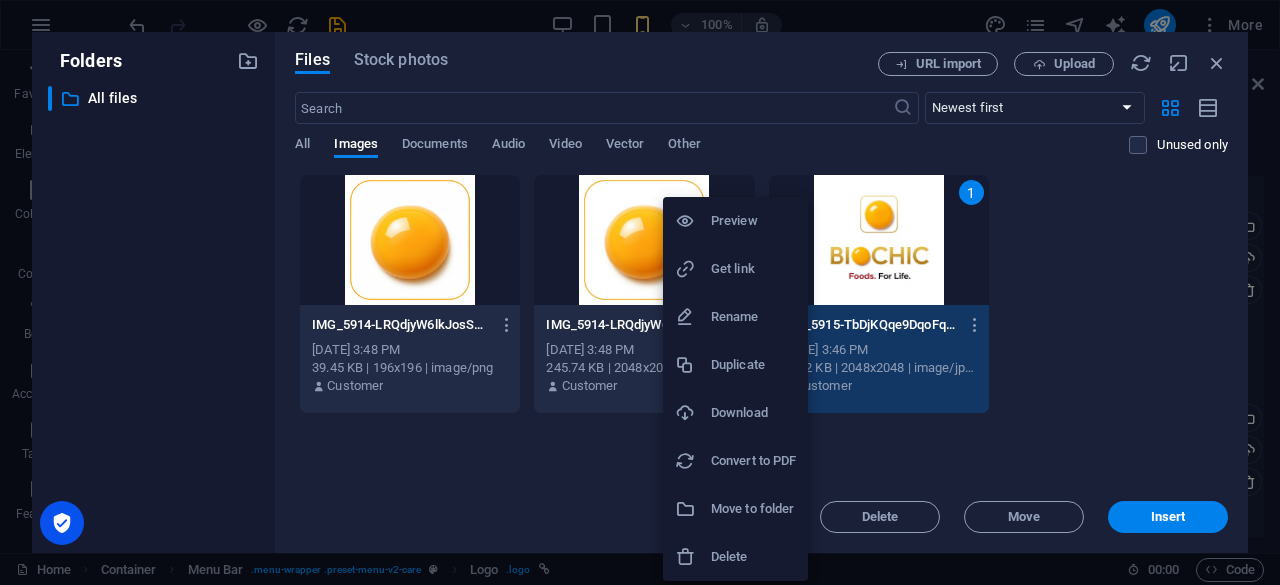 click on "Delete" at bounding box center [753, 557] 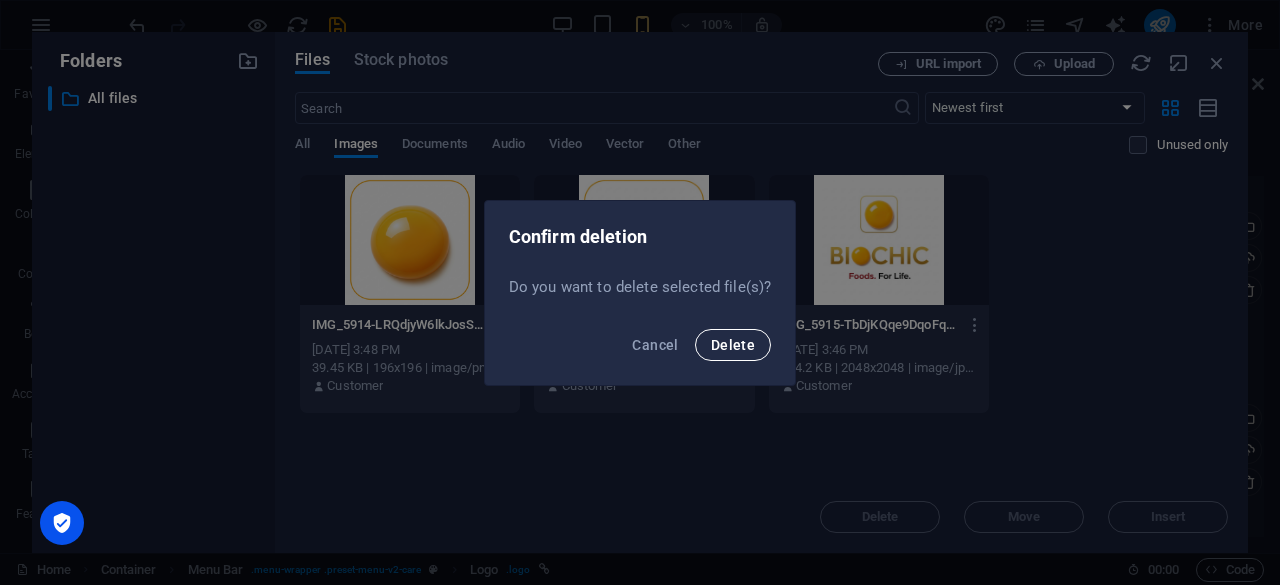 click on "Delete" at bounding box center [733, 345] 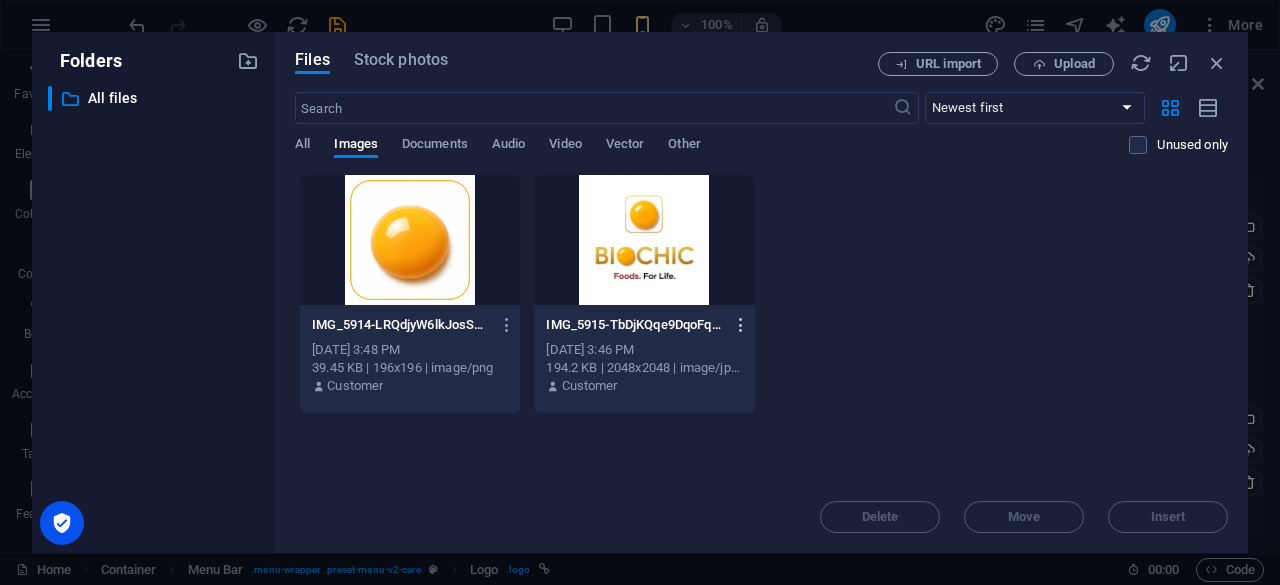 click at bounding box center [741, 325] 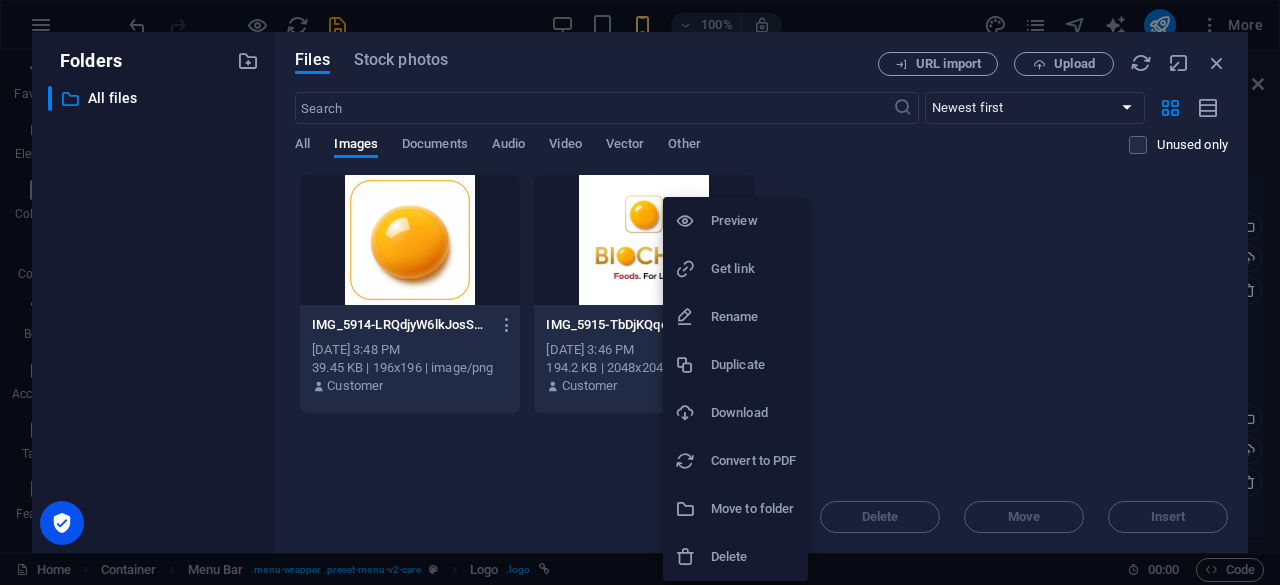 click at bounding box center [640, 292] 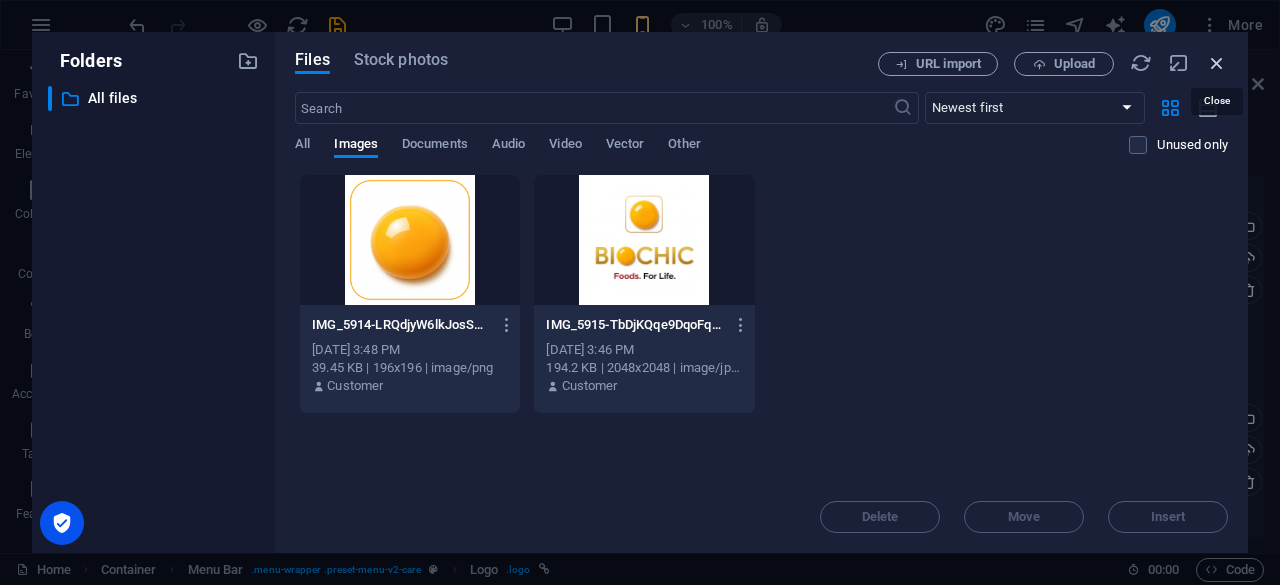 click at bounding box center (1217, 63) 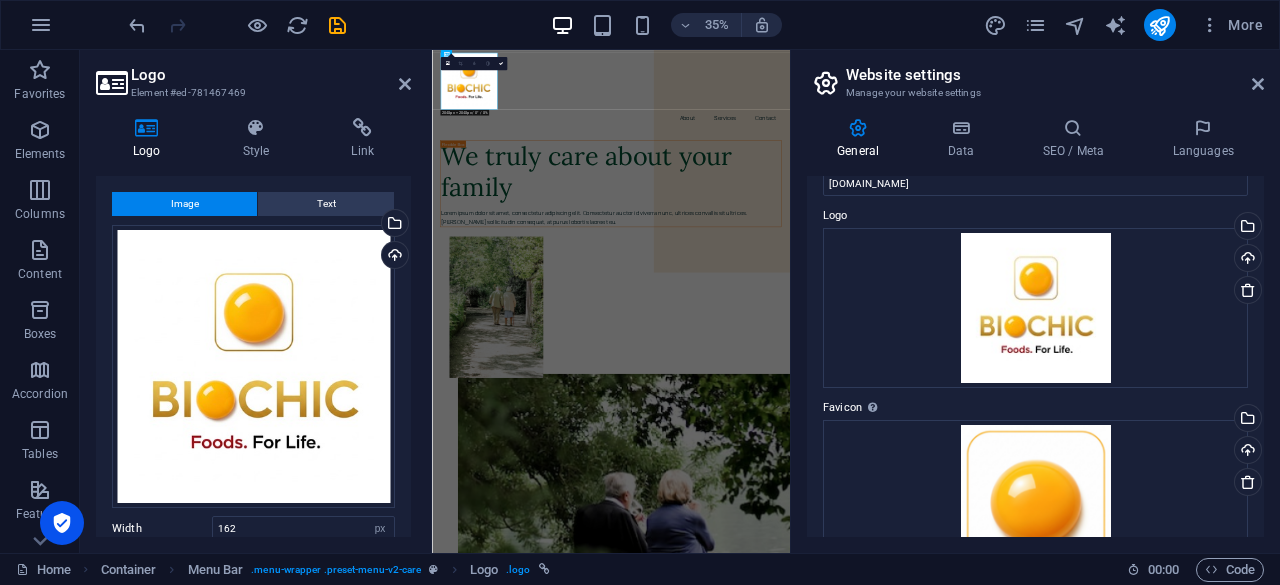 scroll, scrollTop: 32, scrollLeft: 0, axis: vertical 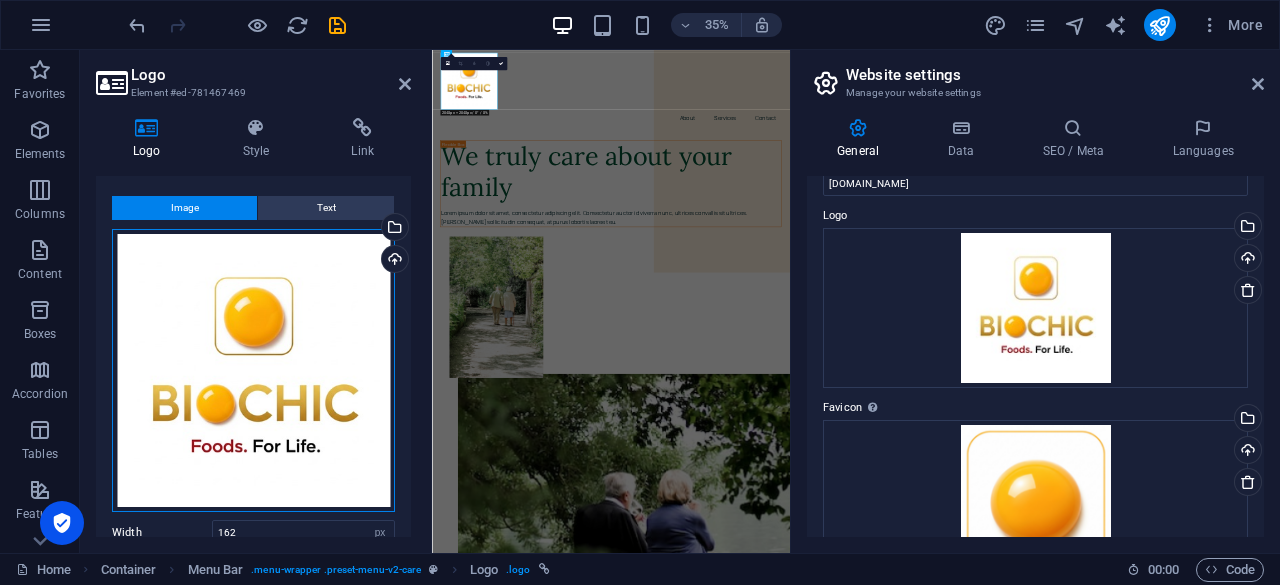 click on "Drag files here, click to choose files or select files from Files or our free stock photos & videos" at bounding box center (253, 370) 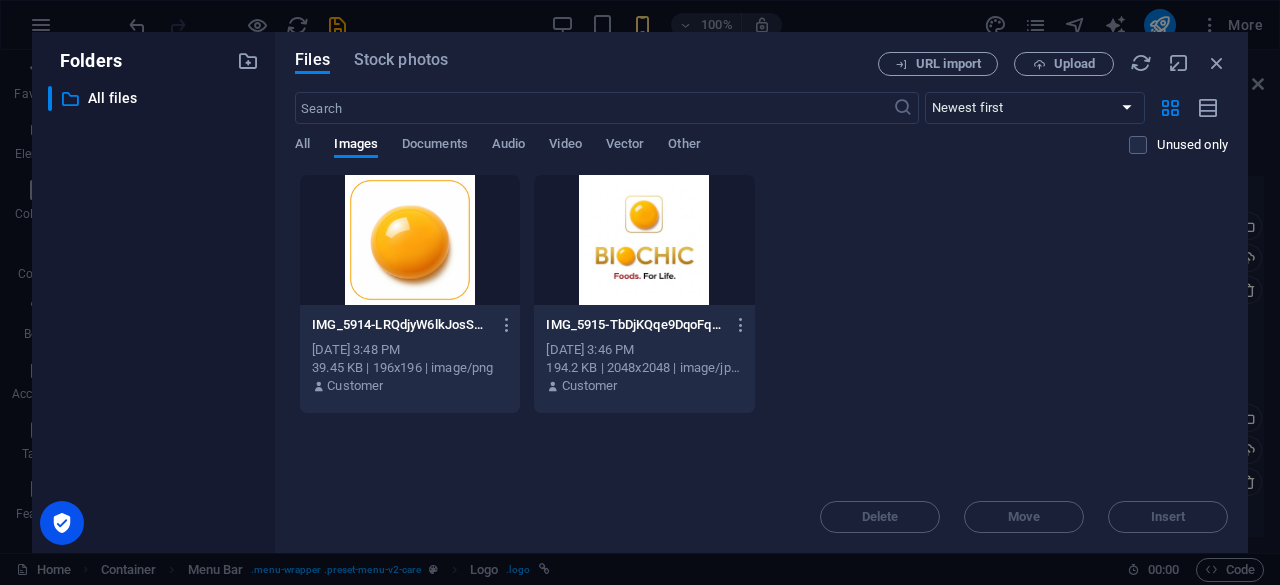 click at bounding box center [644, 240] 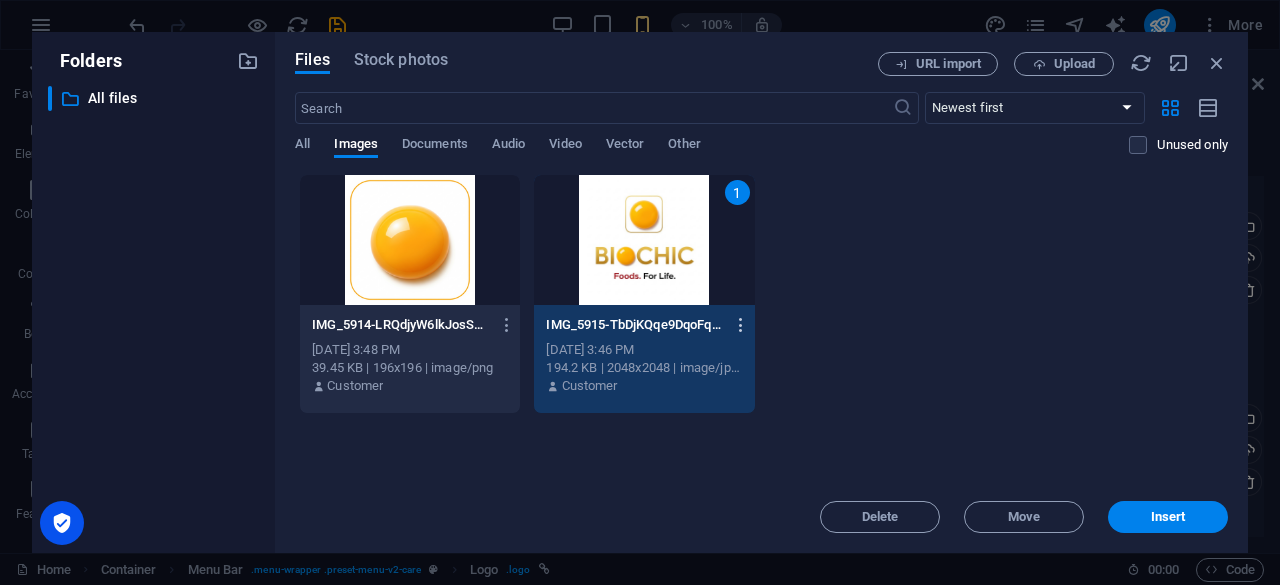 click at bounding box center (741, 325) 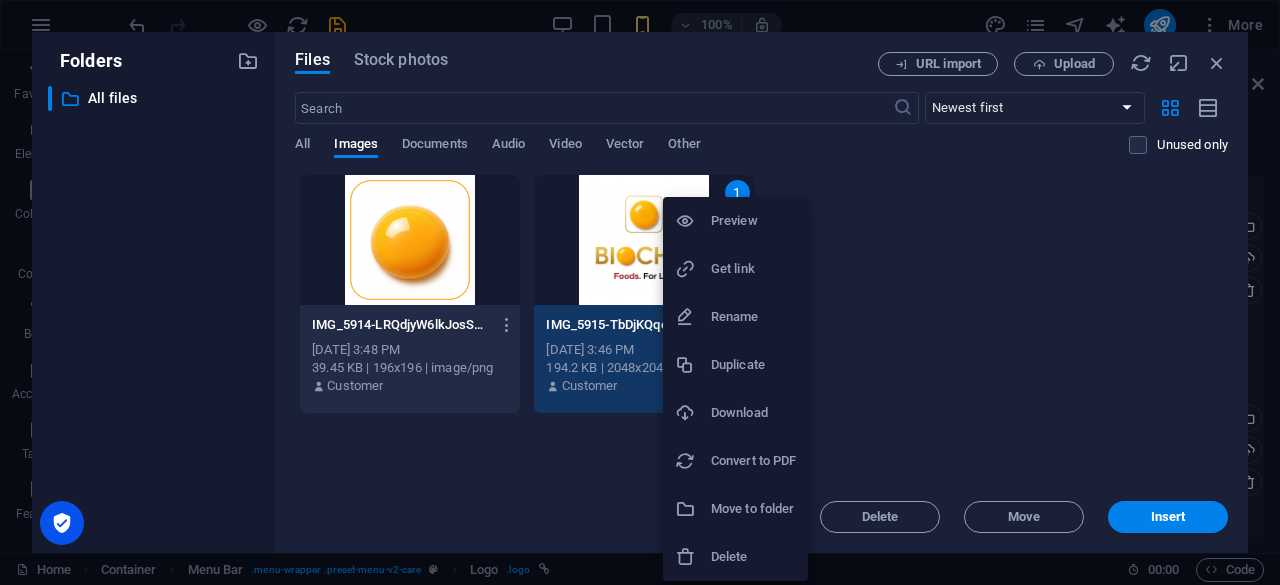 click at bounding box center [640, 292] 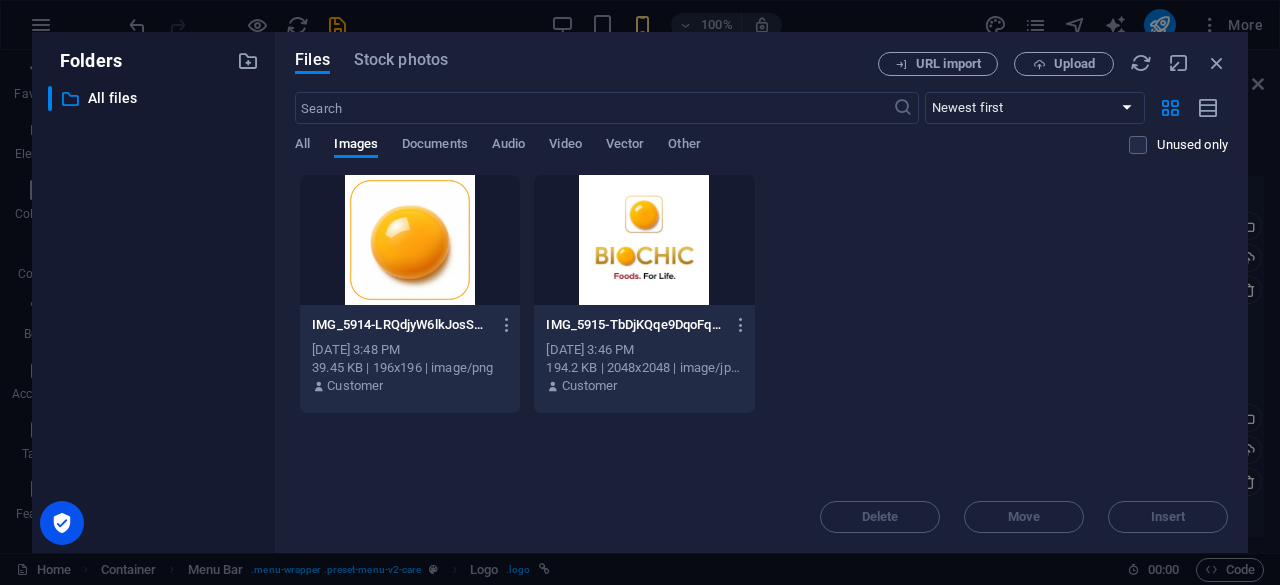 click at bounding box center [644, 240] 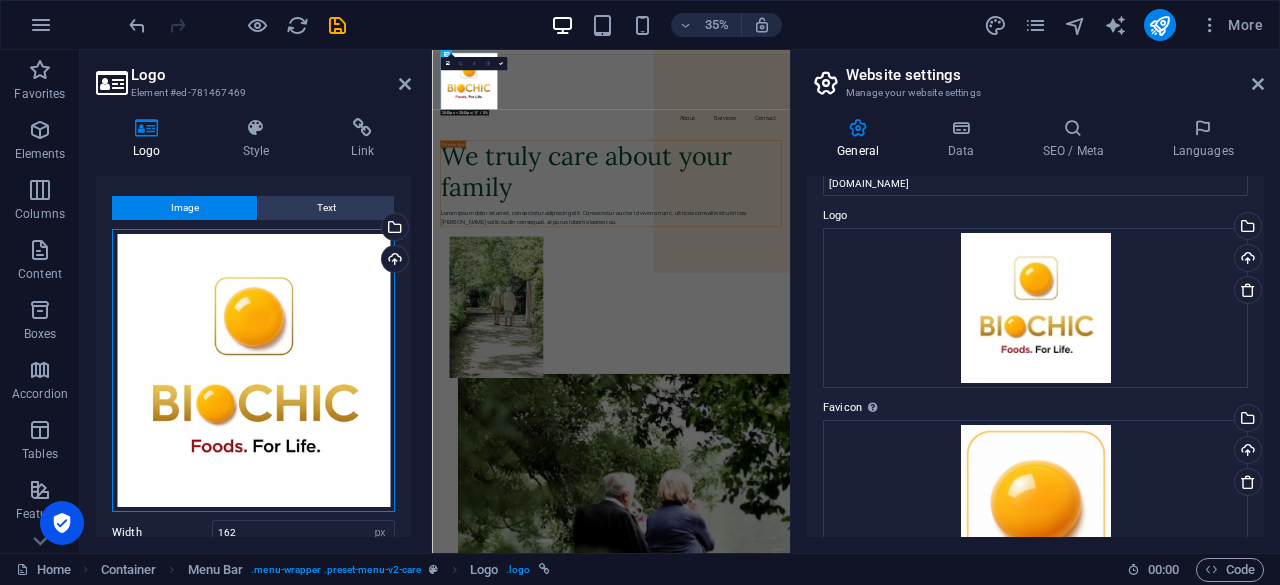 click on "Drag files here, click to choose files or select files from Files or our free stock photos & videos" at bounding box center [253, 370] 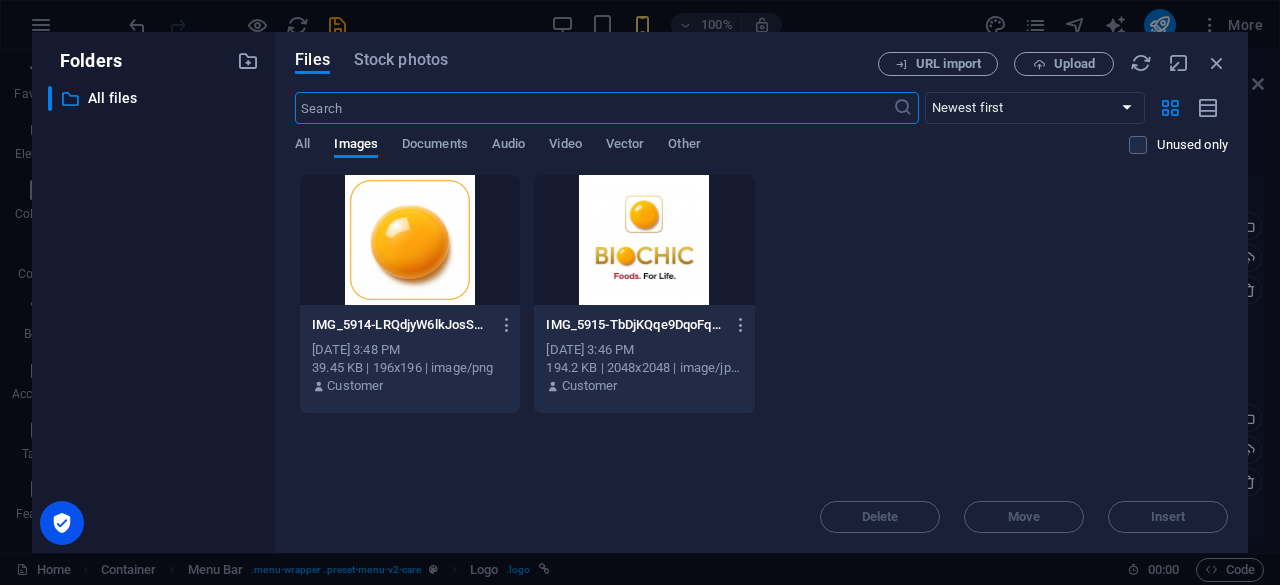 click at bounding box center [644, 240] 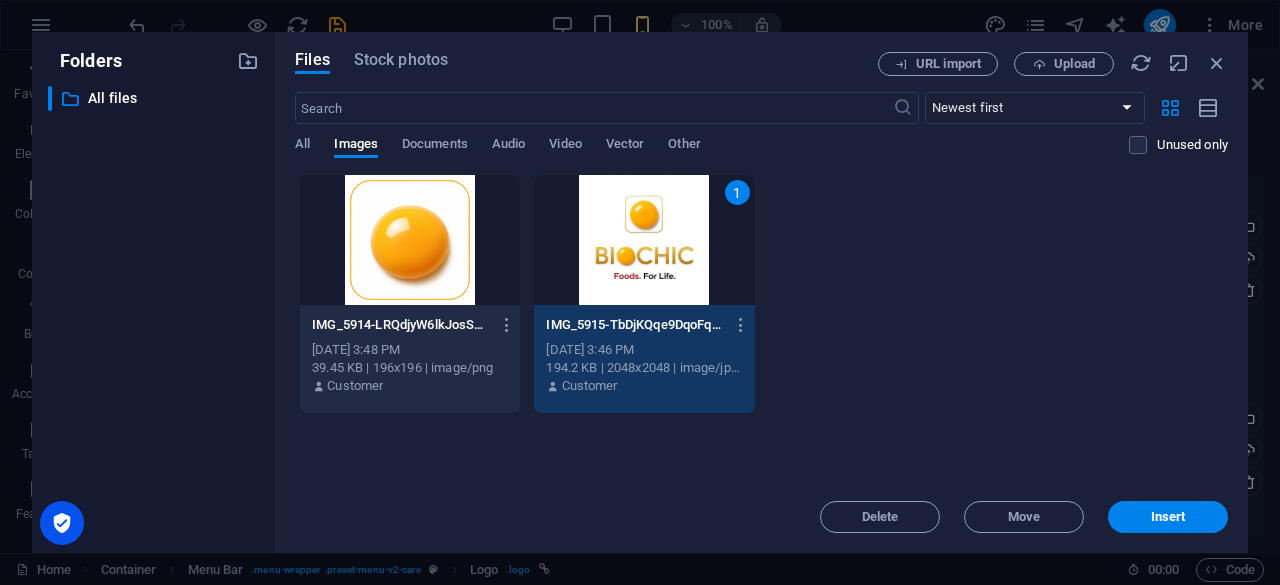 click on "1" at bounding box center (644, 240) 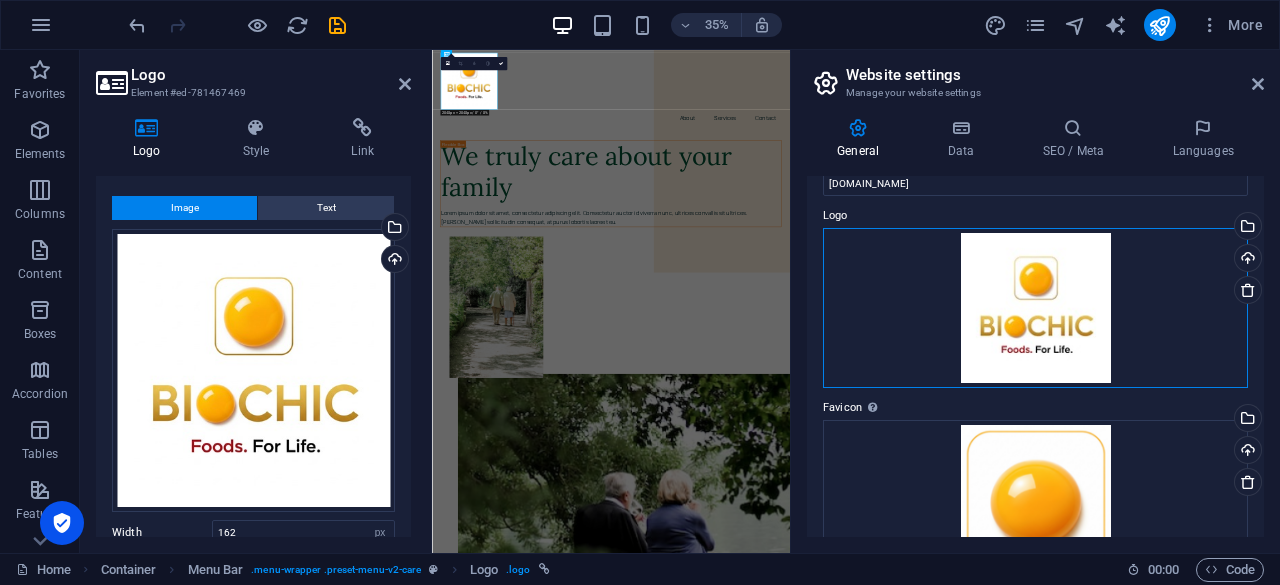 click on "Drag files here, click to choose files or select files from Files or our free stock photos & videos" at bounding box center [1035, 308] 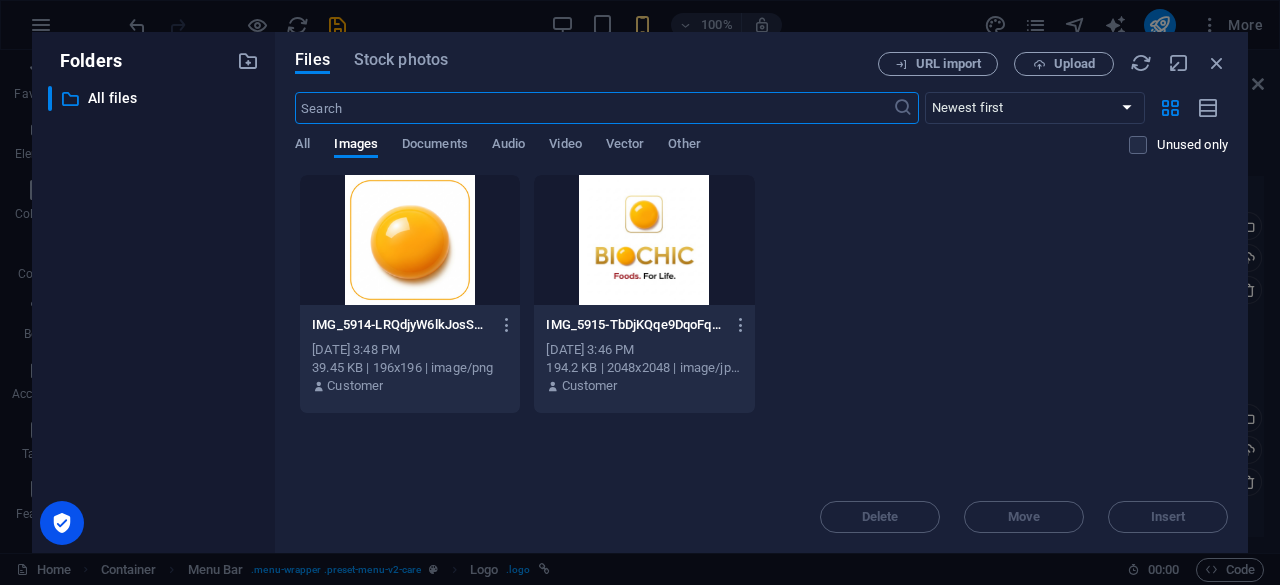 click at bounding box center (644, 240) 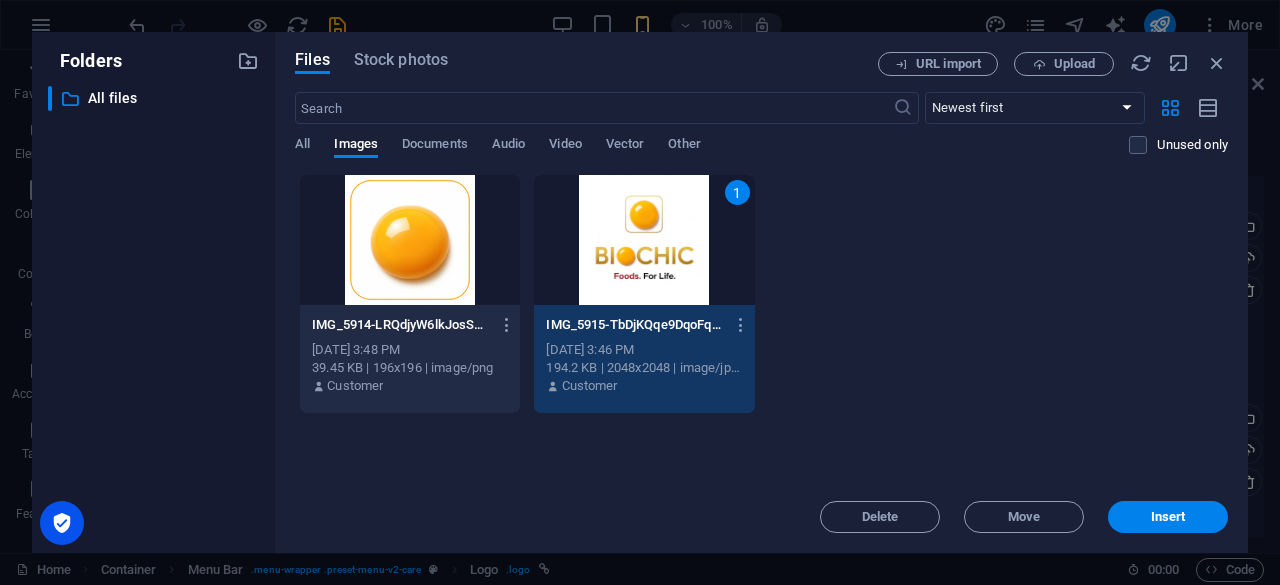 click on "1" at bounding box center [644, 240] 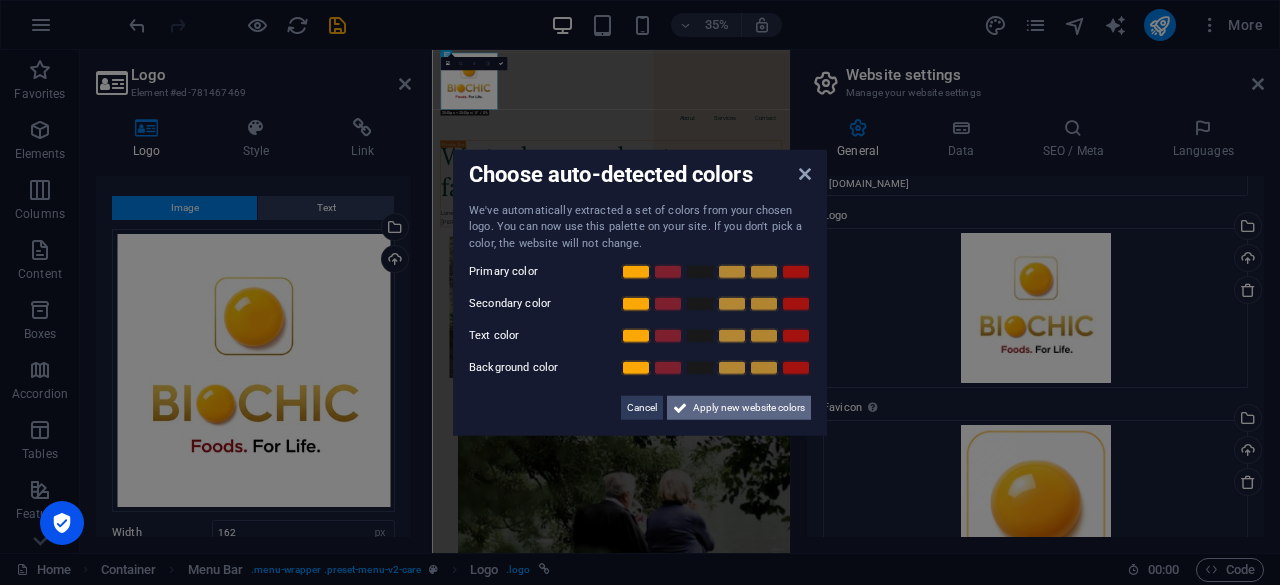 click on "Apply new website colors" at bounding box center [749, 408] 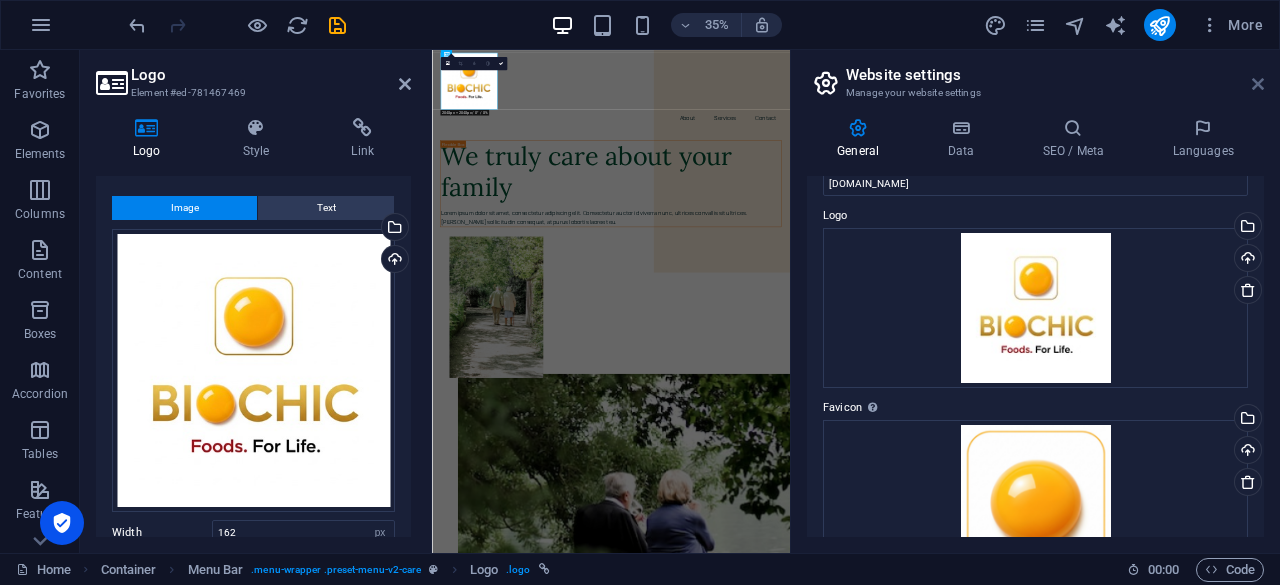 click at bounding box center (1258, 84) 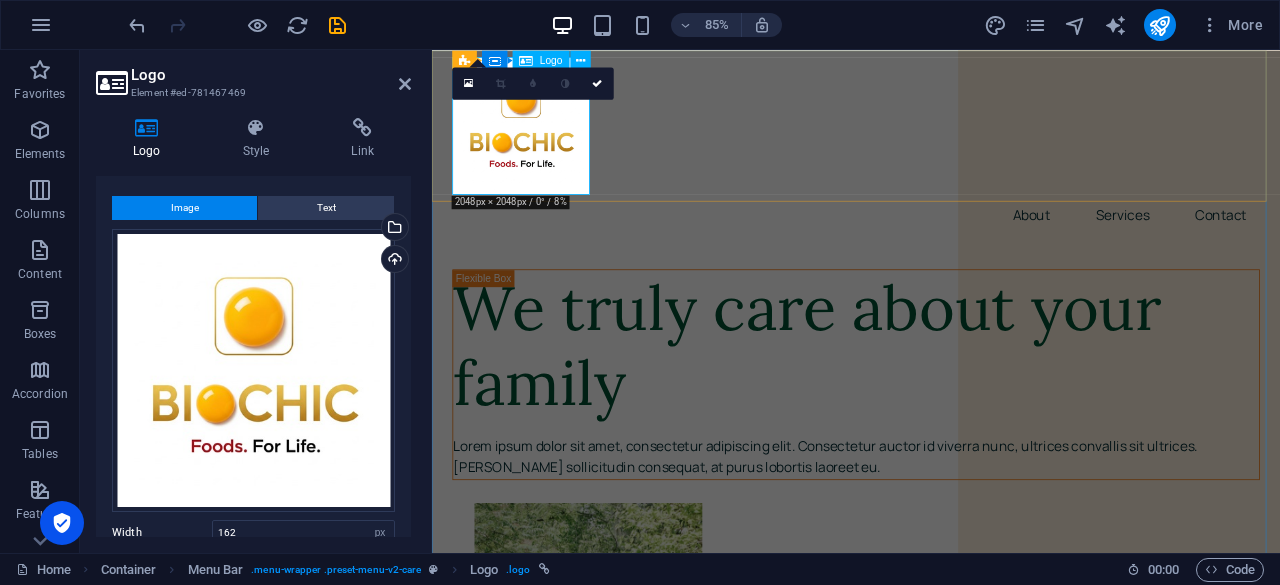 click at bounding box center [931, 139] 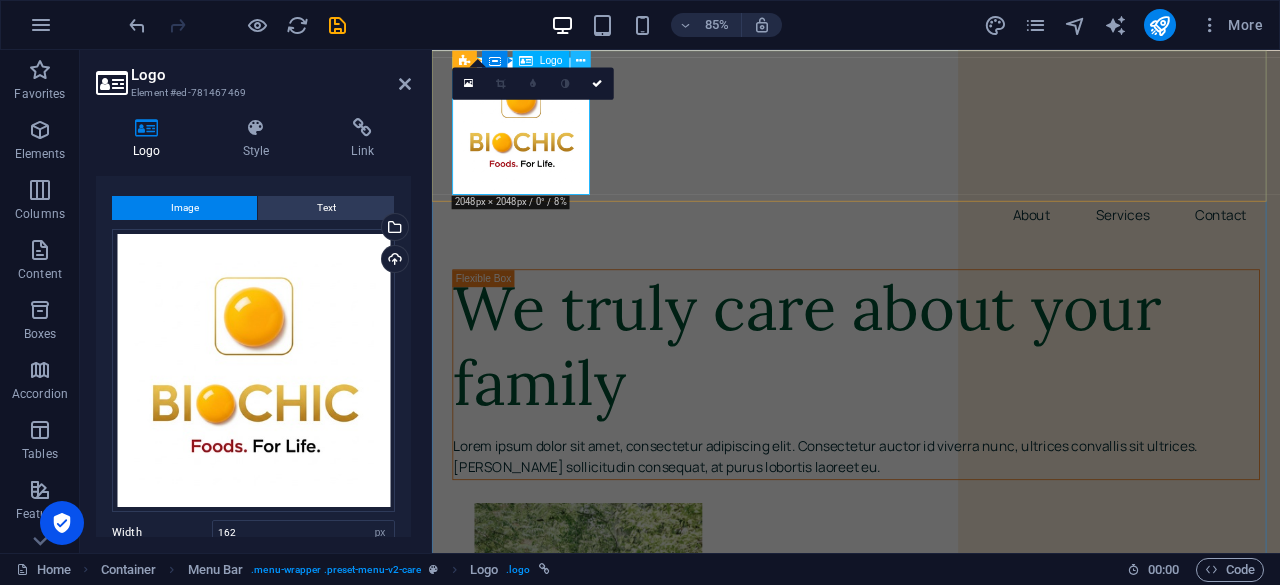 click at bounding box center (580, 60) 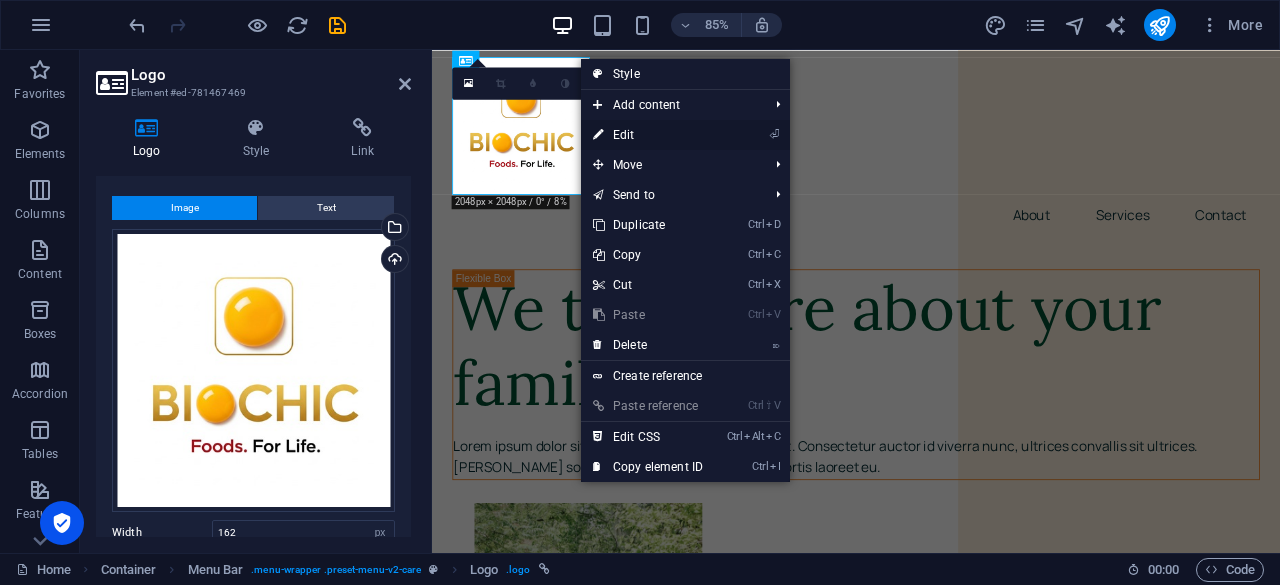 click on "⏎  Edit" at bounding box center [648, 135] 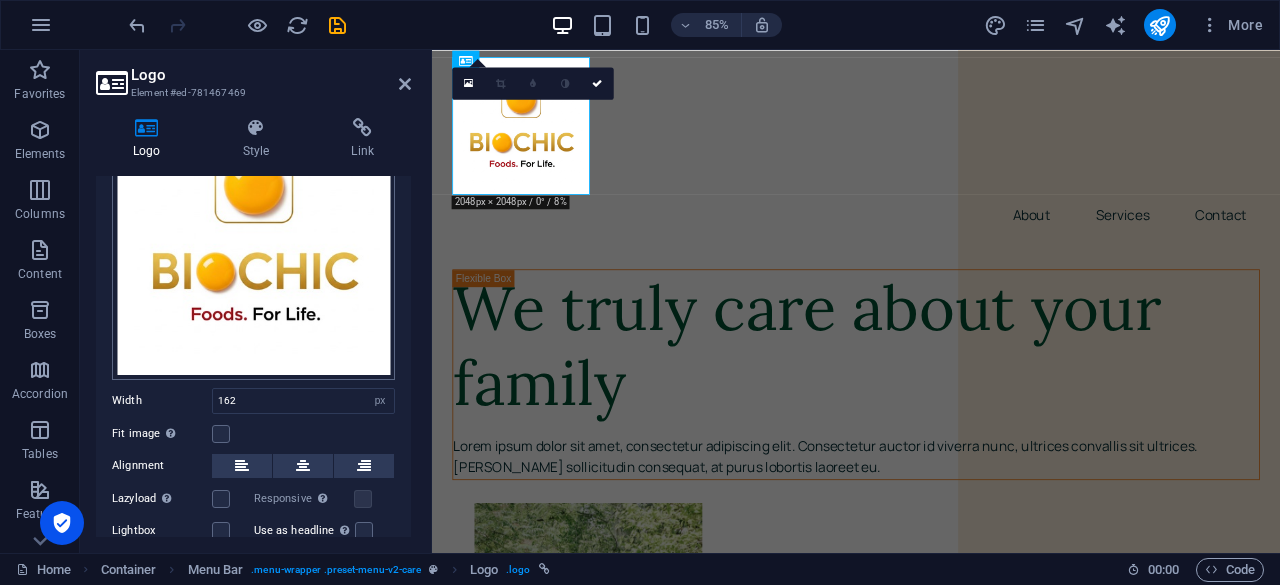 scroll, scrollTop: 164, scrollLeft: 0, axis: vertical 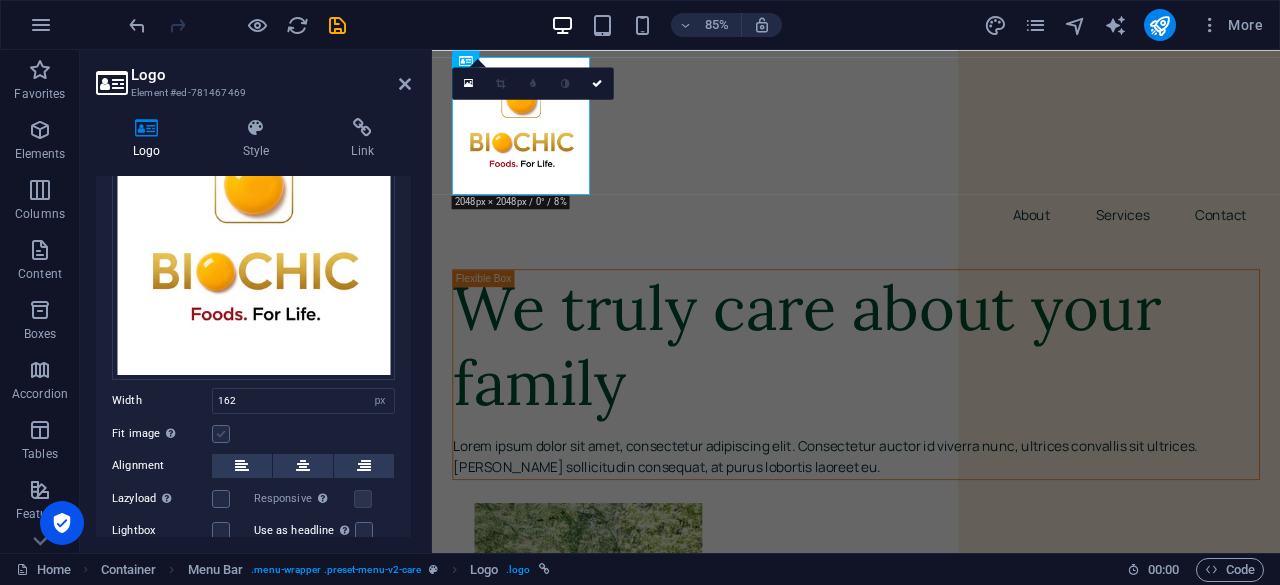 click at bounding box center (221, 434) 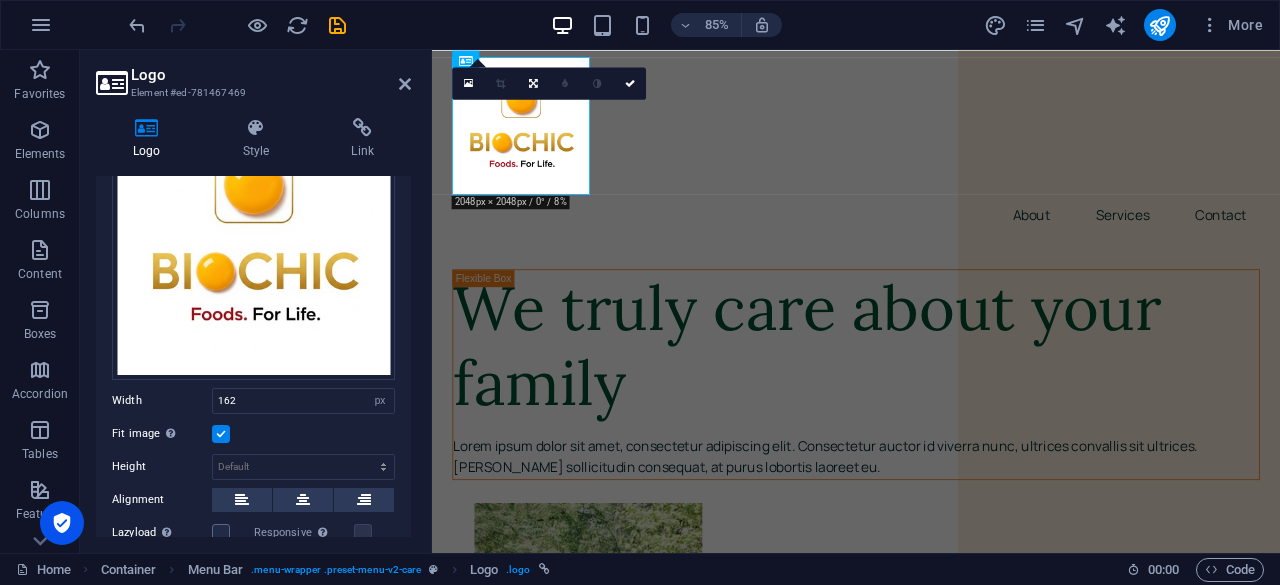 click at bounding box center (221, 434) 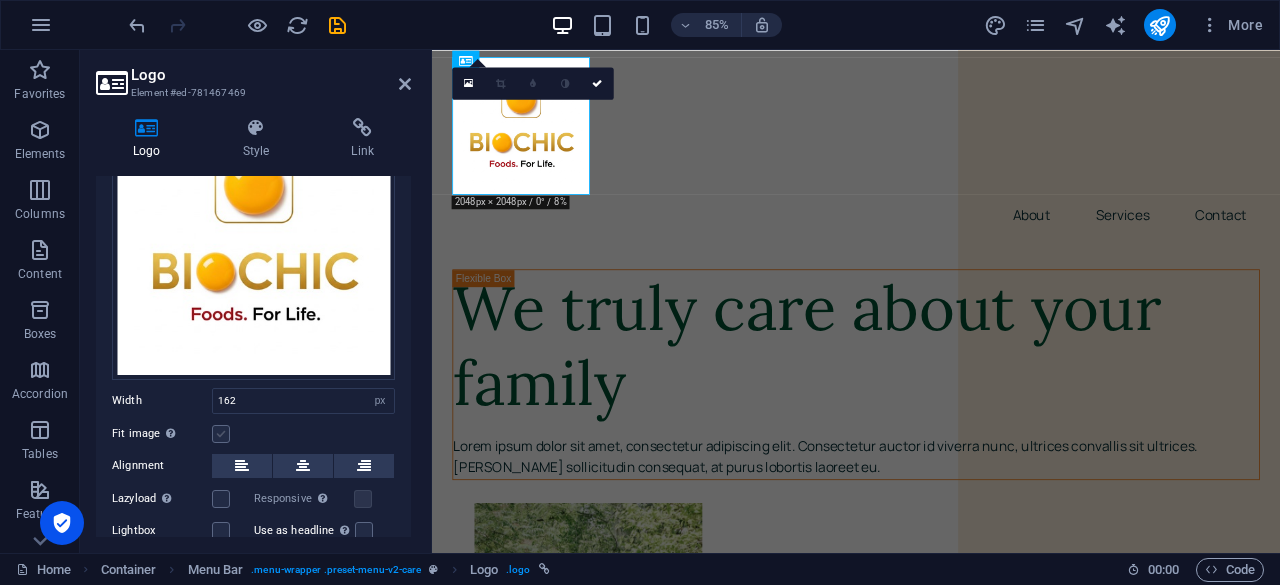 click at bounding box center [221, 434] 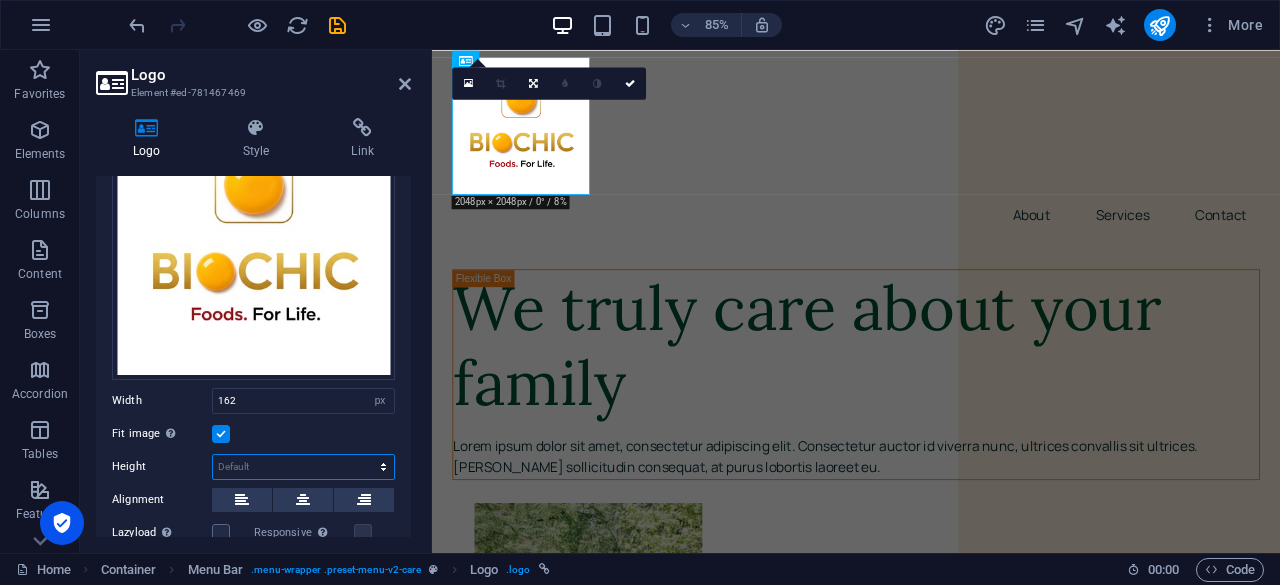 click on "Default auto px" at bounding box center (303, 467) 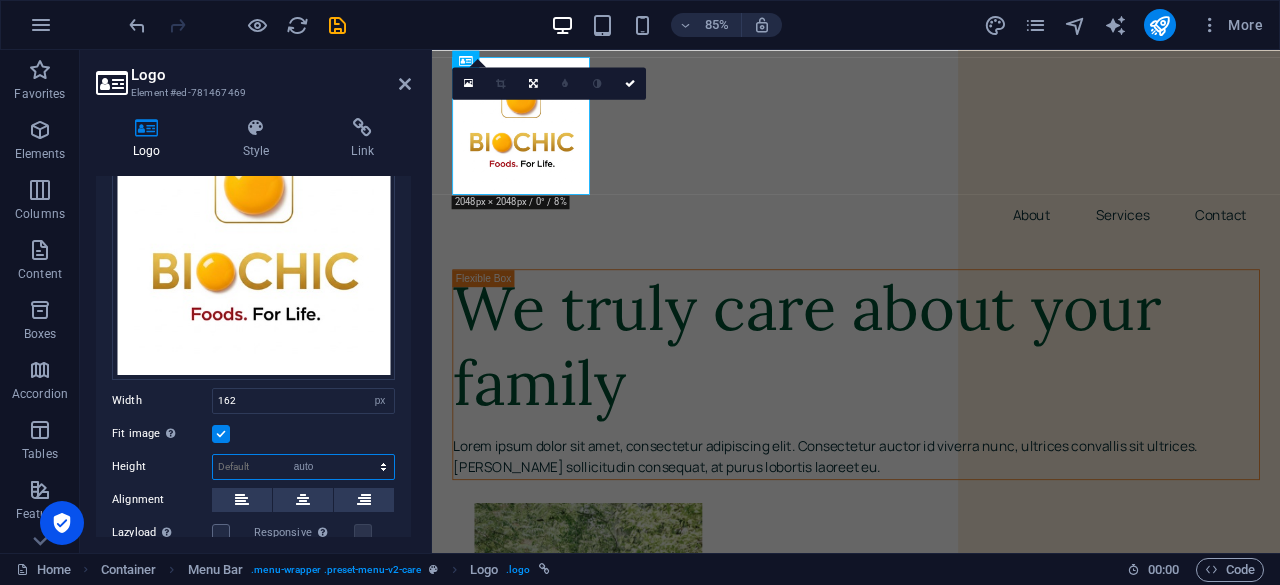 click on "Default auto px" at bounding box center [303, 467] 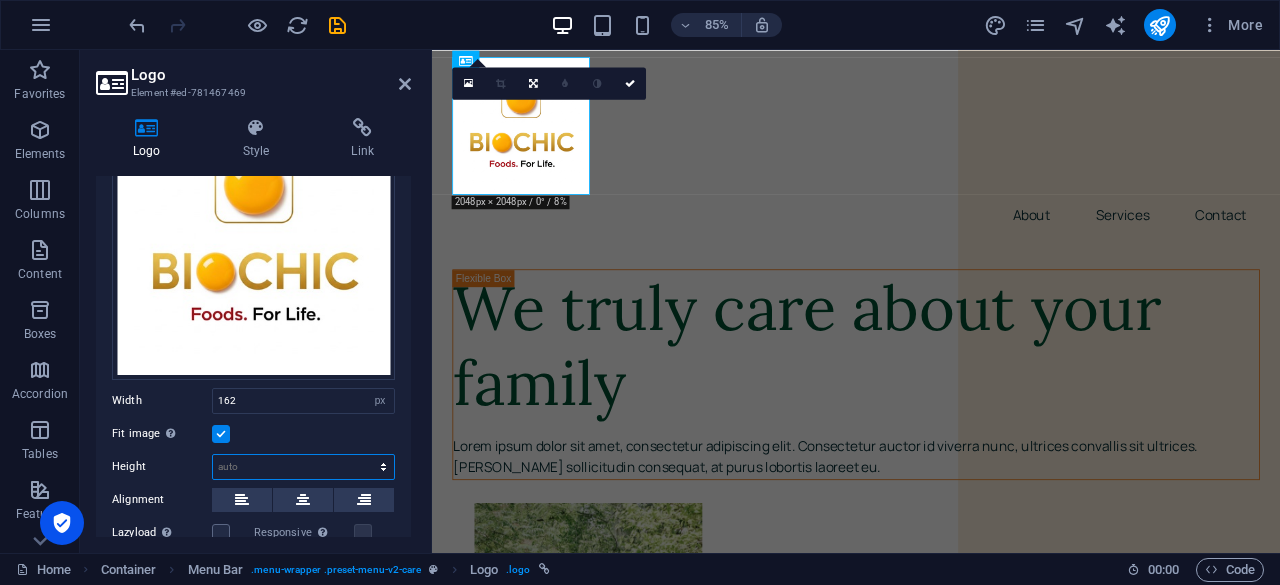 click on "Default auto px" at bounding box center [303, 467] 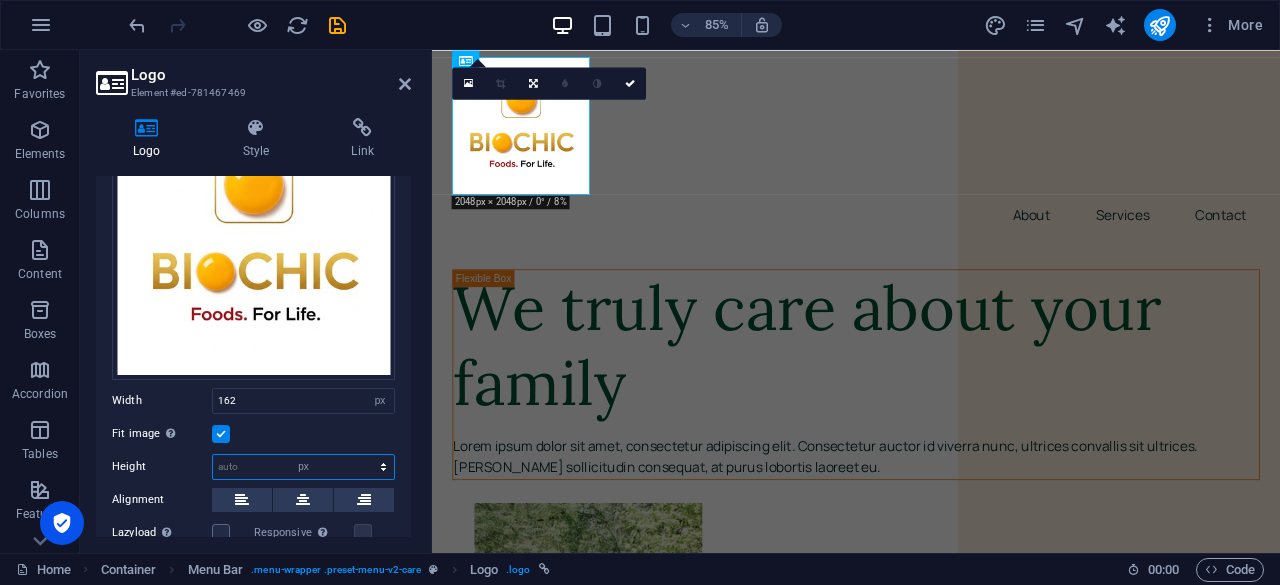 click on "Default auto px" at bounding box center (303, 467) 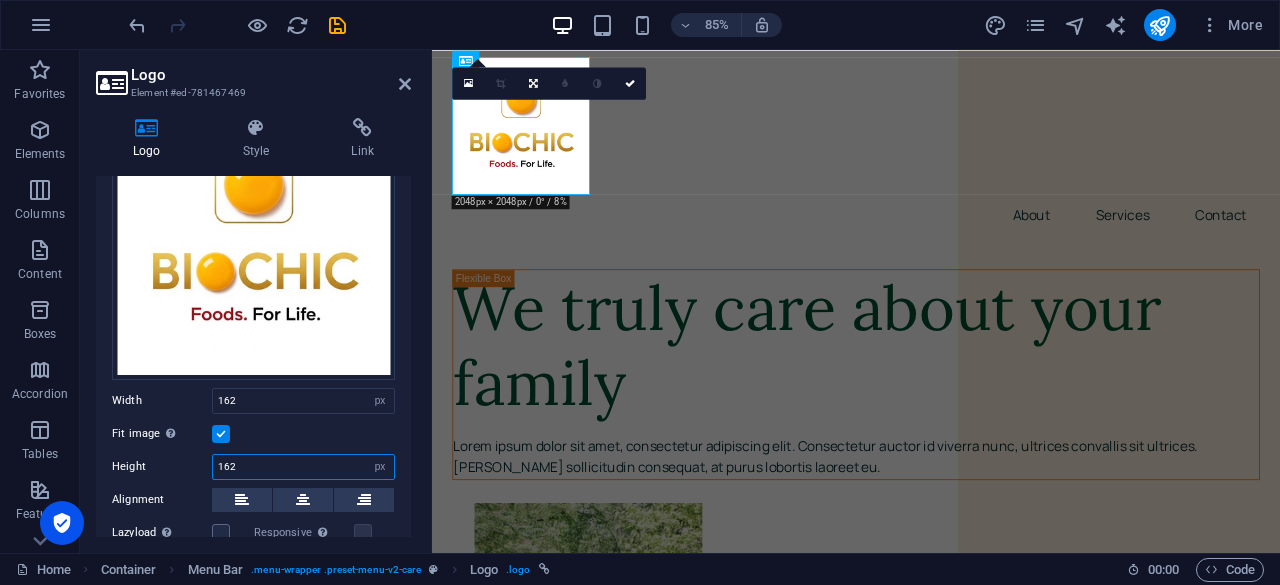 click on "162" at bounding box center [303, 467] 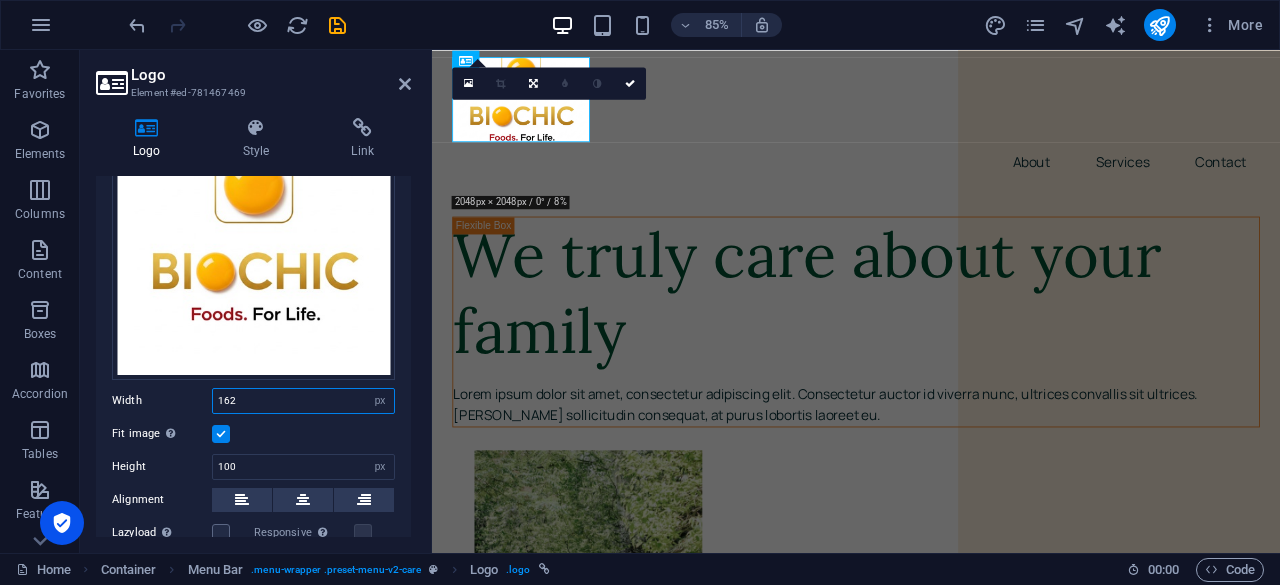 click on "162" at bounding box center (303, 401) 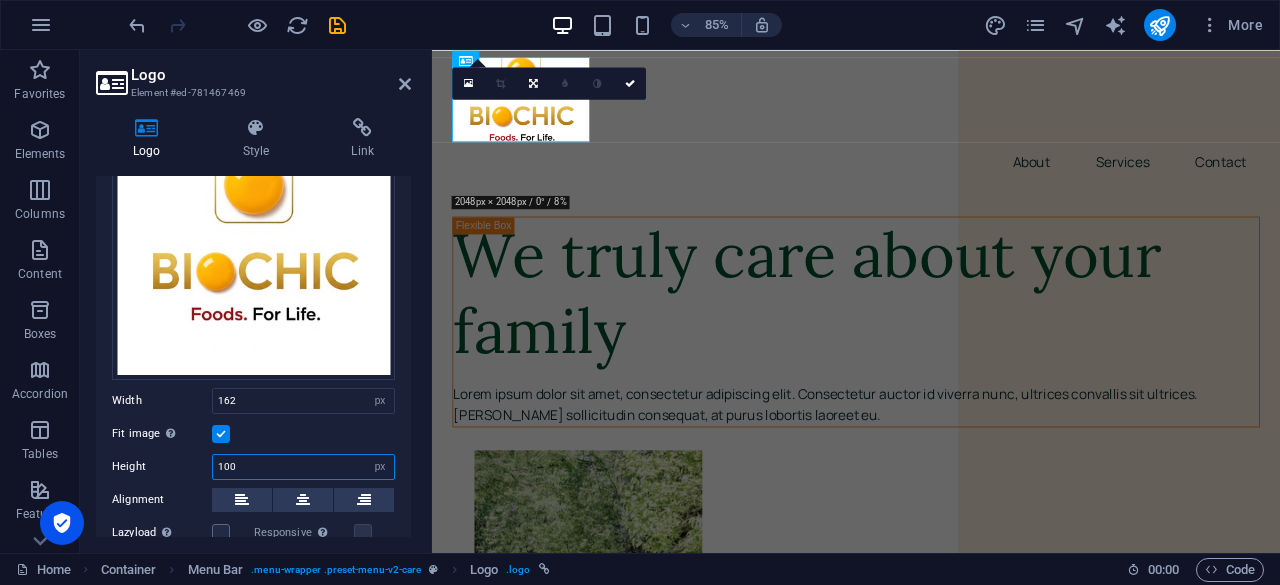 click on "100" at bounding box center [303, 467] 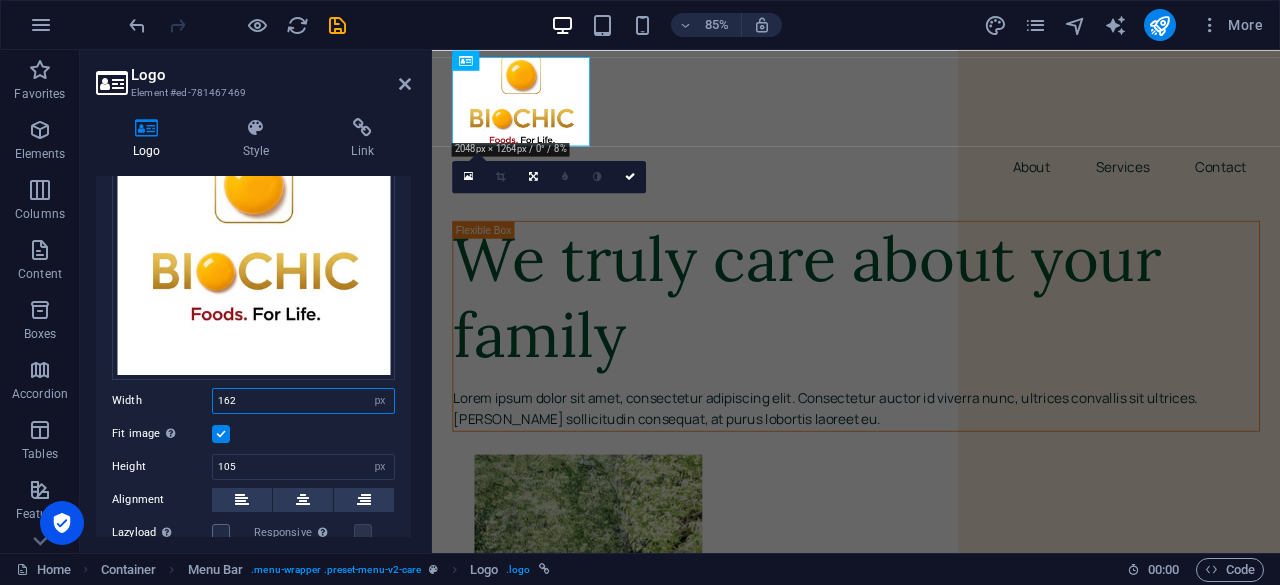 click on "162" at bounding box center (303, 401) 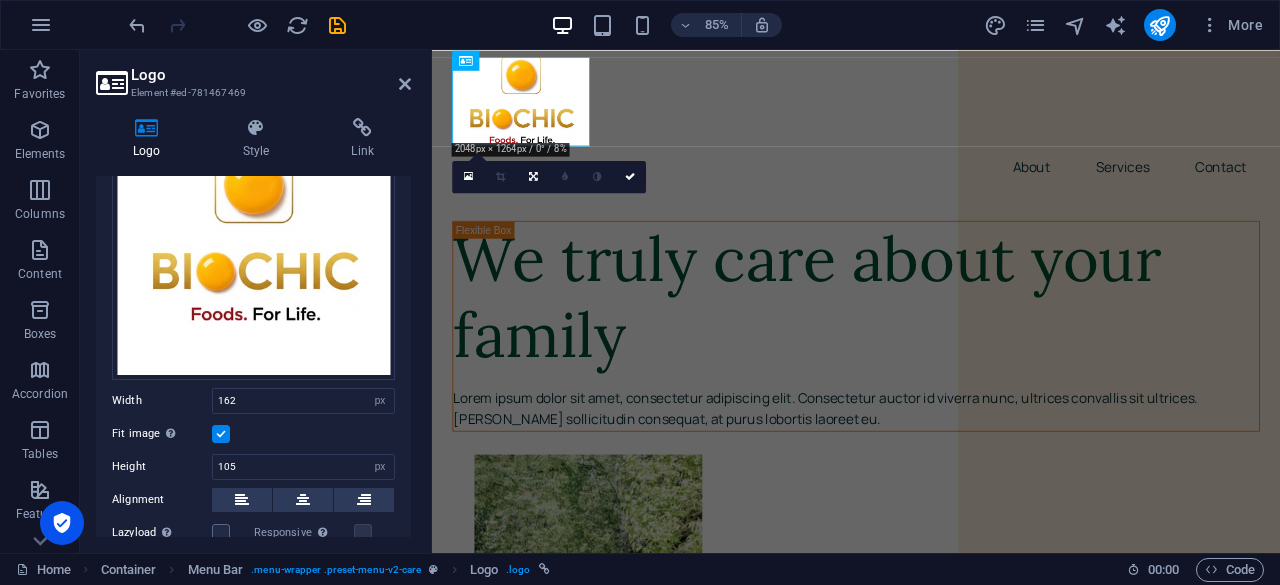 click at bounding box center (221, 434) 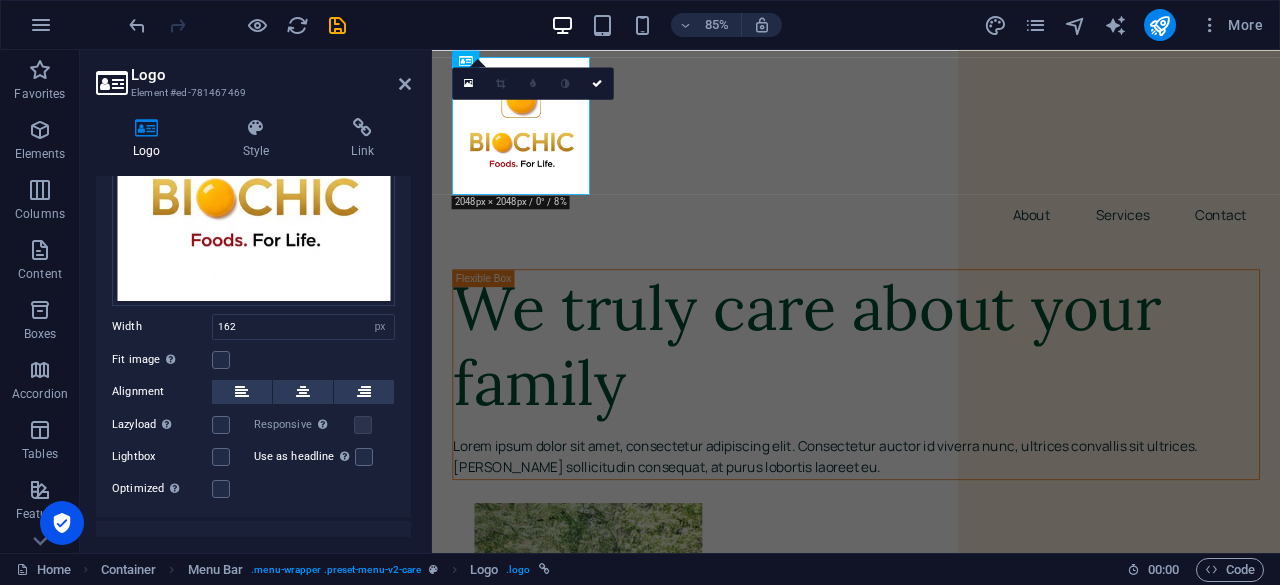 scroll, scrollTop: 238, scrollLeft: 0, axis: vertical 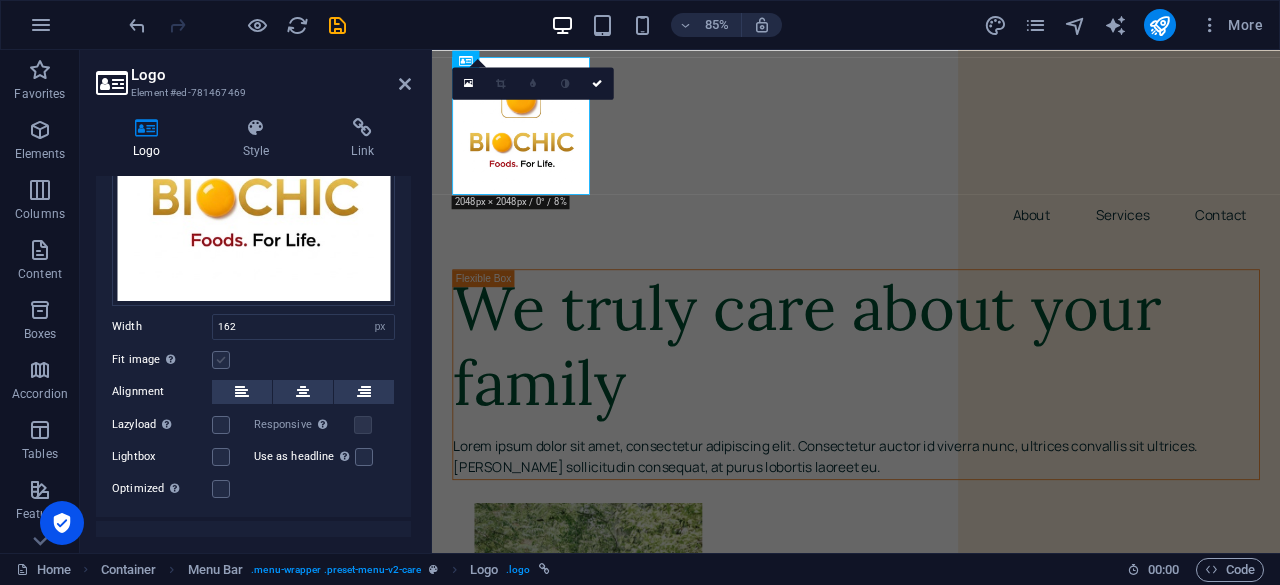 click at bounding box center [221, 360] 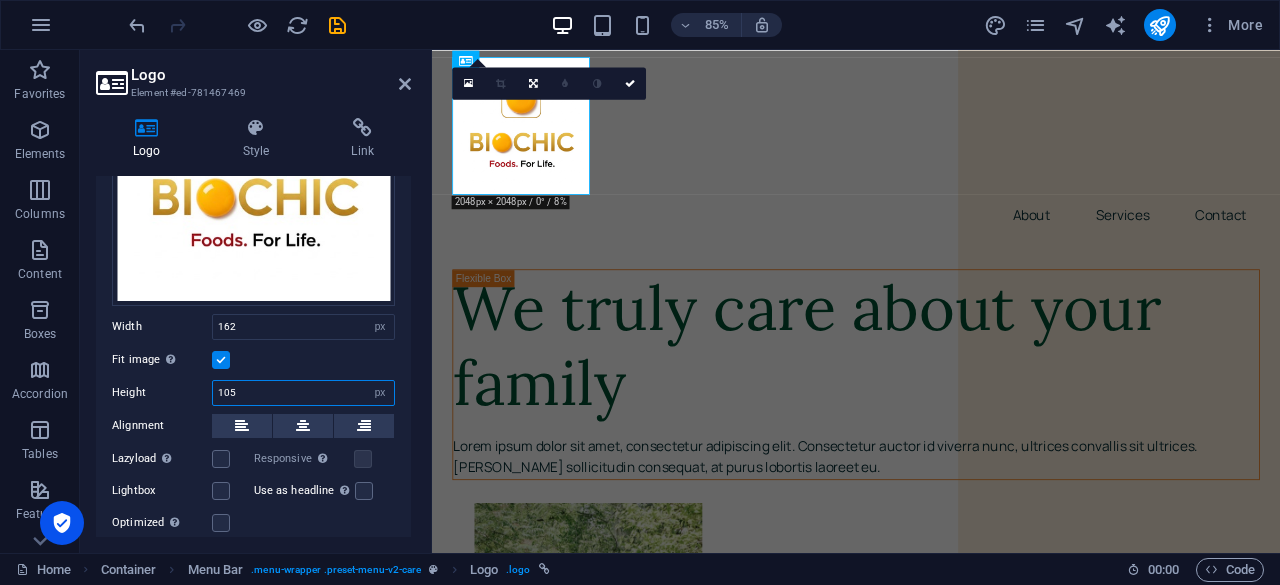 click on "105" at bounding box center (303, 393) 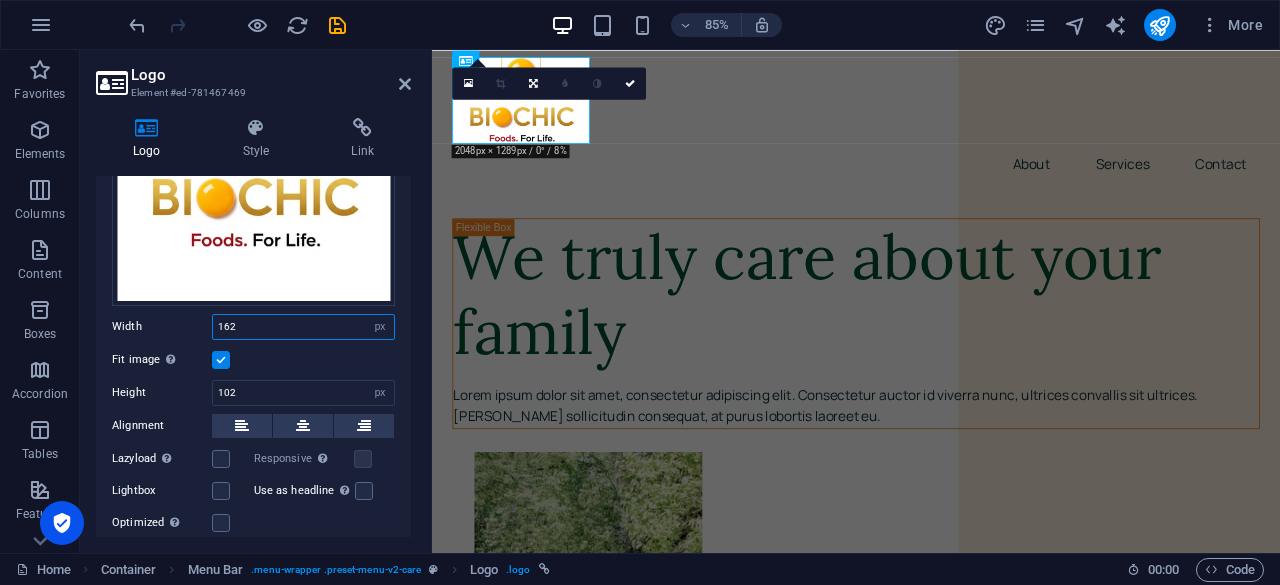 click on "162" at bounding box center [303, 327] 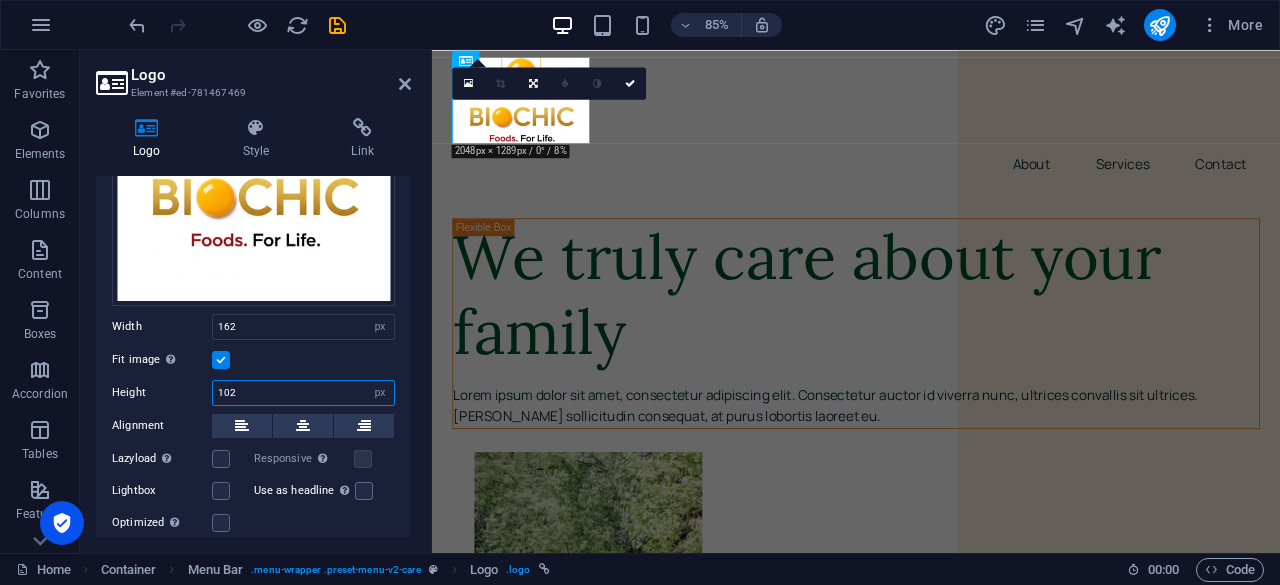 click on "102" at bounding box center [303, 393] 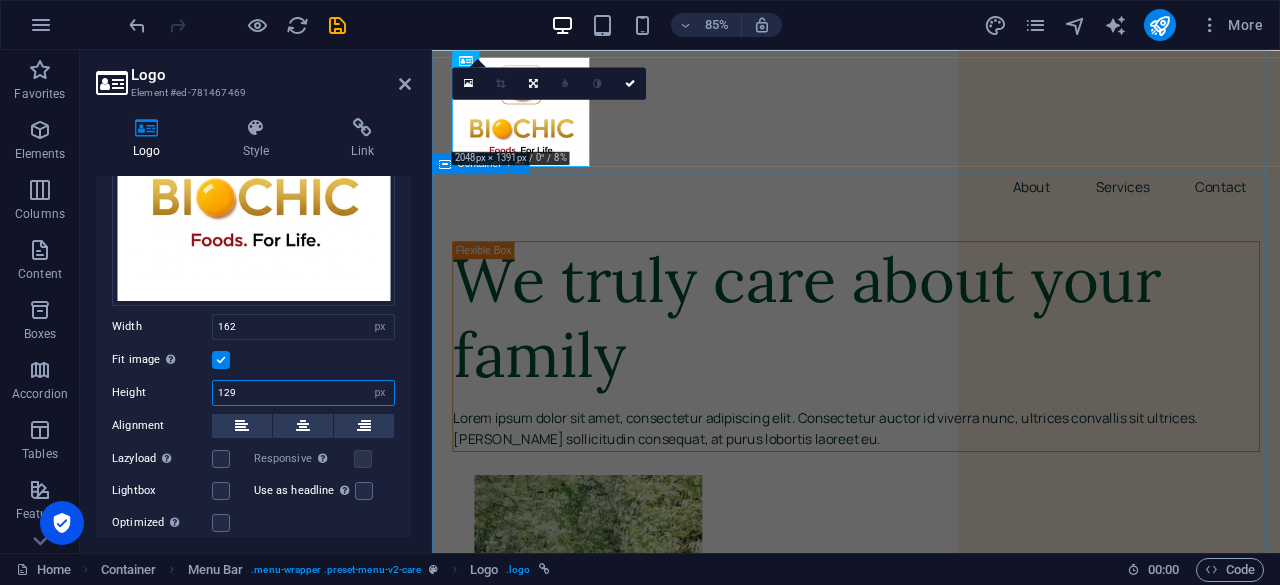type on "129" 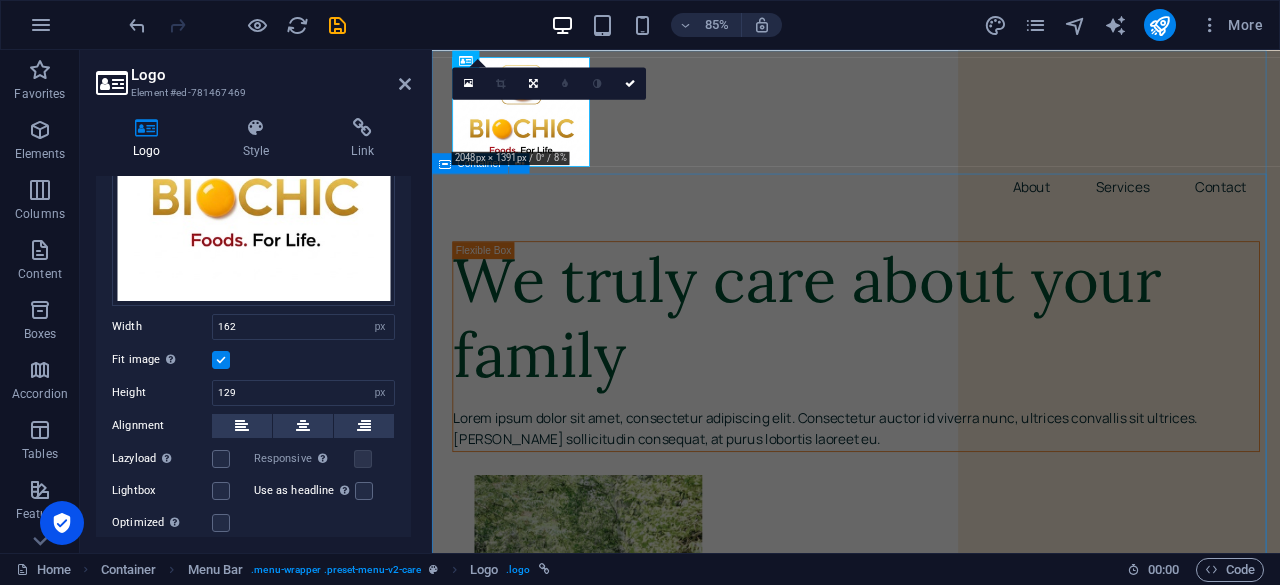 click on "Container" at bounding box center [486, 163] 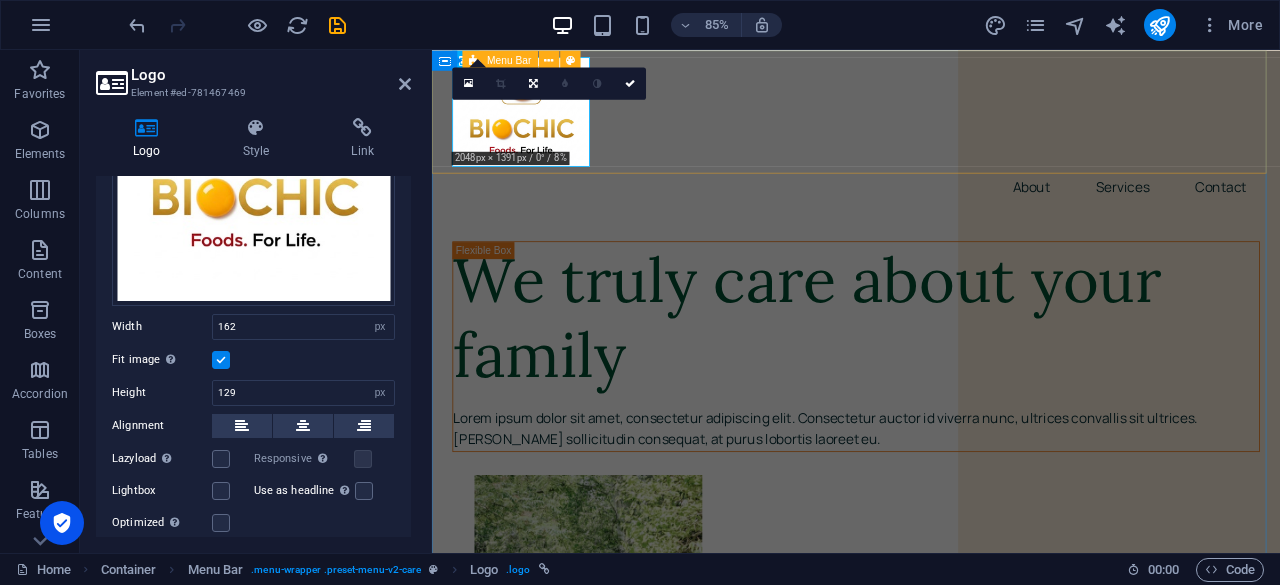 click on "About Services Contact" at bounding box center (931, 146) 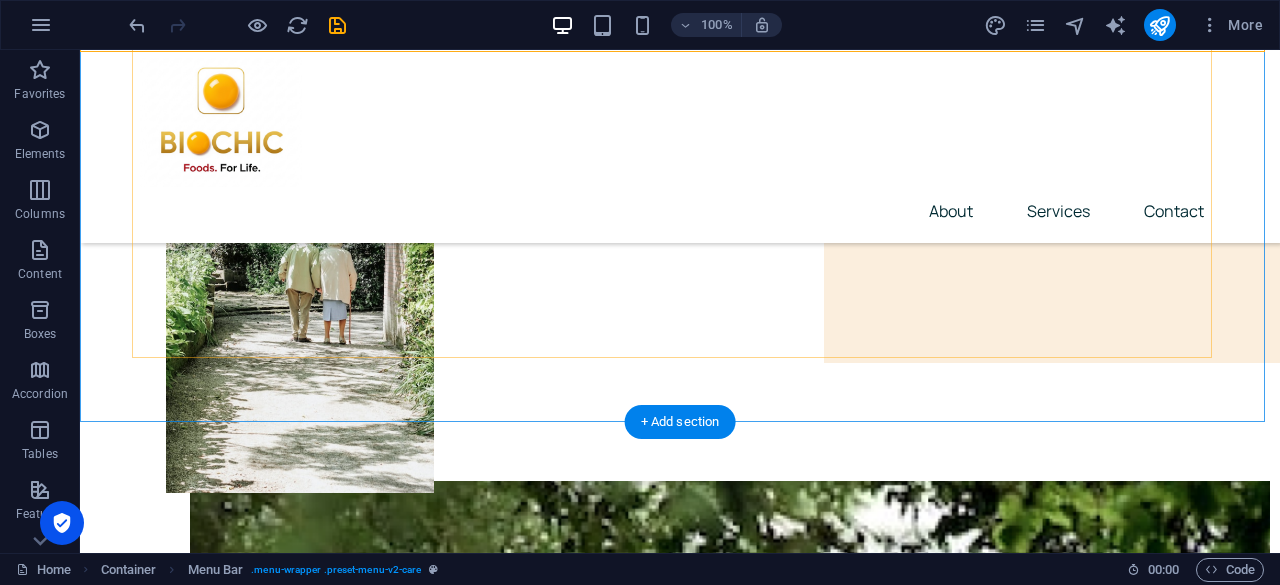 scroll, scrollTop: 336, scrollLeft: 0, axis: vertical 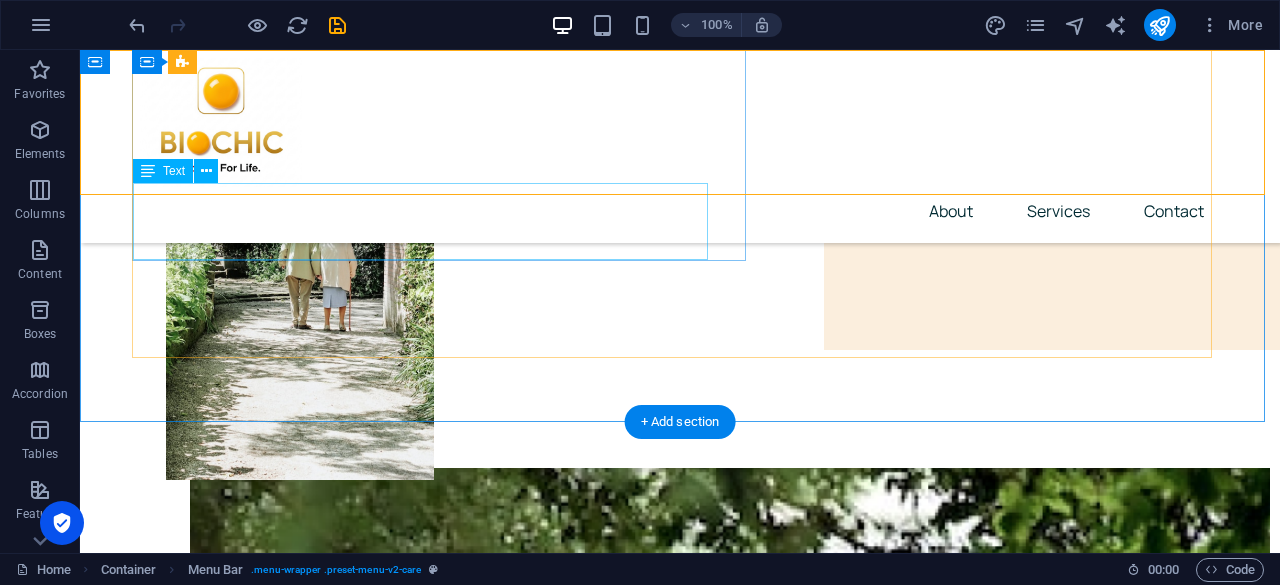 click on "Lorem ipsum dolor sit amet, consectetur adipiscing elit. Consectetur auctor id viverra nunc, ultrices convallis sit ultrices. [PERSON_NAME] sollicitudin consequat, at purus lobortis laoreet eu." at bounding box center [680, 22] 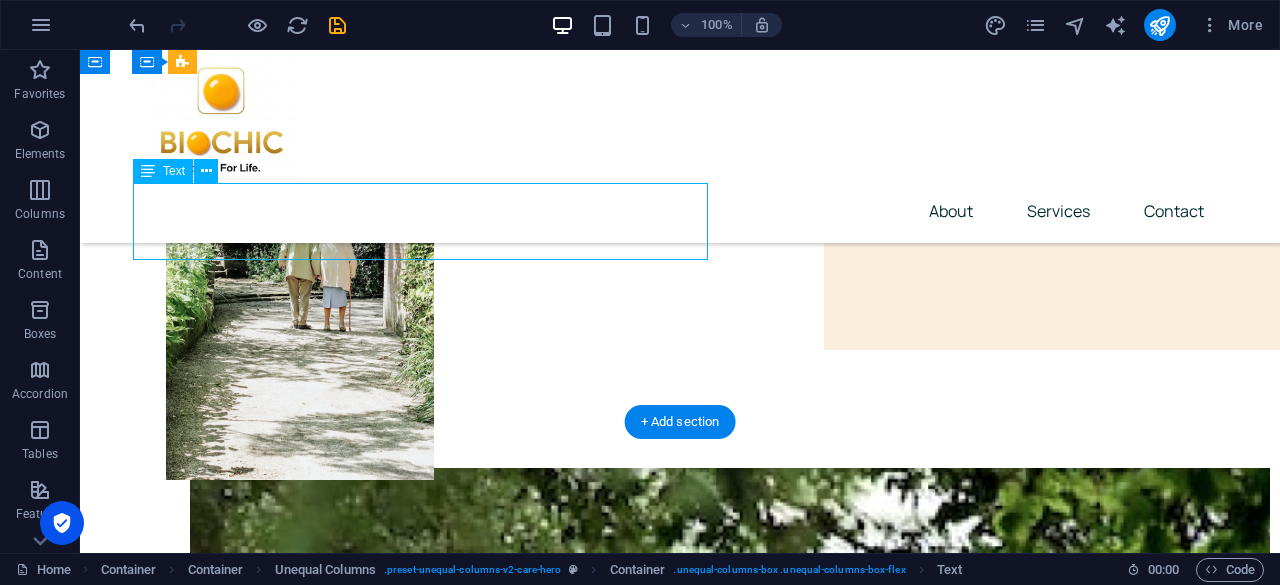 click on "Lorem ipsum dolor sit amet, consectetur adipiscing elit. Consectetur auctor id viverra nunc, ultrices convallis sit ultrices. [PERSON_NAME] sollicitudin consequat, at purus lobortis laoreet eu." at bounding box center [680, 22] 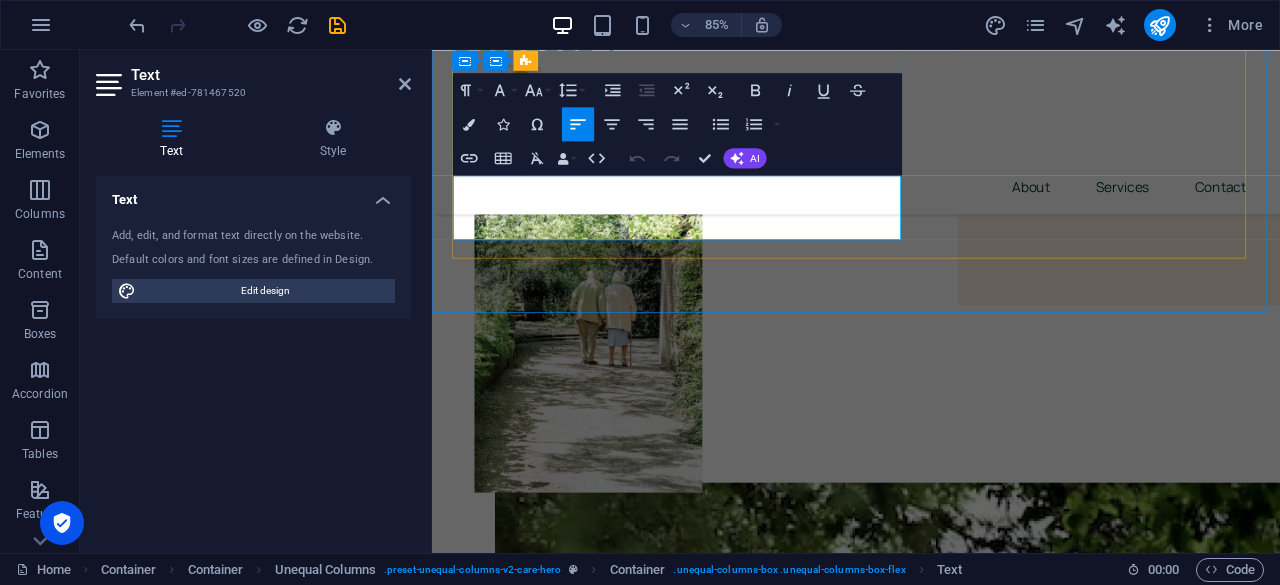 click on "Lorem ipsum dolor sit amet, consectetur adipiscing elit. Consectetur auctor id viverra nunc, ultrices convallis sit ultrices. [PERSON_NAME] sollicitudin consequat, at purus lobortis laoreet eu." at bounding box center (931, 112) 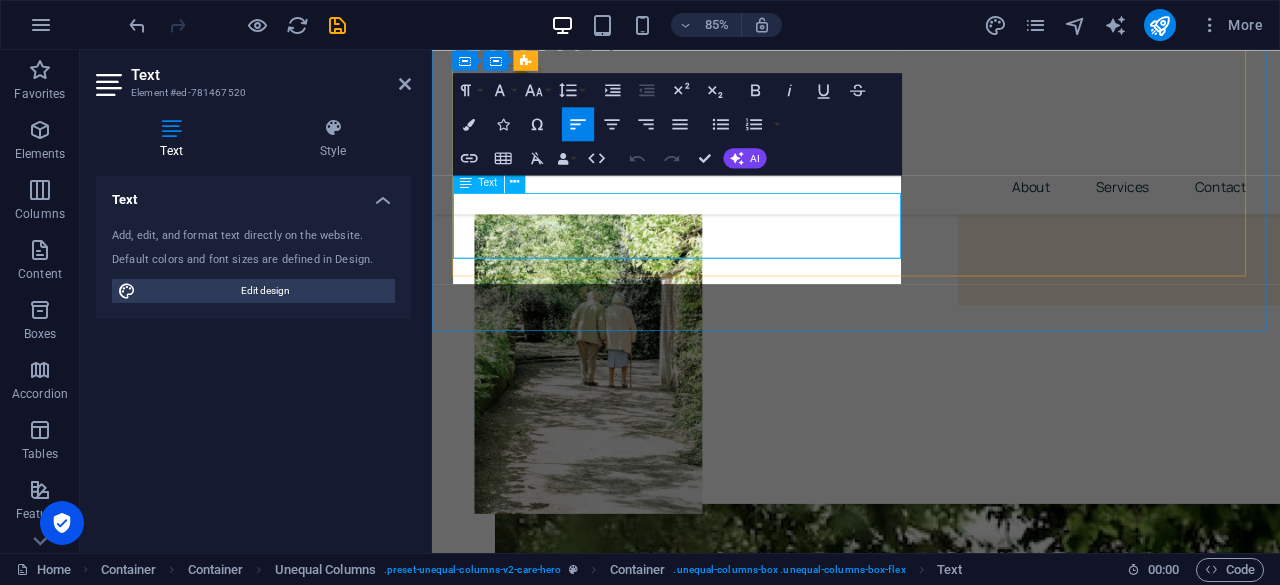 scroll, scrollTop: 314, scrollLeft: 0, axis: vertical 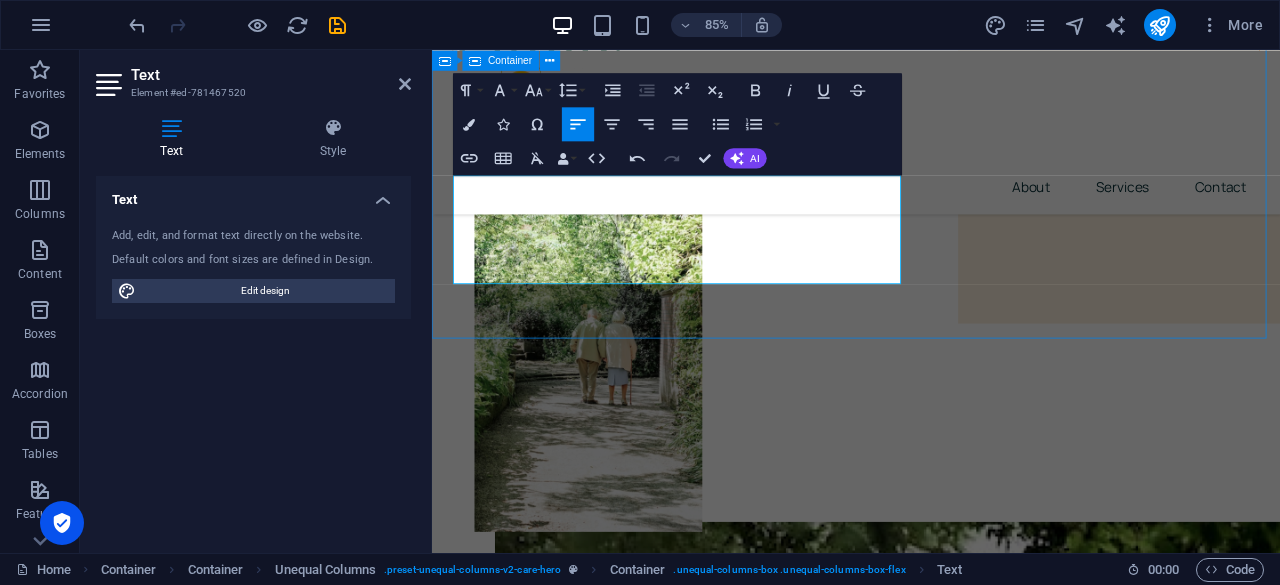 click on "We truly care about your family At Biochic Foods, we are more than just a poultry farm; we are pioneers in sustainable and integrated food production. Driven by a passion for quality, innovation, and community empowerment, we are building a circular economy that benefits our customers, our environment, and our local communities." at bounding box center (931, 1270) 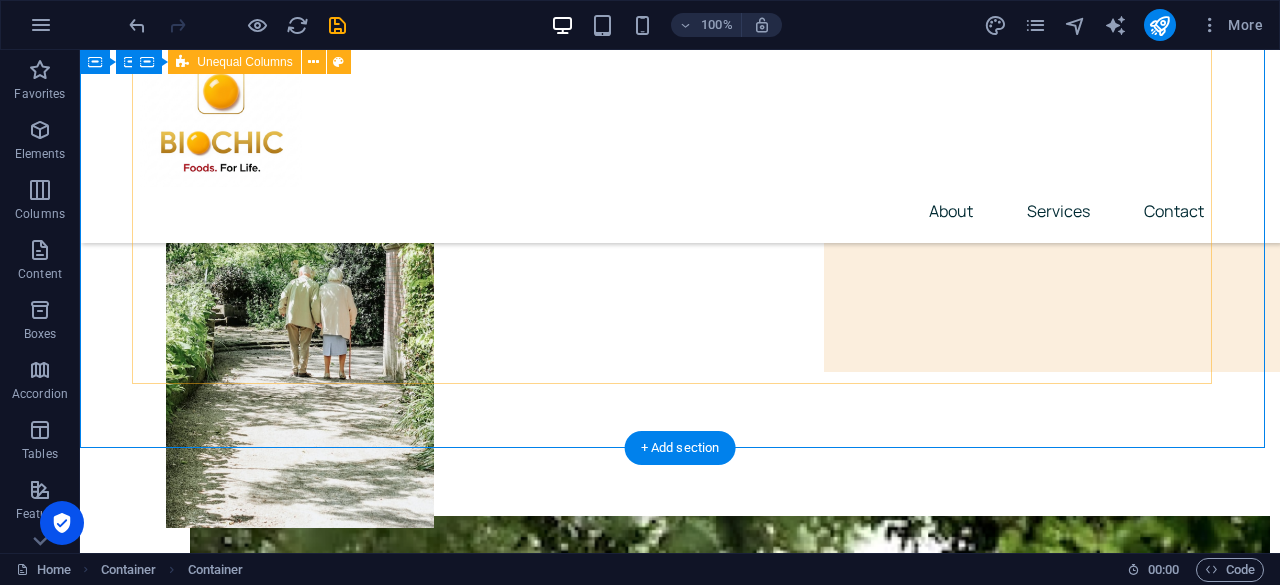 scroll, scrollTop: 310, scrollLeft: 0, axis: vertical 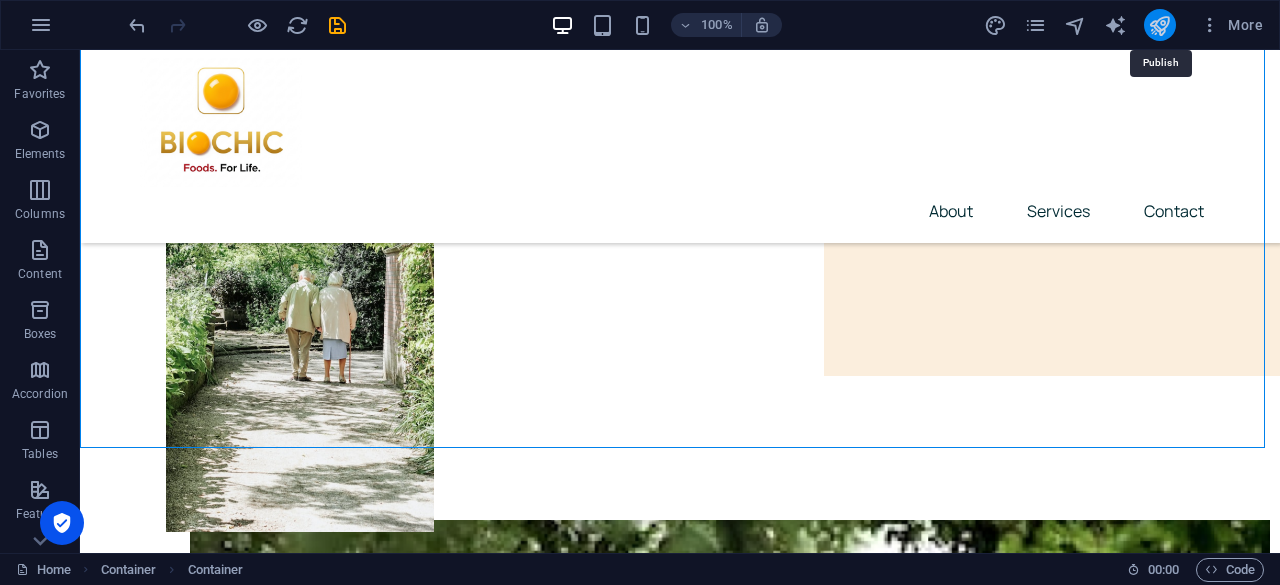 click at bounding box center [1159, 25] 